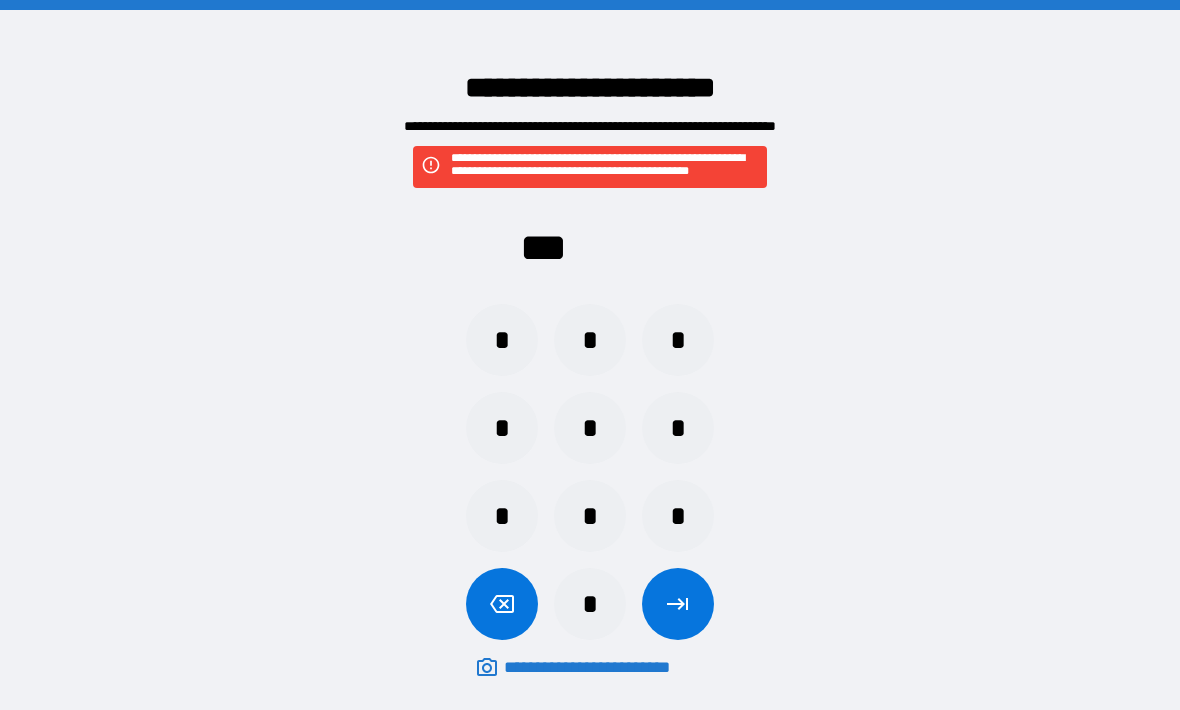scroll, scrollTop: 67, scrollLeft: 0, axis: vertical 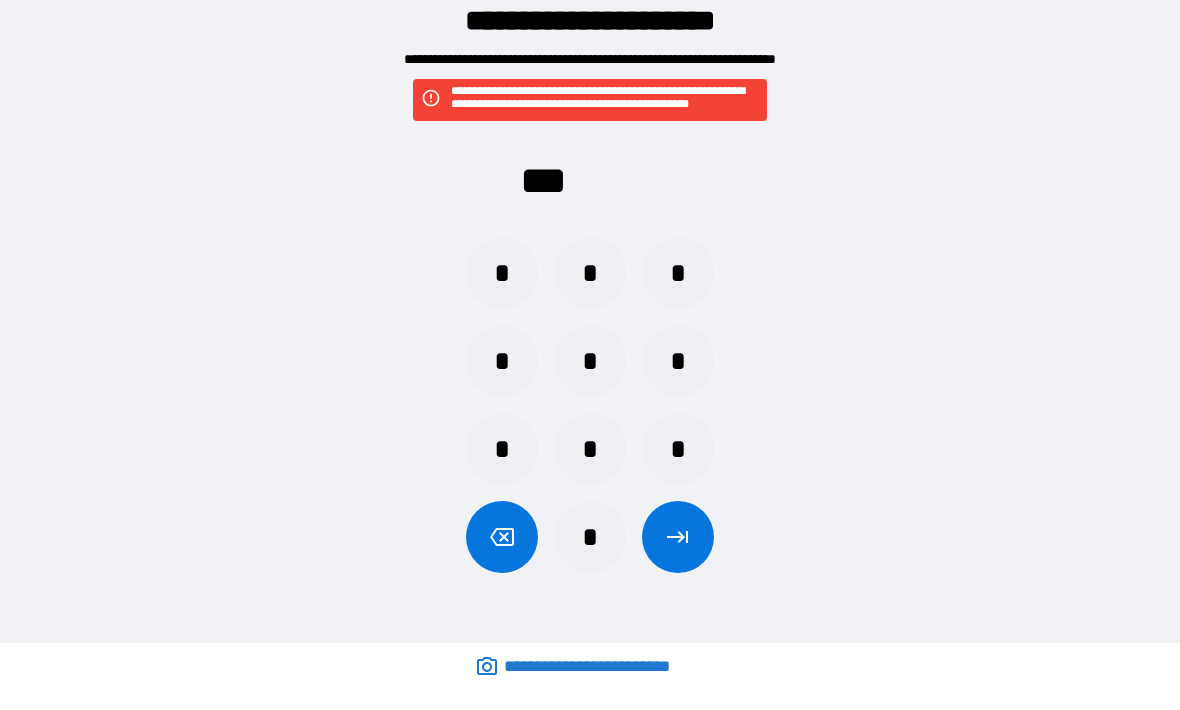 click 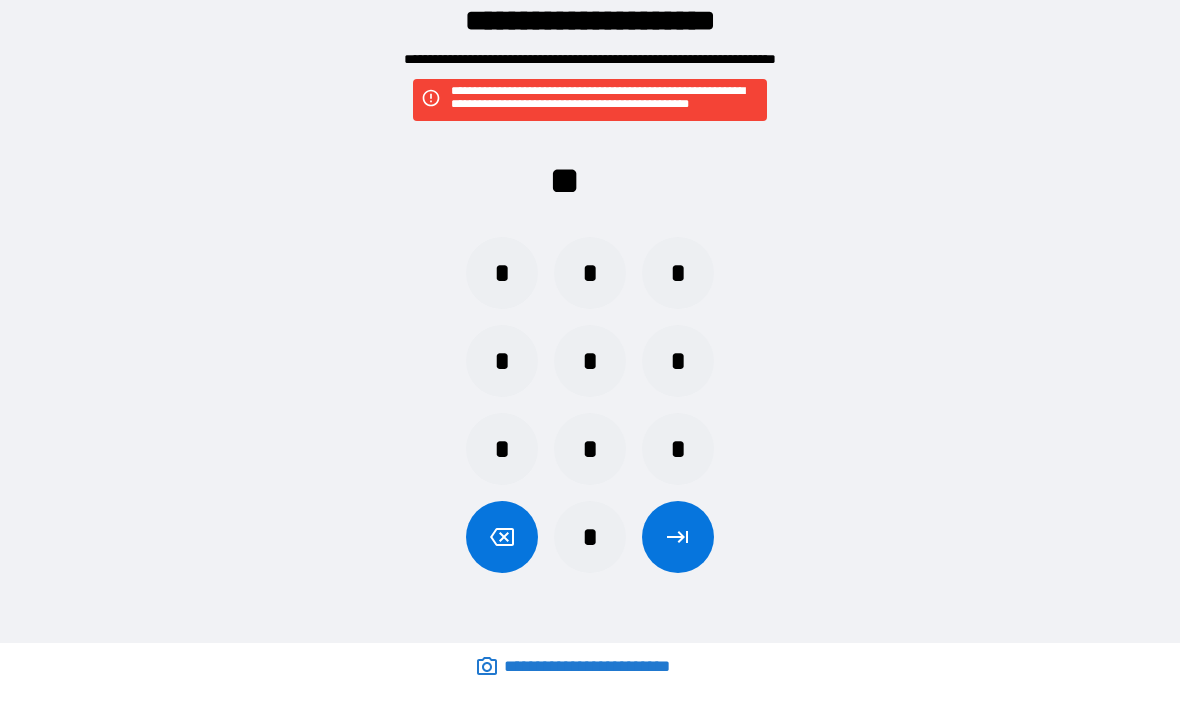 click on "*" at bounding box center (590, 538) 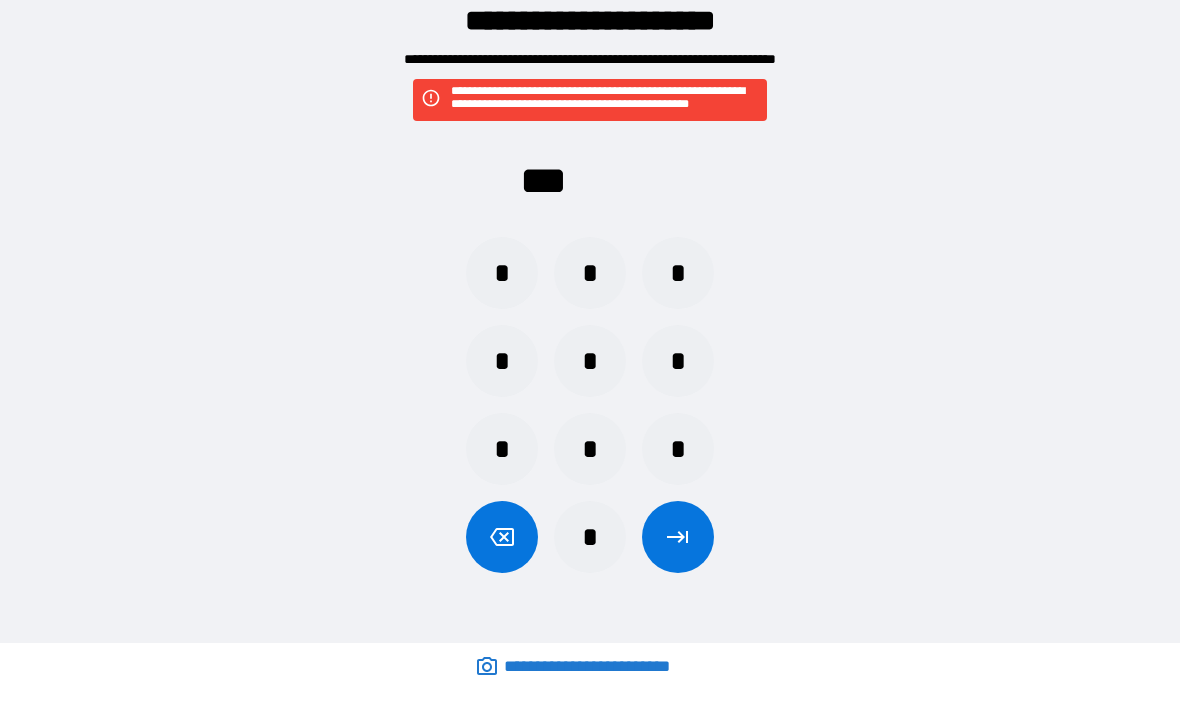 click on "*" at bounding box center (502, 274) 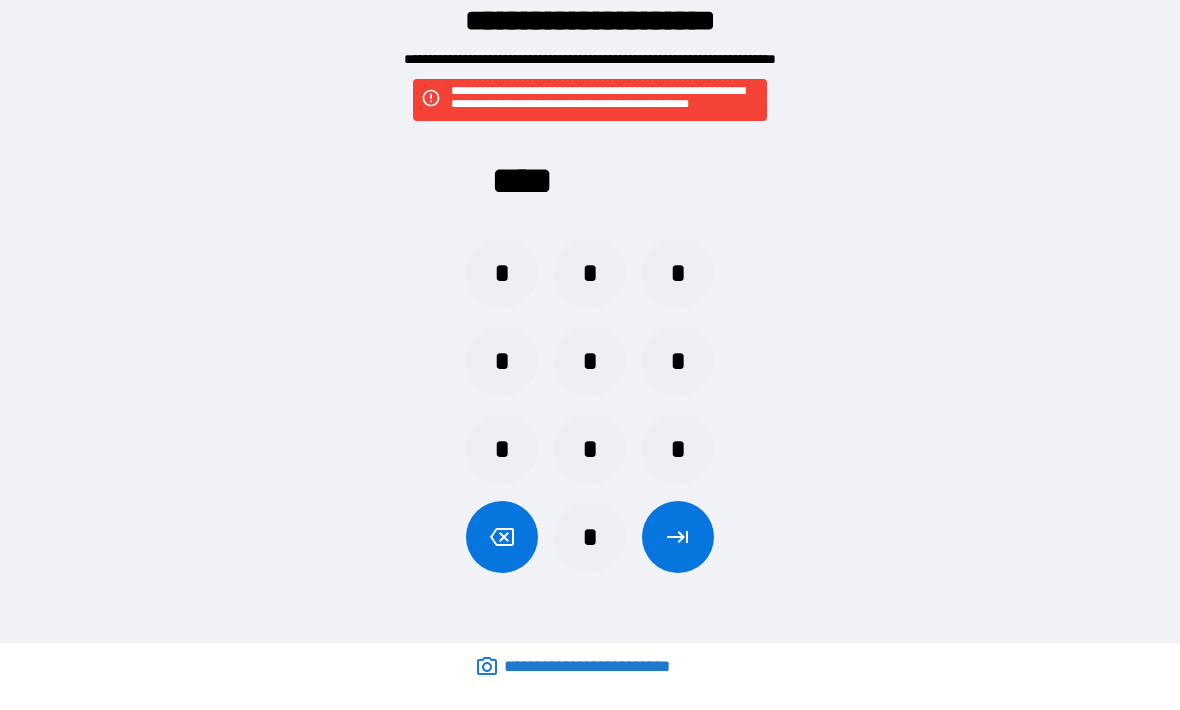 click at bounding box center [678, 538] 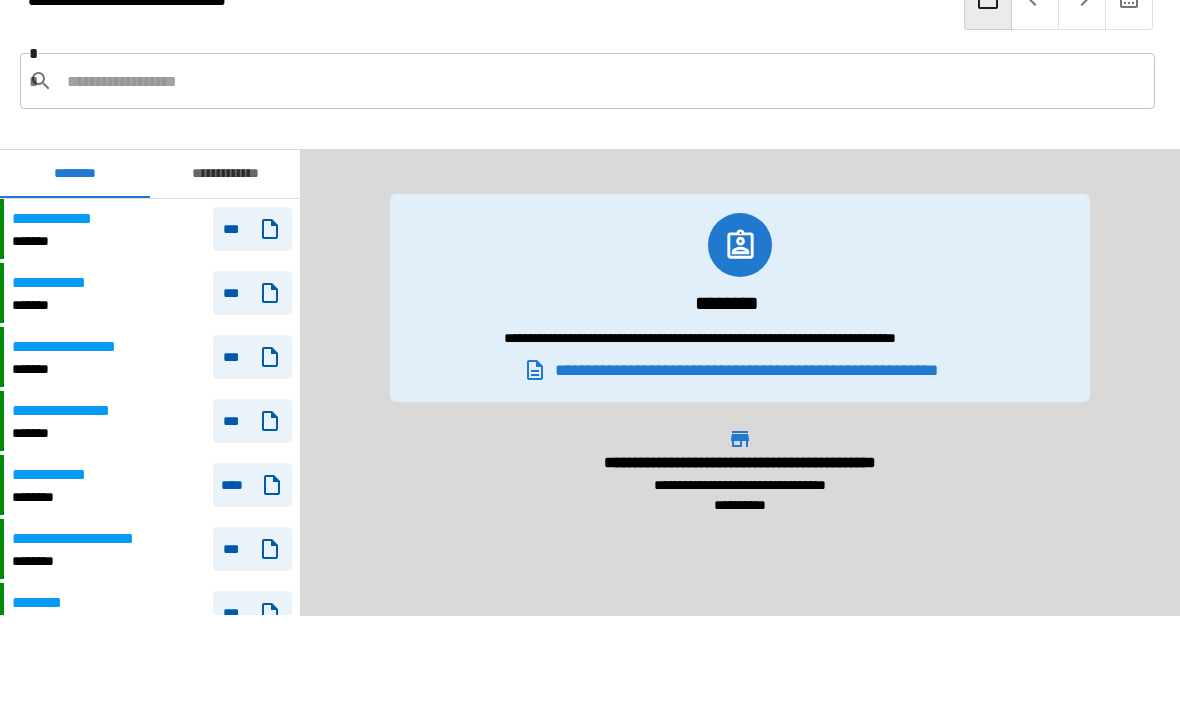 scroll, scrollTop: 420, scrollLeft: 0, axis: vertical 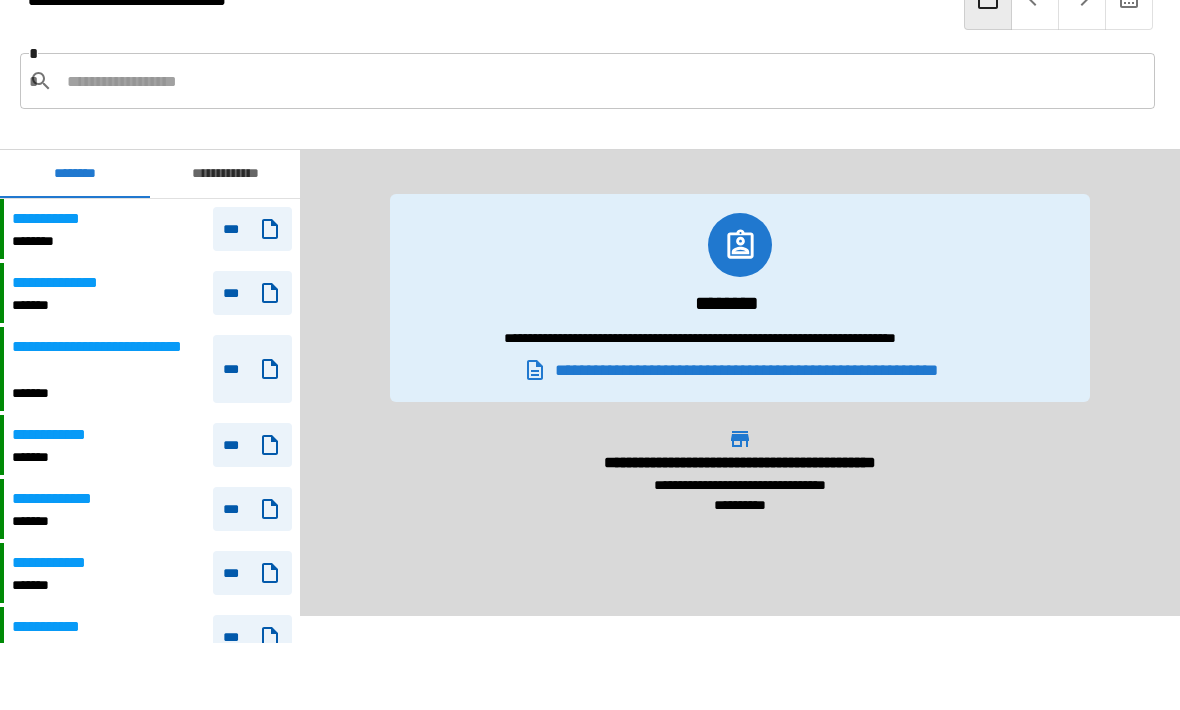 click on "**********" at bounding box center (152, 230) 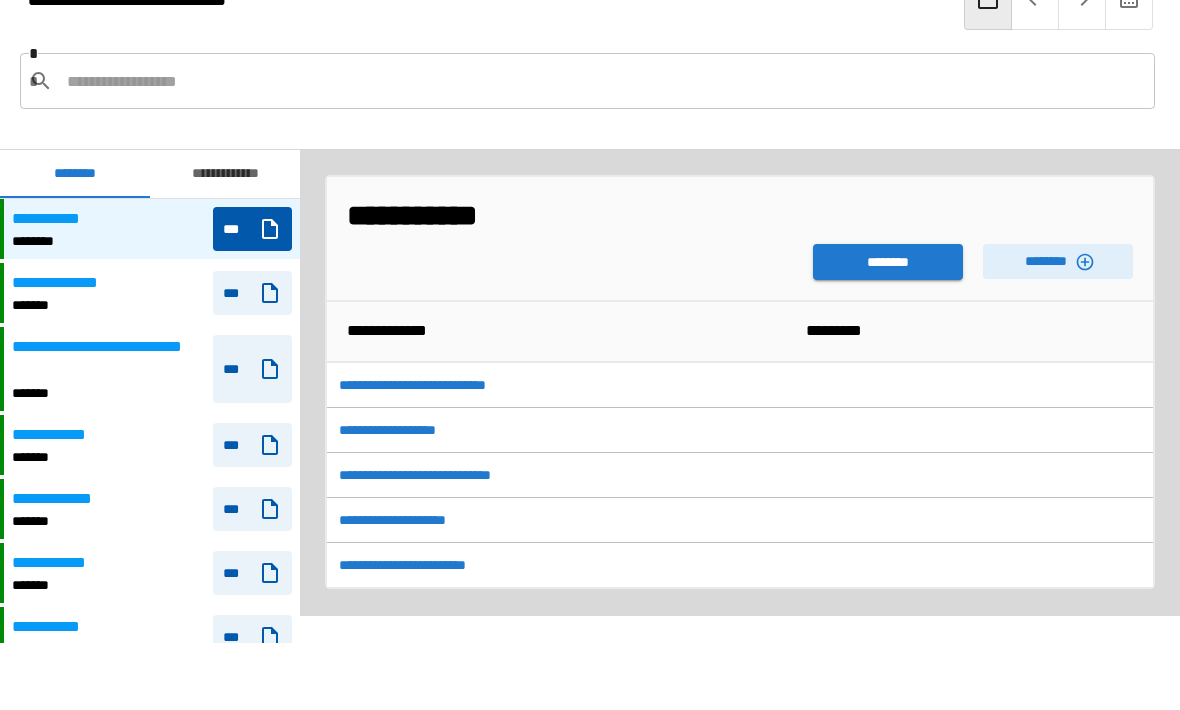 click on "********" at bounding box center (888, 263) 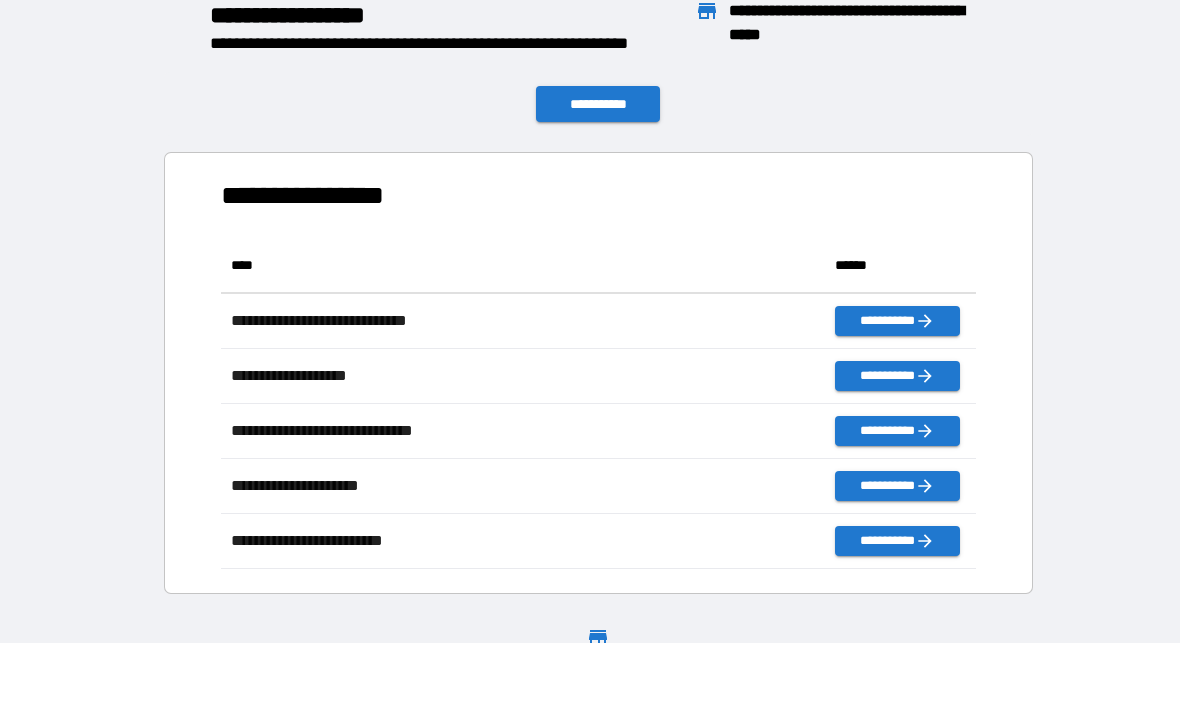 scroll, scrollTop: 1, scrollLeft: 1, axis: both 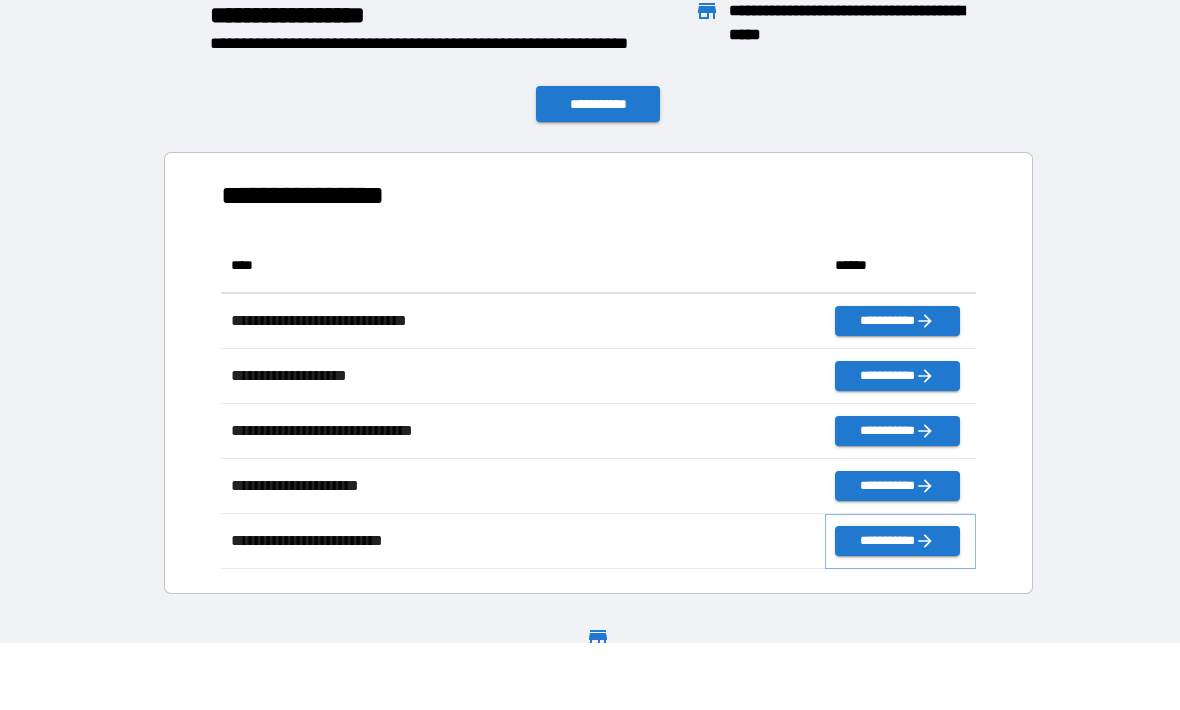 click on "**********" at bounding box center [897, 542] 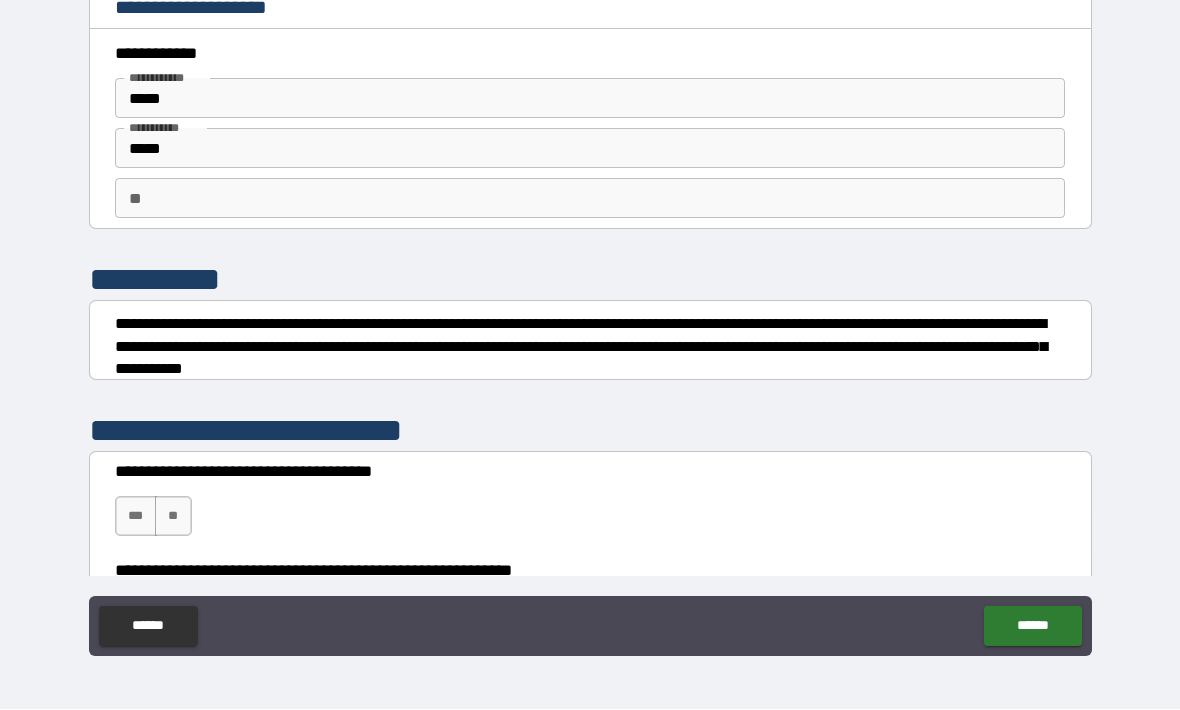 click on "*****" at bounding box center [590, 99] 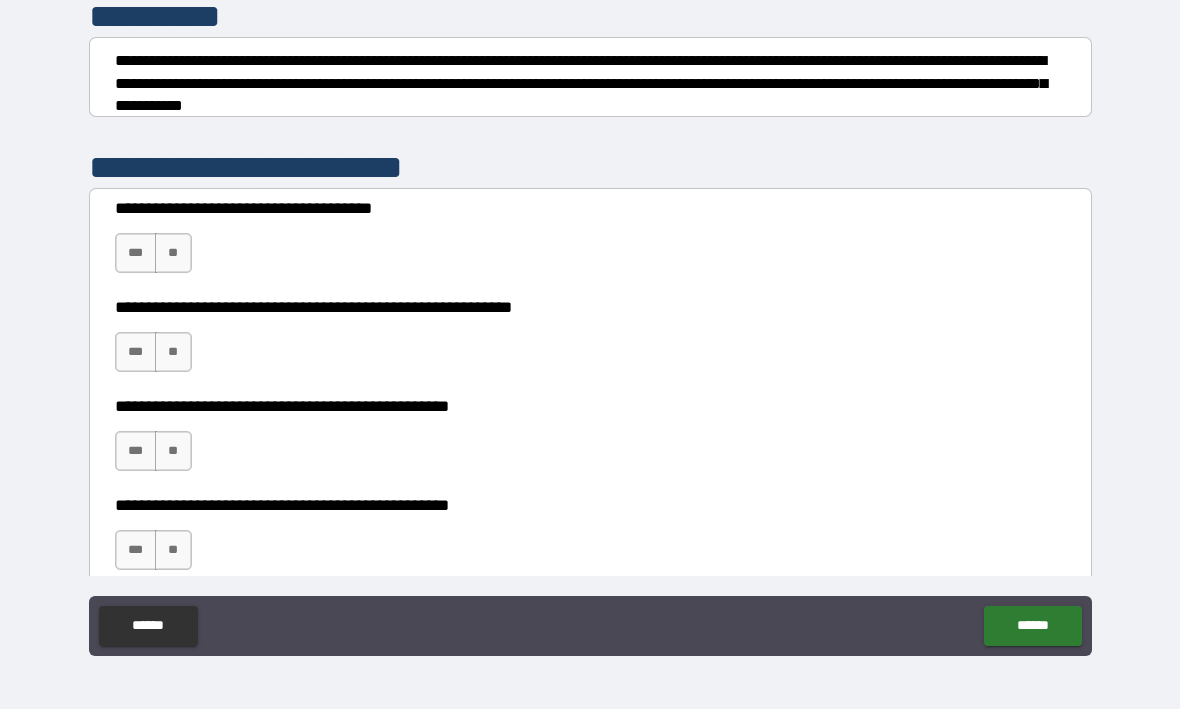 scroll, scrollTop: 278, scrollLeft: 0, axis: vertical 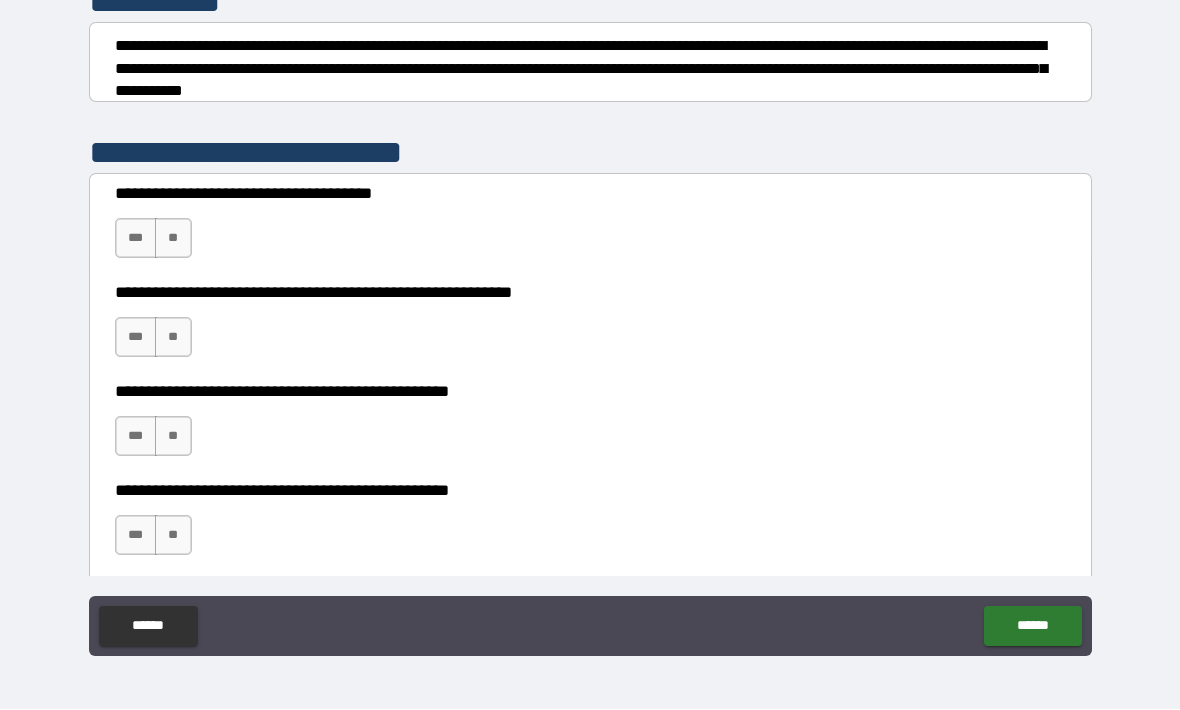 click on "**" at bounding box center [173, 239] 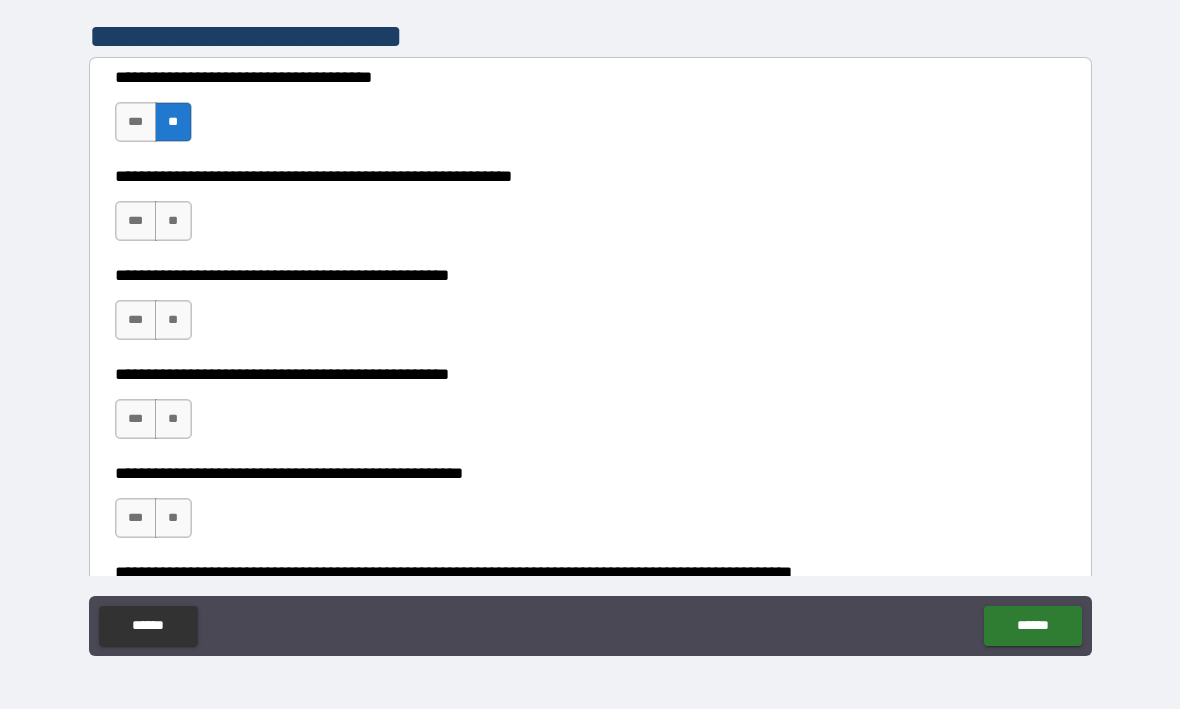 scroll, scrollTop: 395, scrollLeft: 0, axis: vertical 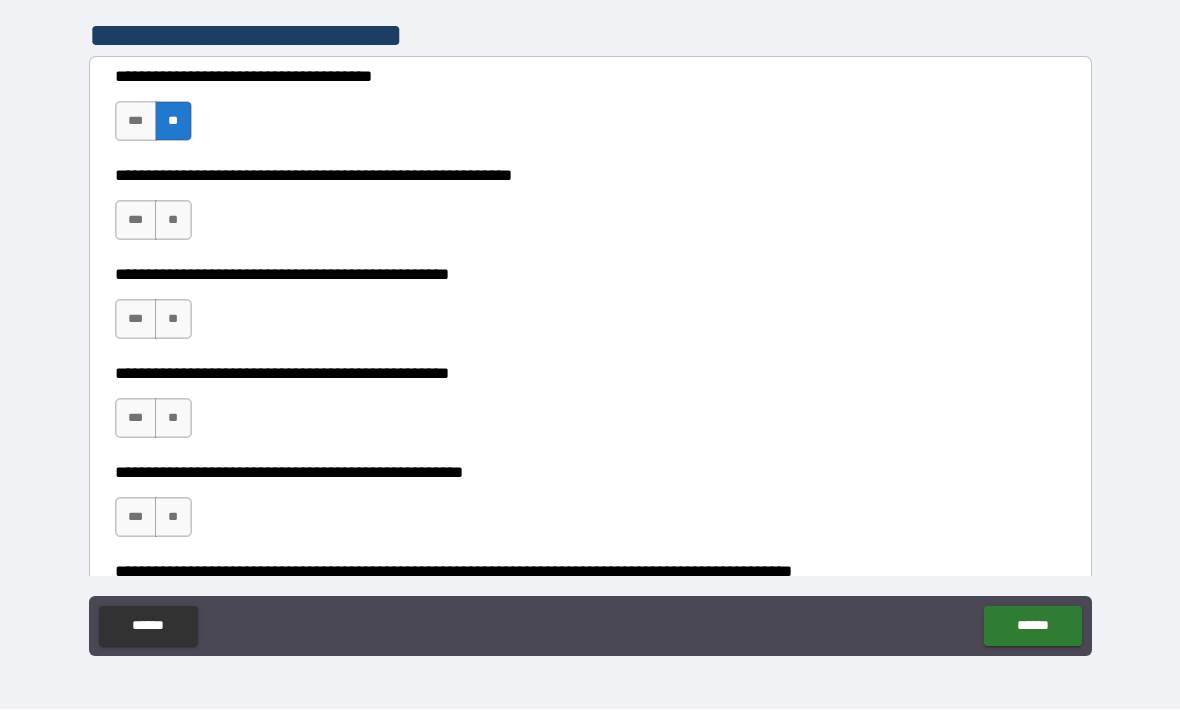 click on "**" at bounding box center [173, 221] 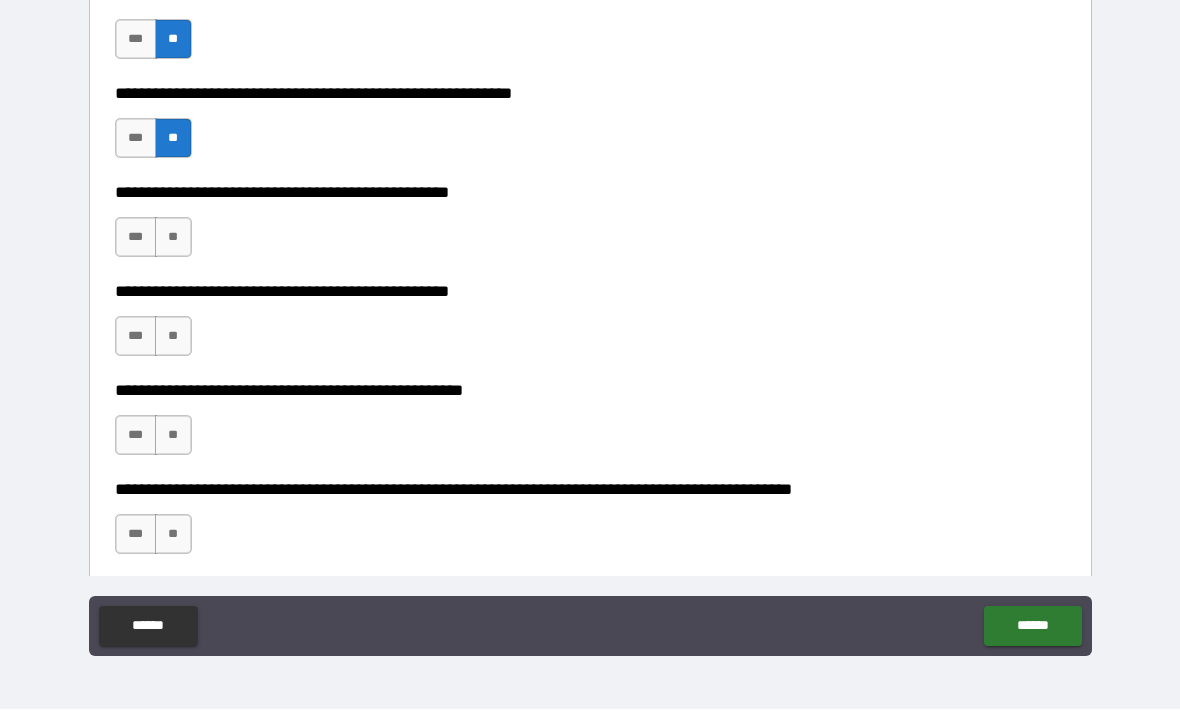 scroll, scrollTop: 485, scrollLeft: 0, axis: vertical 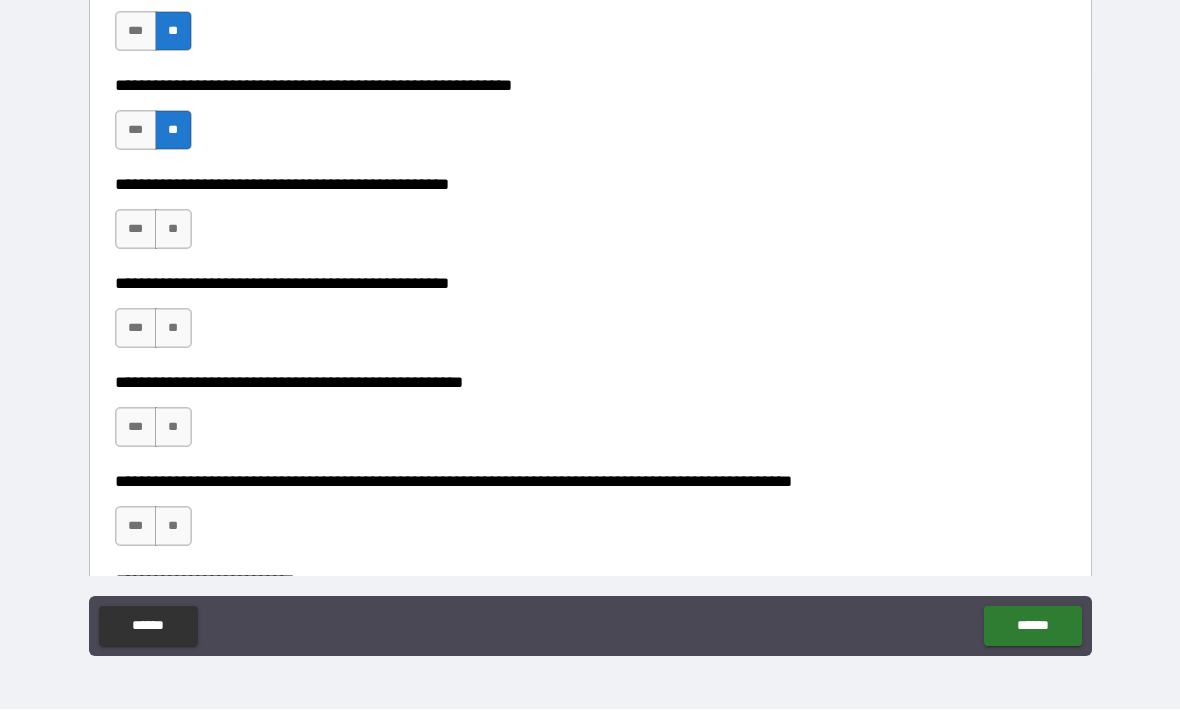 click on "**" at bounding box center (173, 230) 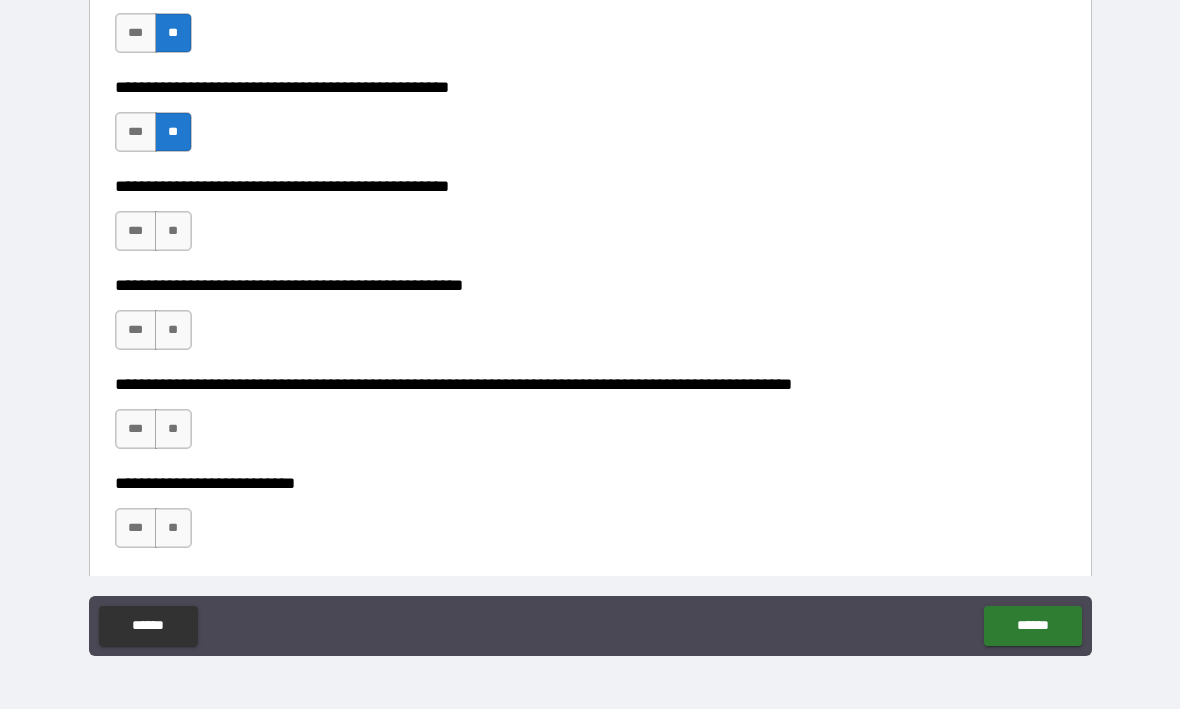 scroll, scrollTop: 578, scrollLeft: 0, axis: vertical 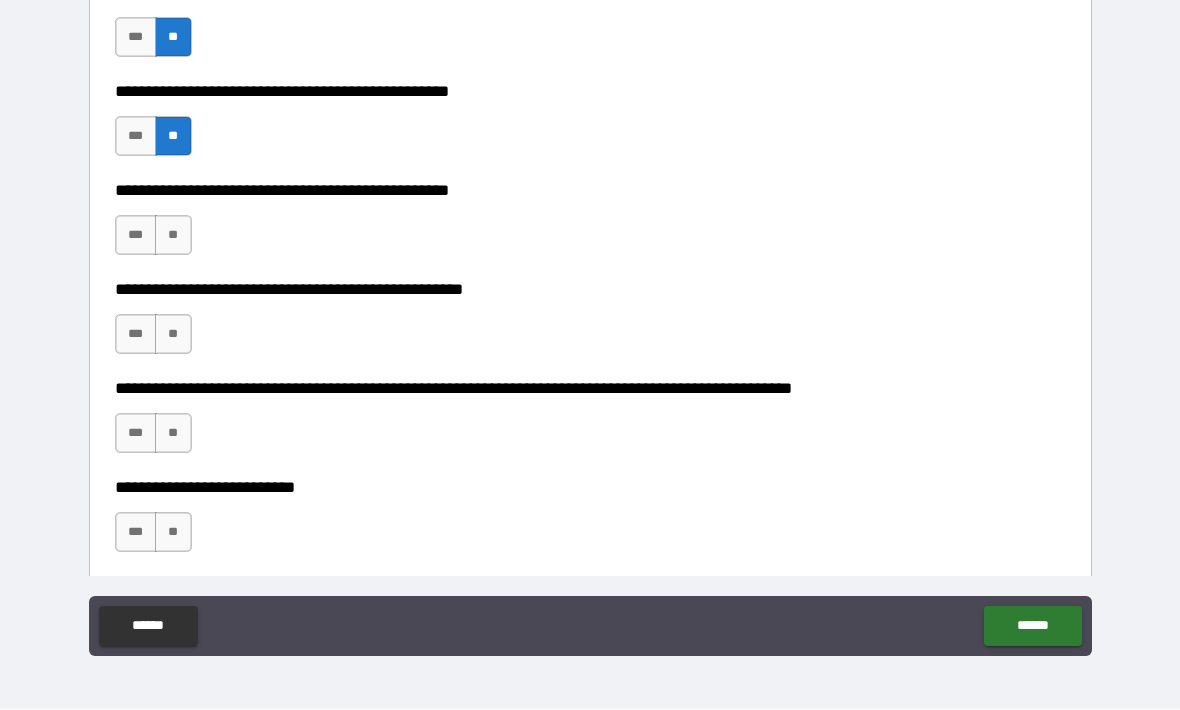 click on "***" at bounding box center (136, 236) 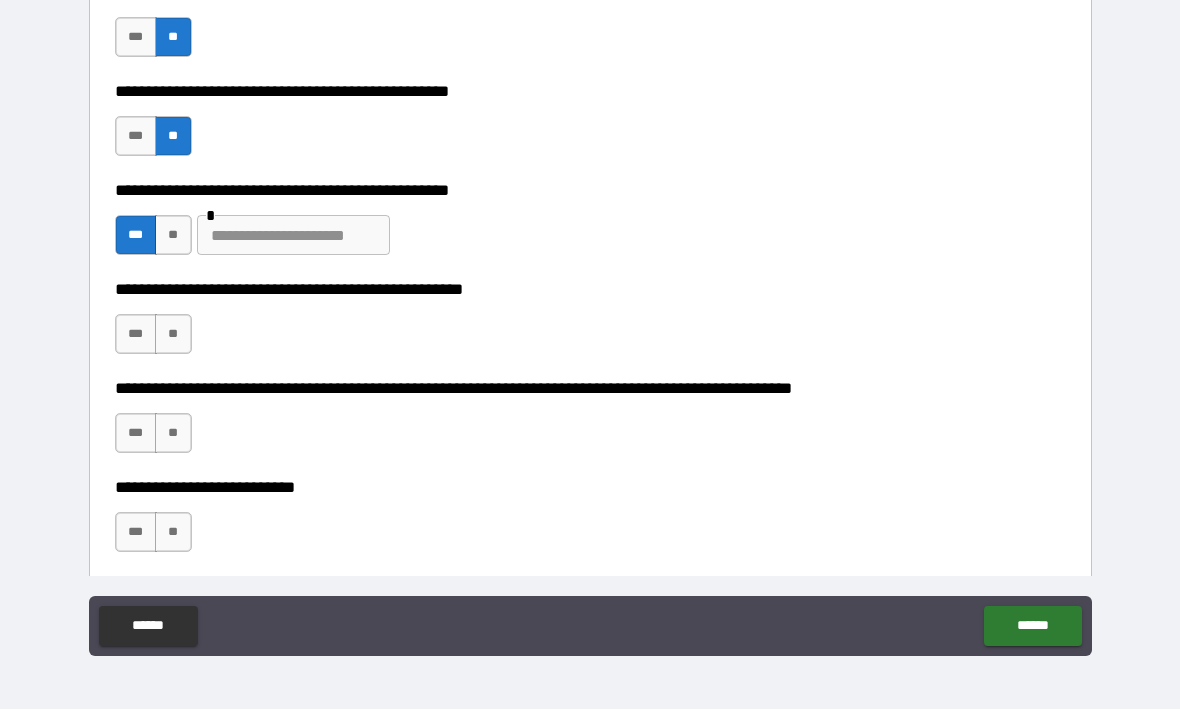 click at bounding box center (293, 236) 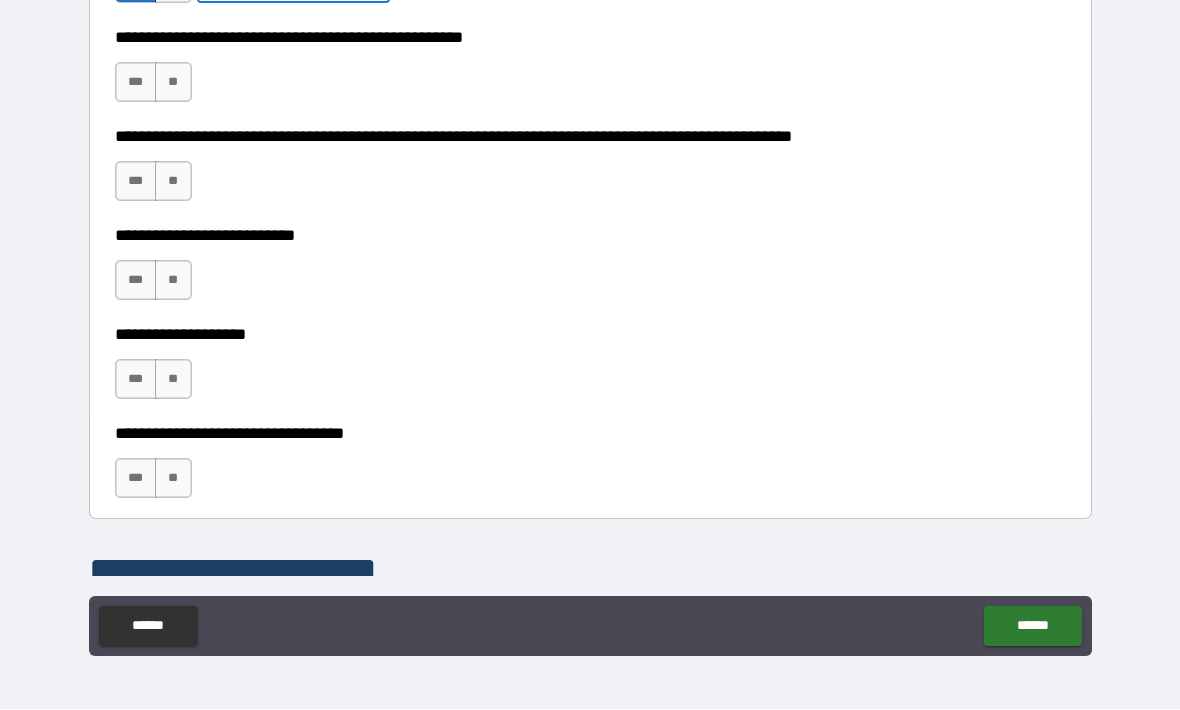 scroll, scrollTop: 828, scrollLeft: 0, axis: vertical 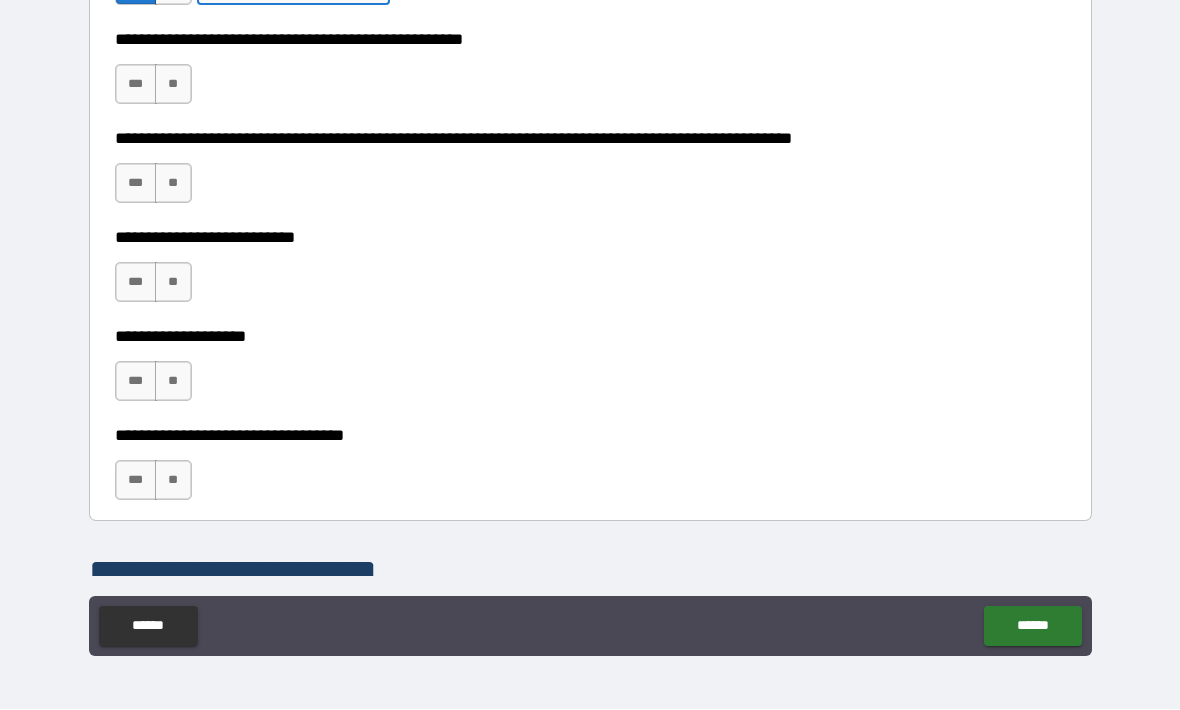 type on "**********" 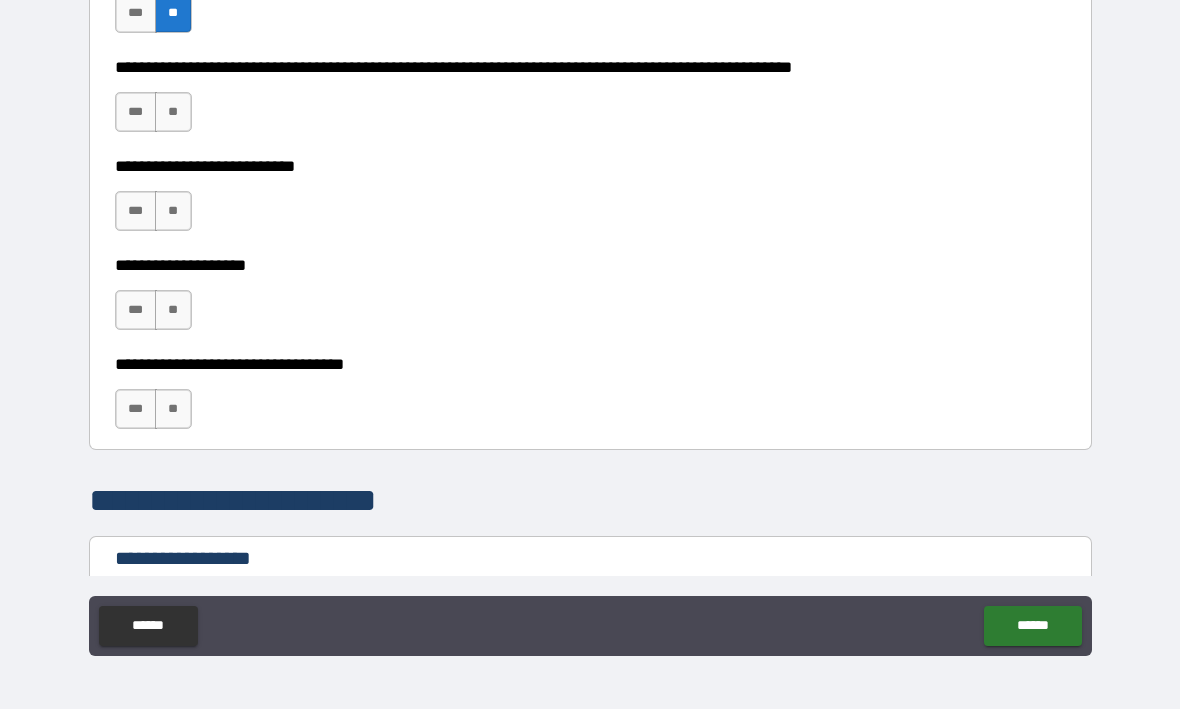 scroll, scrollTop: 900, scrollLeft: 0, axis: vertical 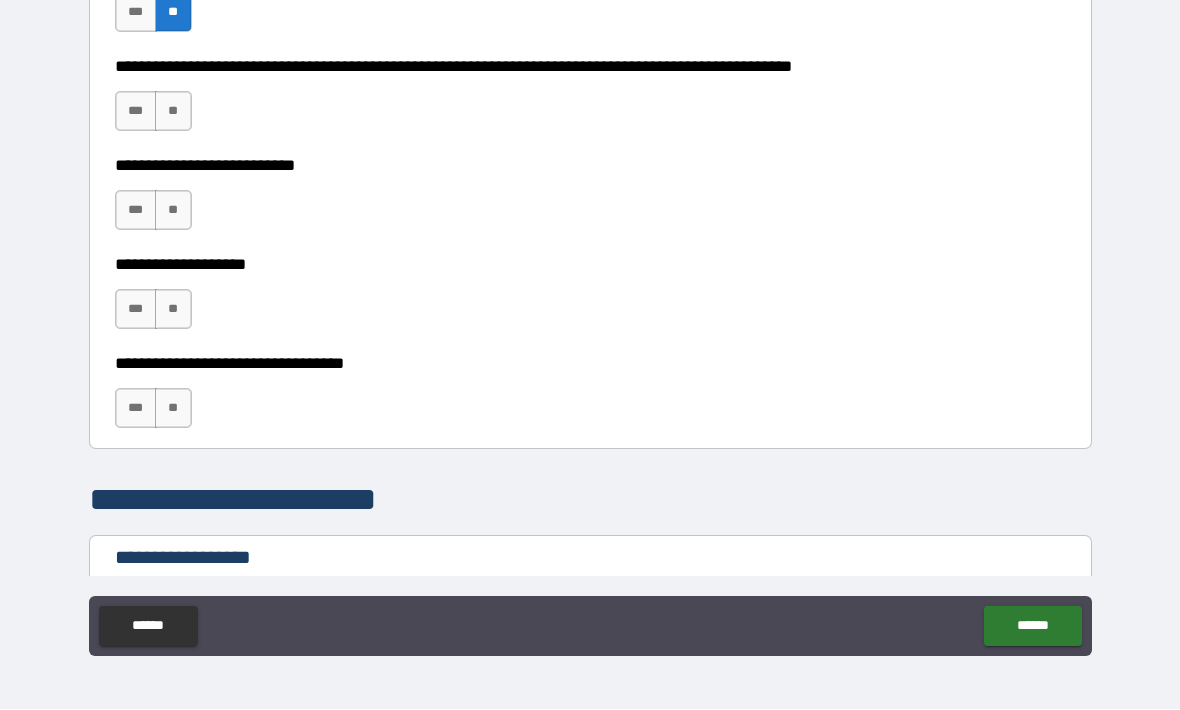 click on "**" at bounding box center [173, 112] 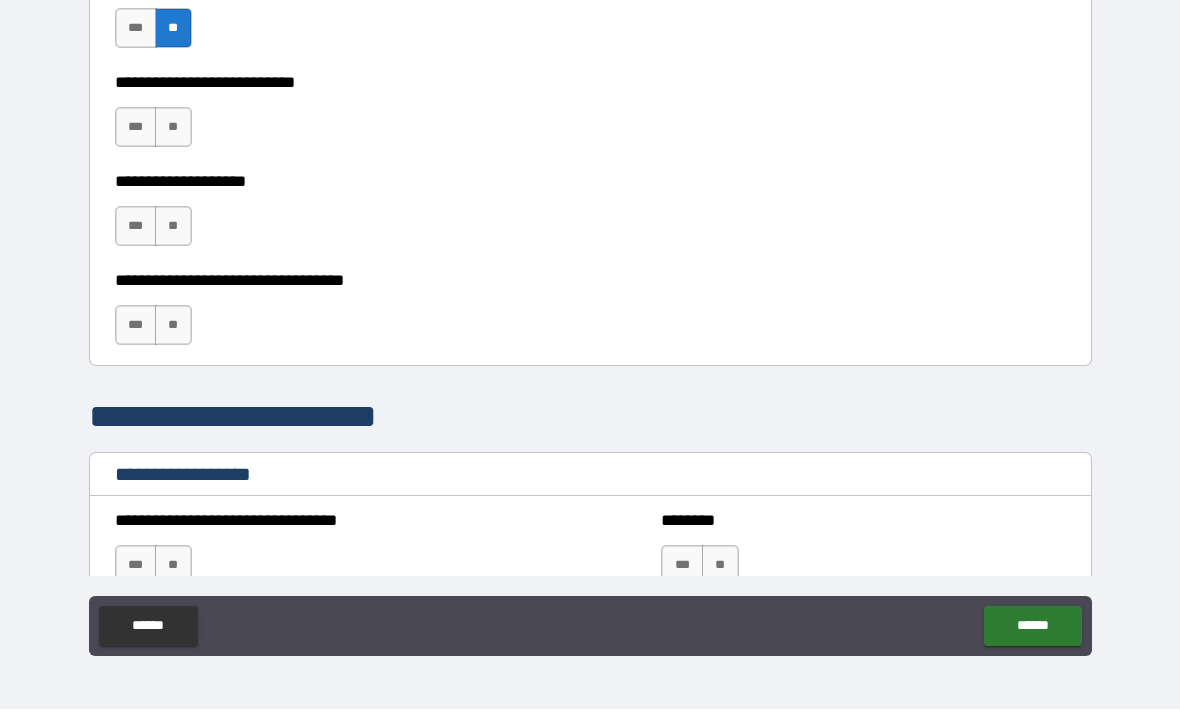 scroll, scrollTop: 1006, scrollLeft: 0, axis: vertical 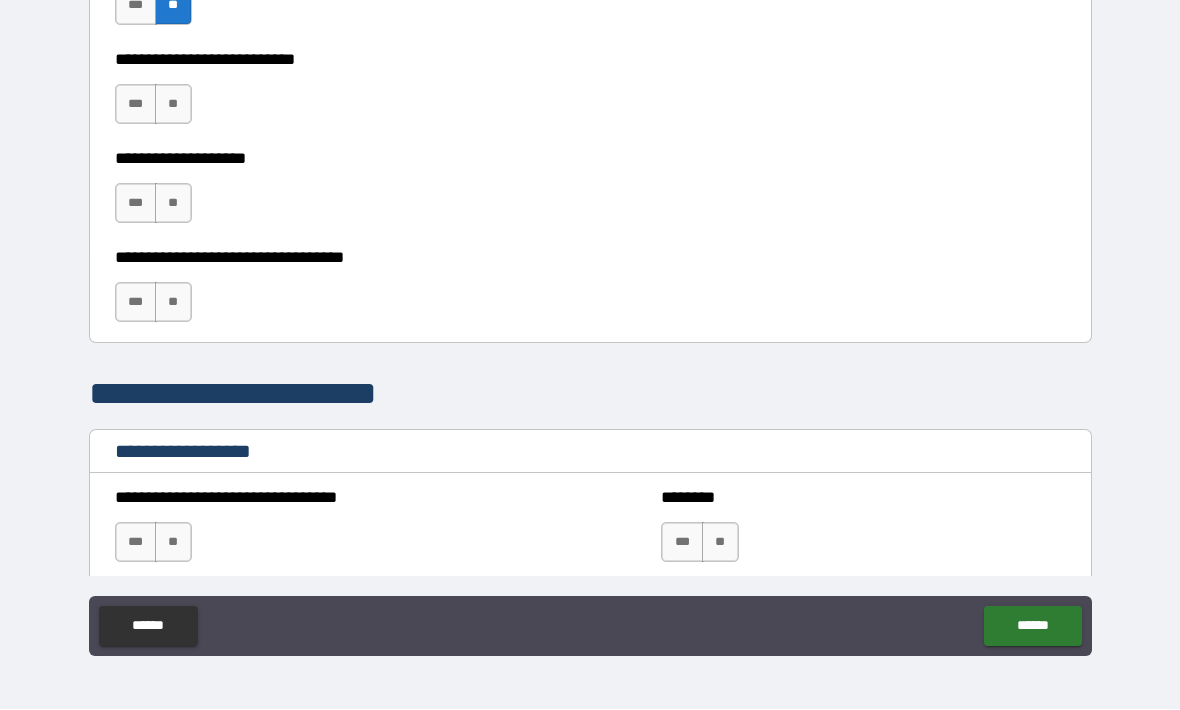 click on "**" at bounding box center (173, 105) 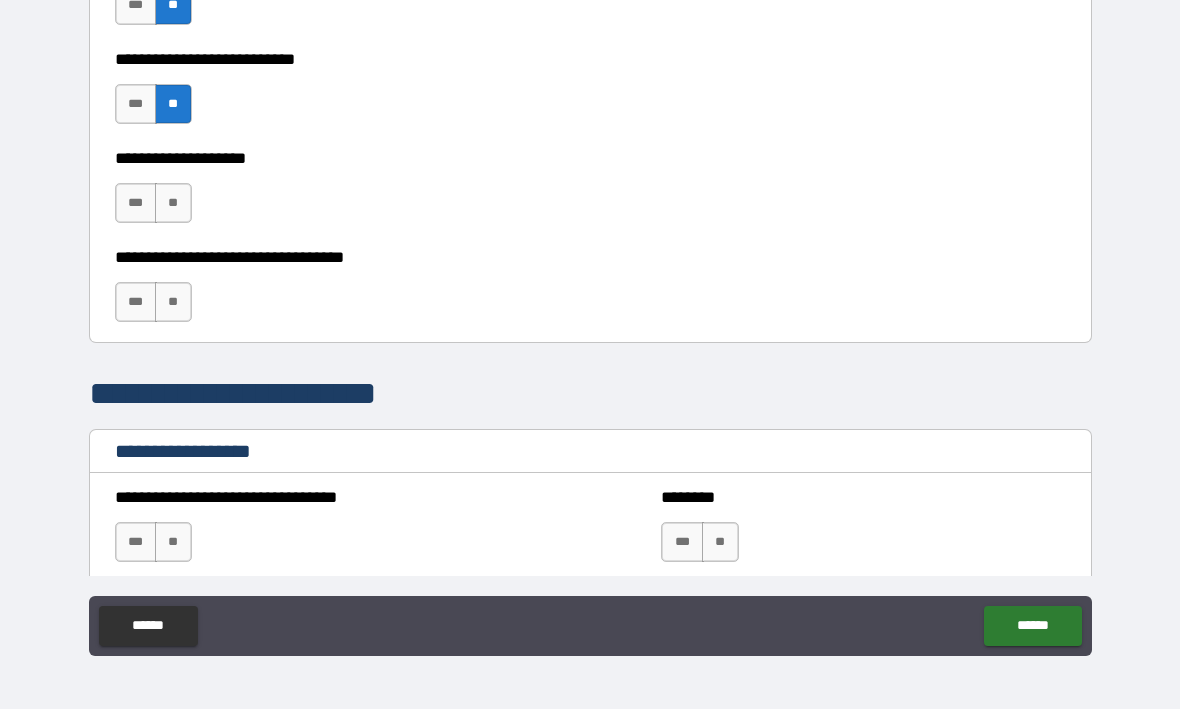 click on "**" at bounding box center [173, 204] 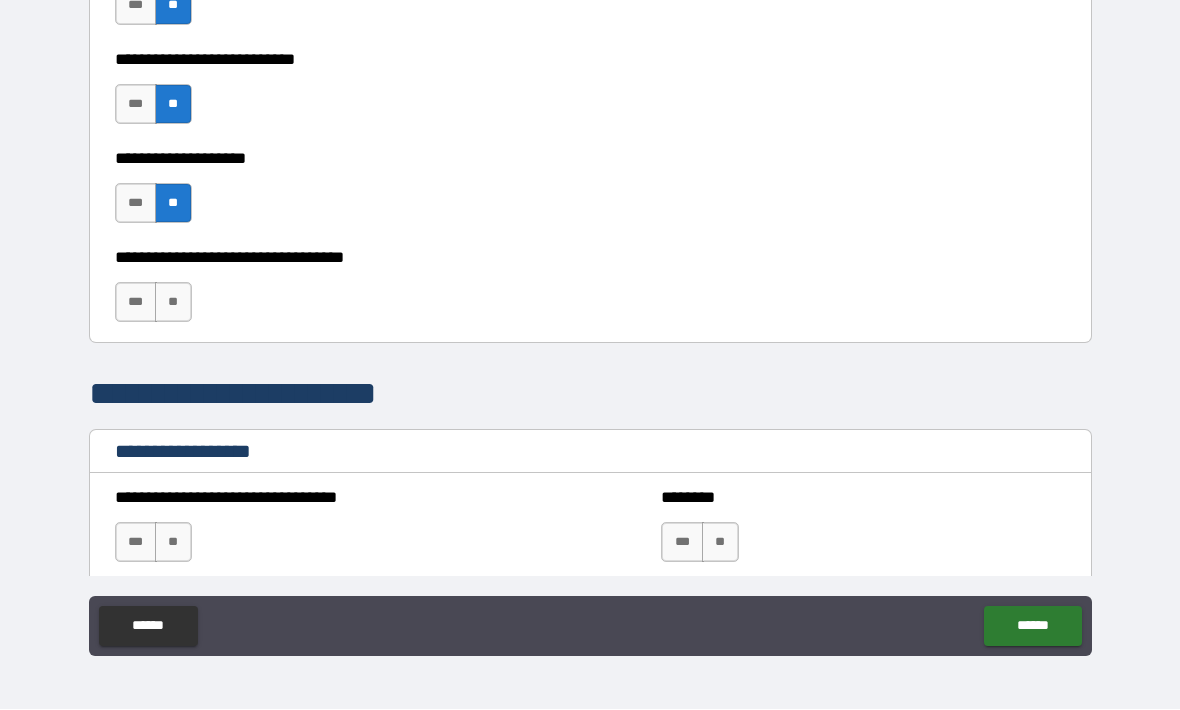 click on "**" at bounding box center [173, 303] 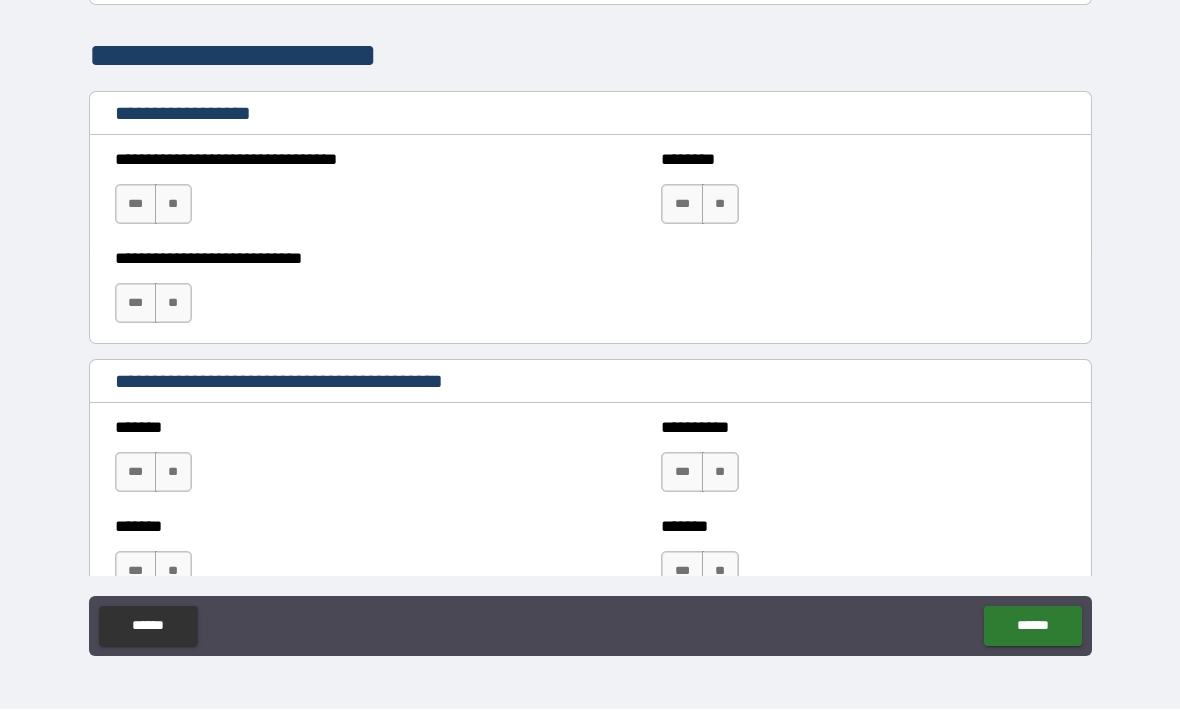 scroll, scrollTop: 1338, scrollLeft: 0, axis: vertical 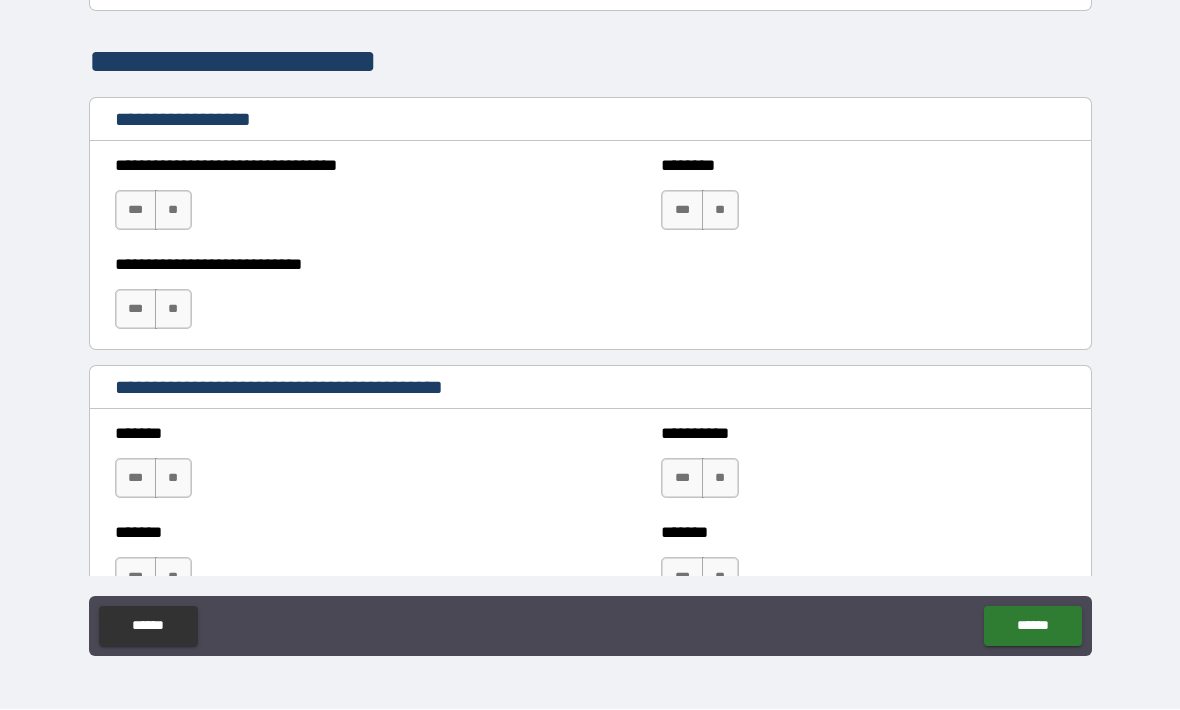 click on "**" at bounding box center (173, 211) 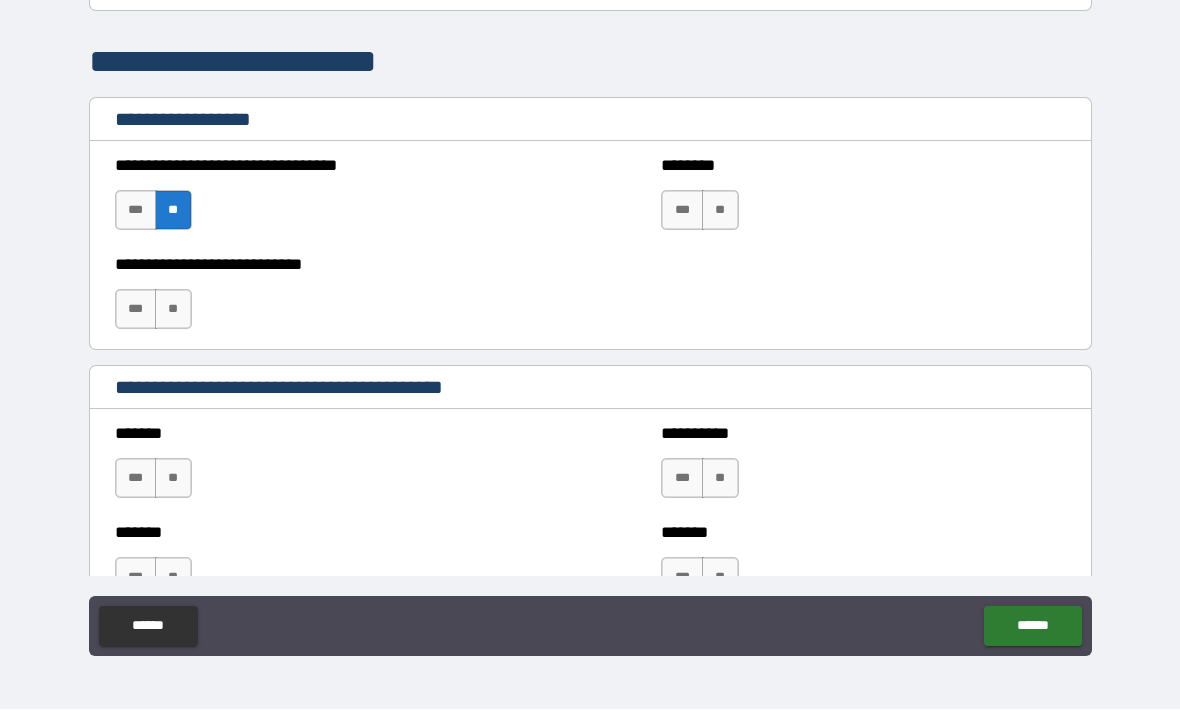 click on "***" at bounding box center (136, 310) 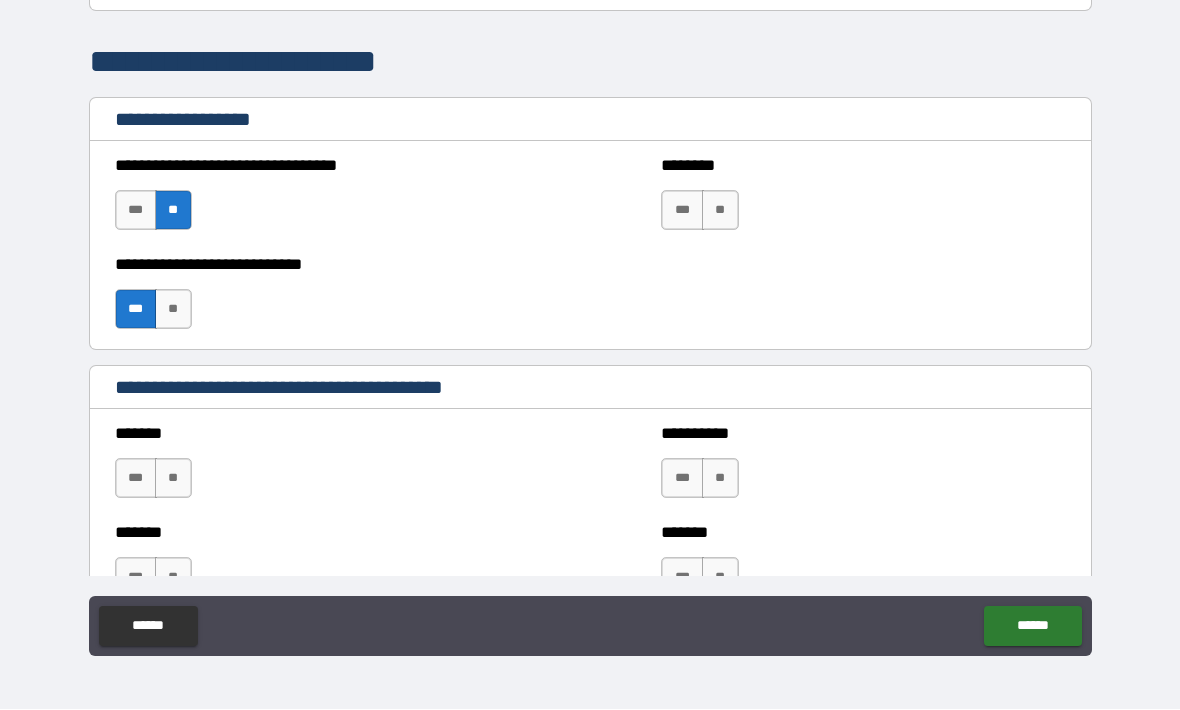 click on "**" at bounding box center [720, 211] 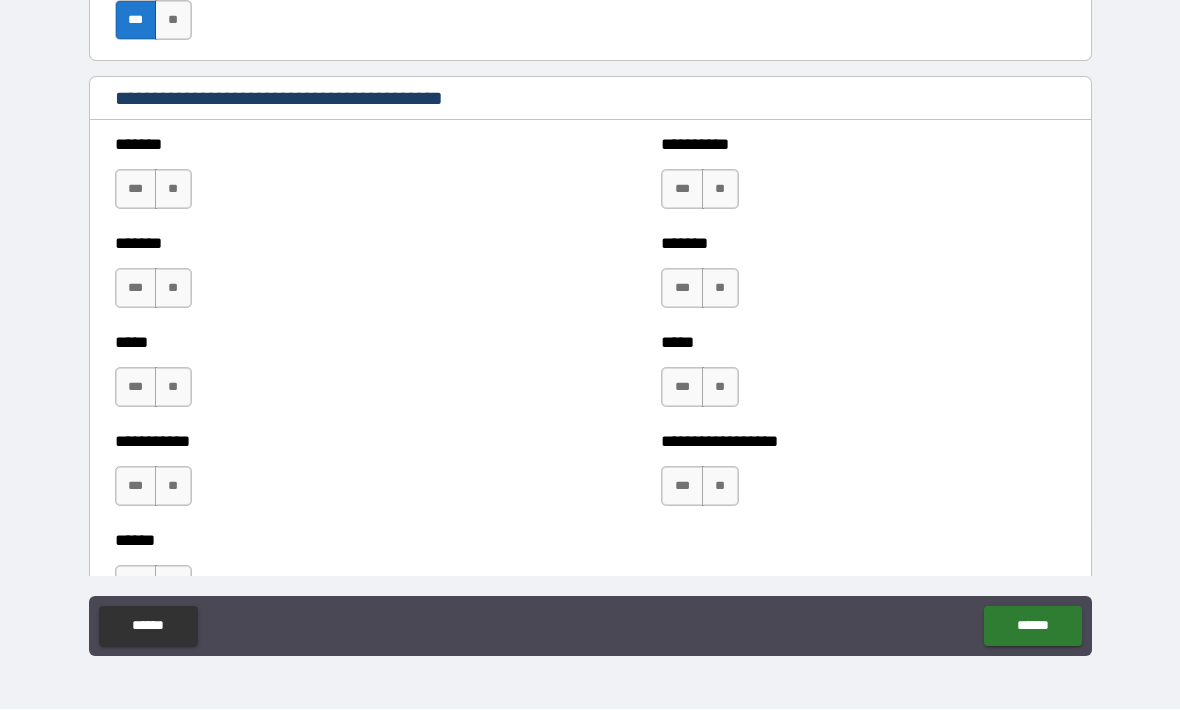 scroll, scrollTop: 1625, scrollLeft: 0, axis: vertical 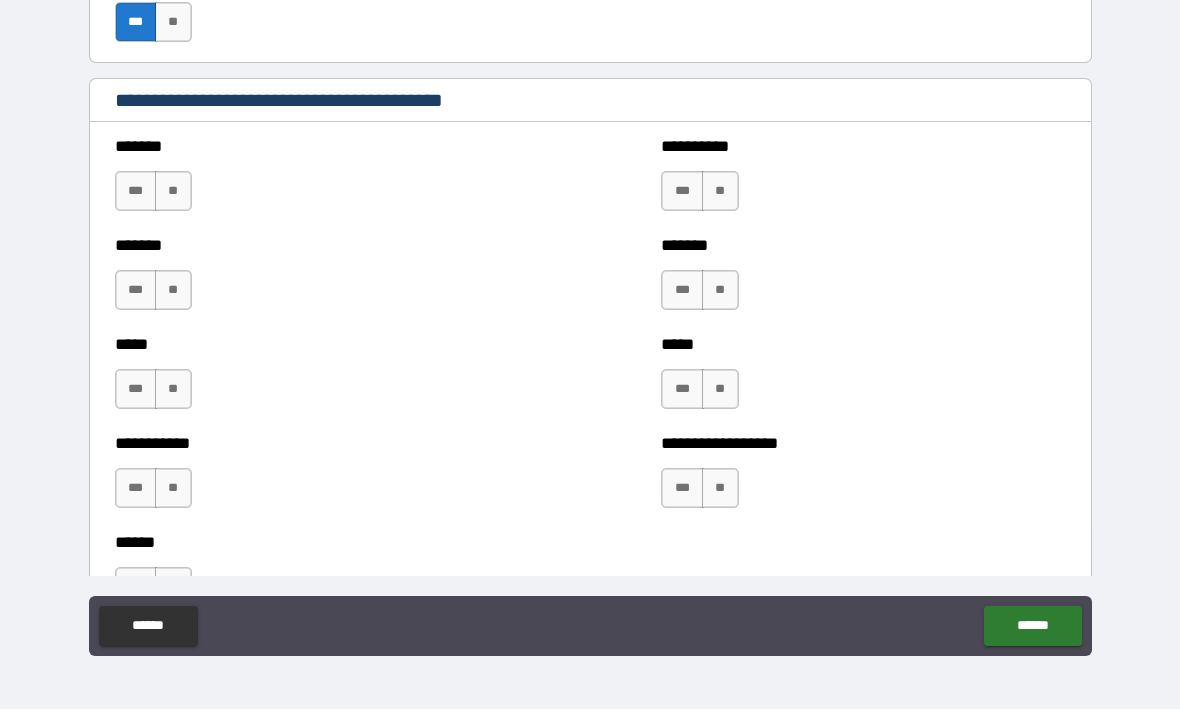 click on "**" at bounding box center (173, 192) 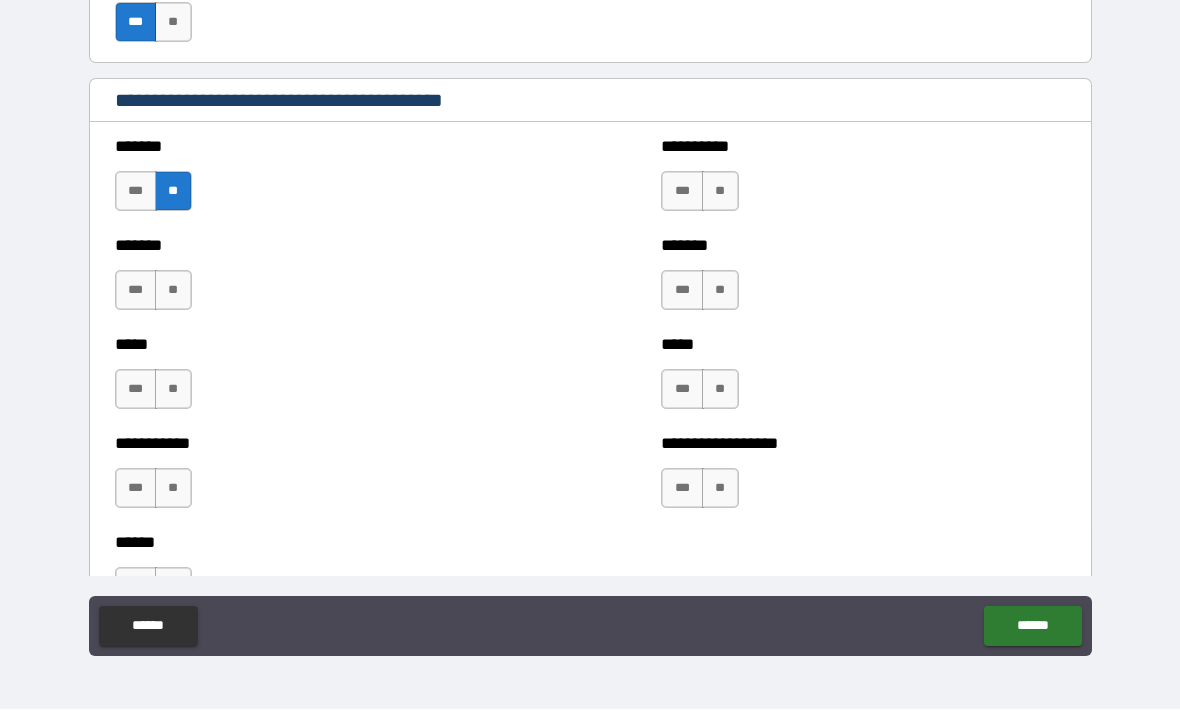 click on "**" at bounding box center (173, 291) 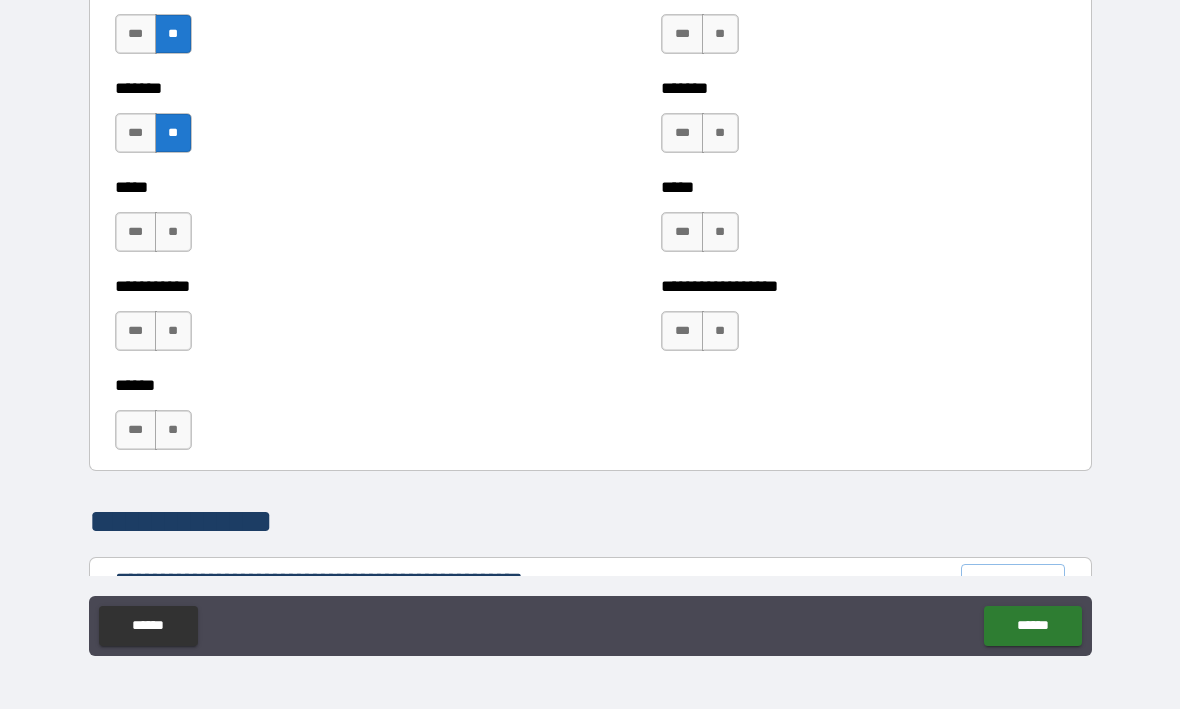 scroll, scrollTop: 1779, scrollLeft: 0, axis: vertical 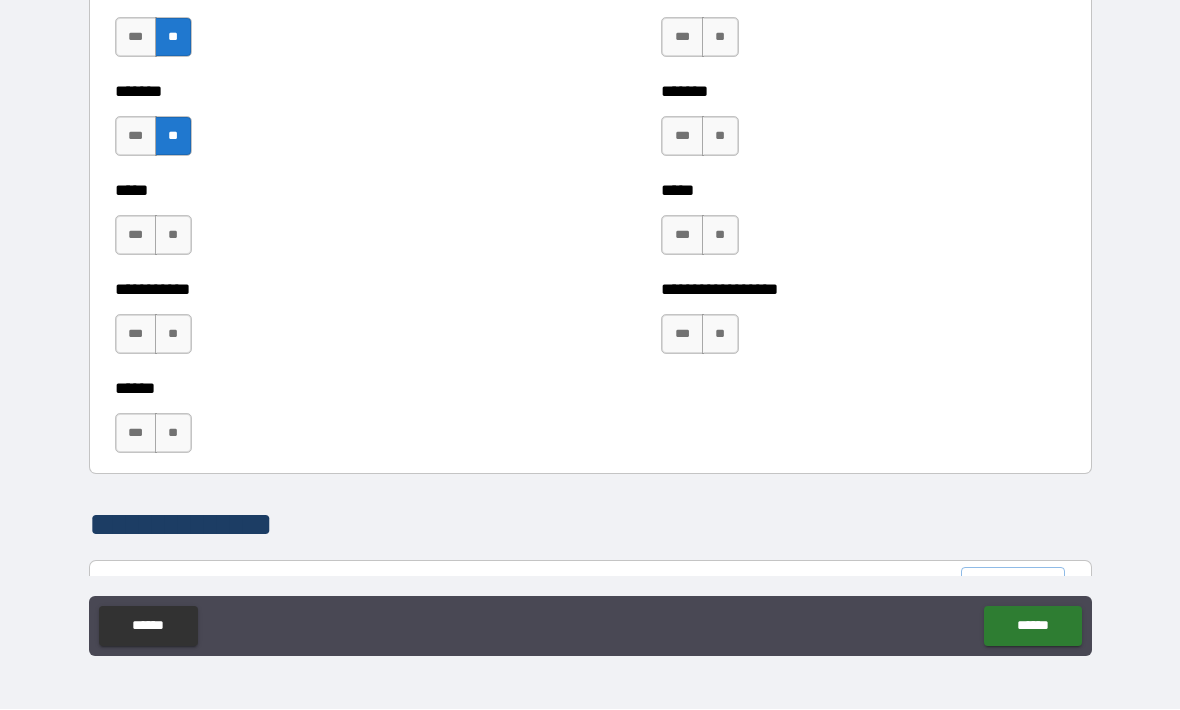 click on "**" at bounding box center (173, 236) 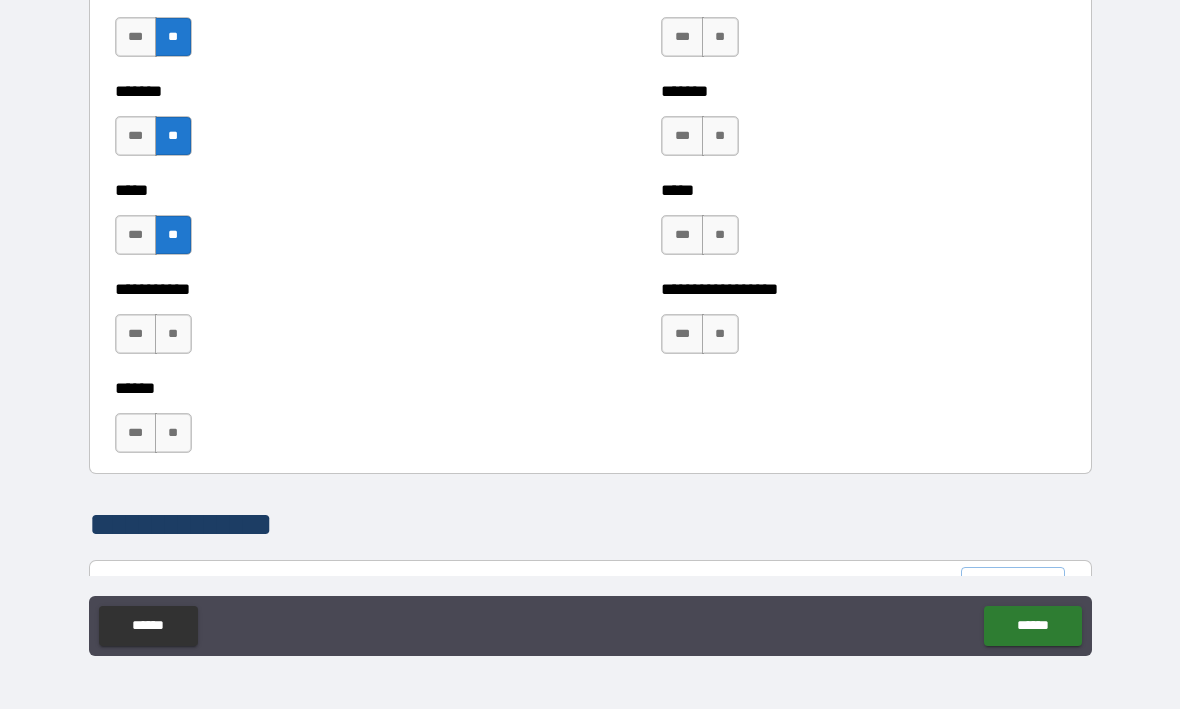 click on "**" at bounding box center [173, 335] 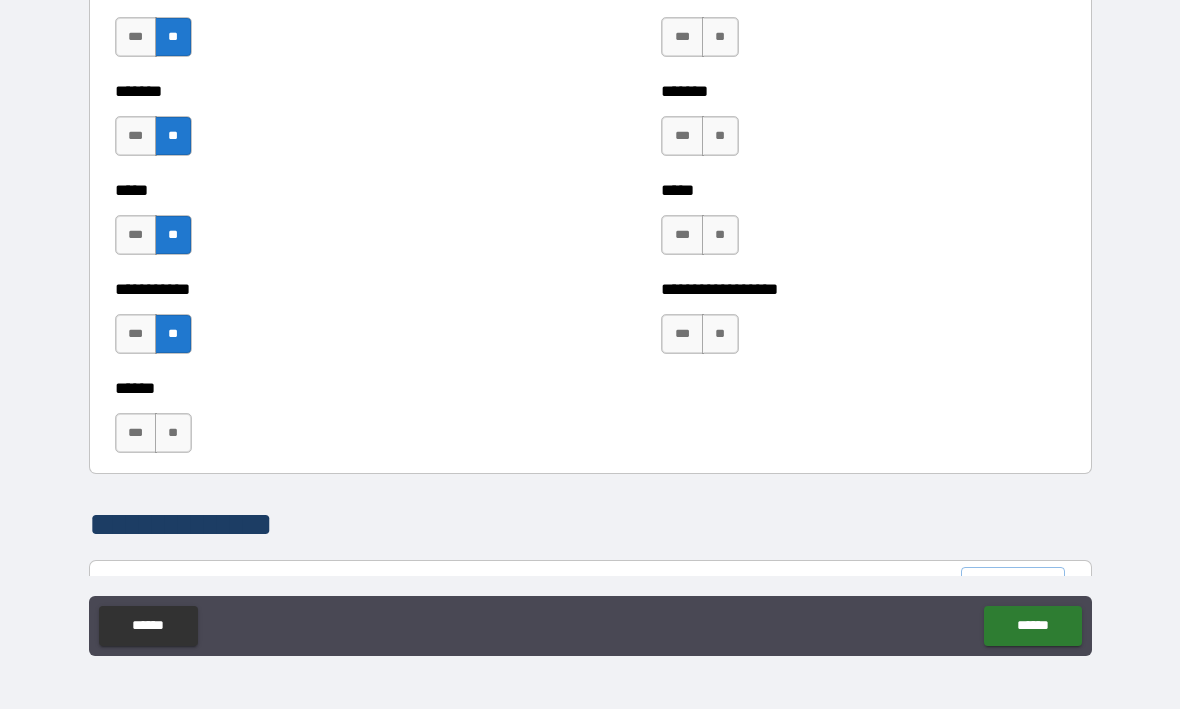 click on "**" at bounding box center [173, 434] 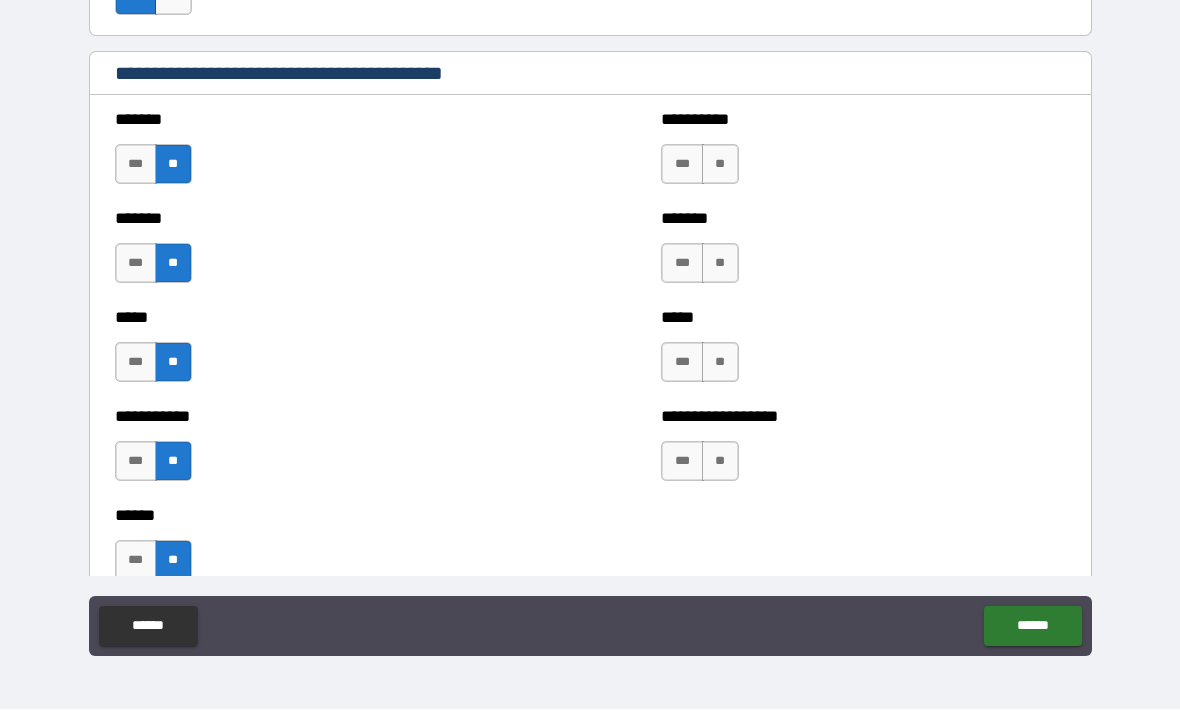 scroll, scrollTop: 1653, scrollLeft: 0, axis: vertical 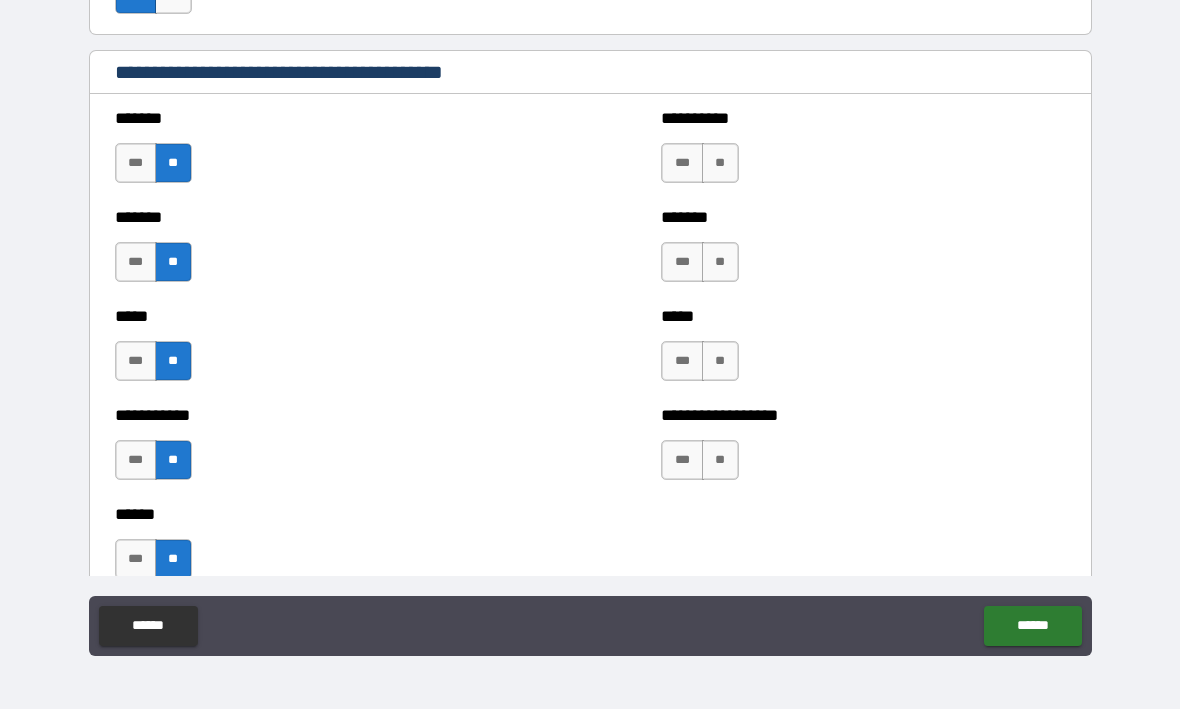 click on "**" at bounding box center [720, 164] 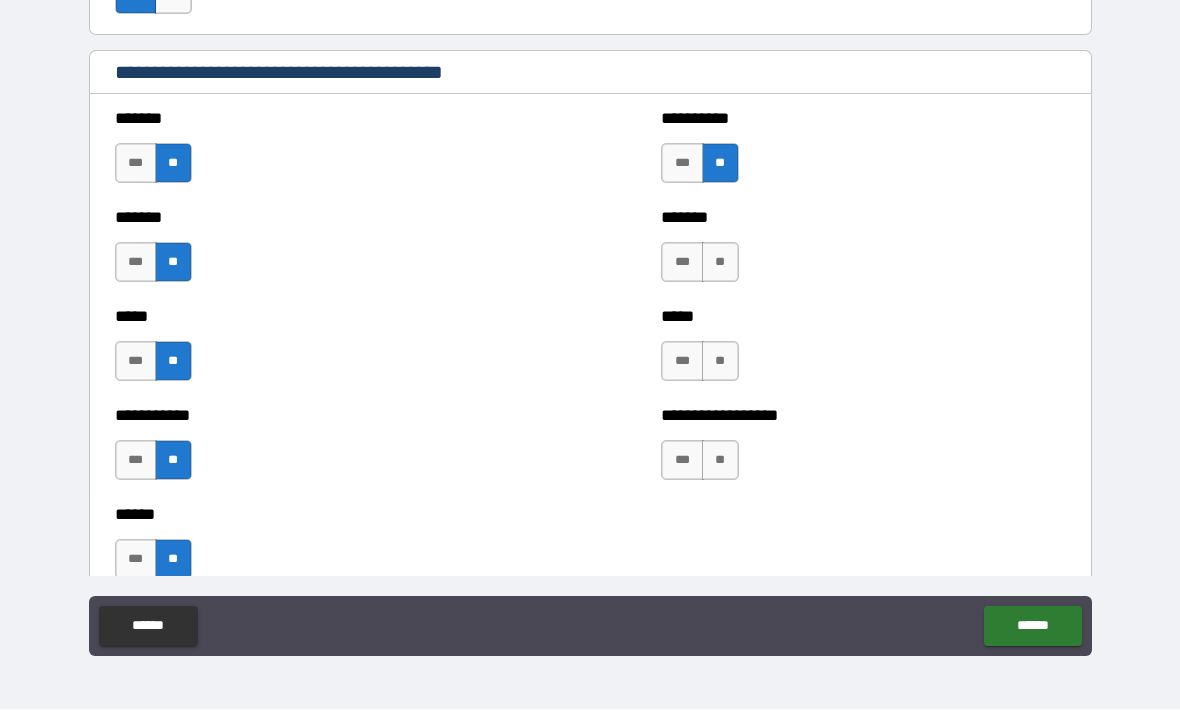 click on "**" at bounding box center (720, 263) 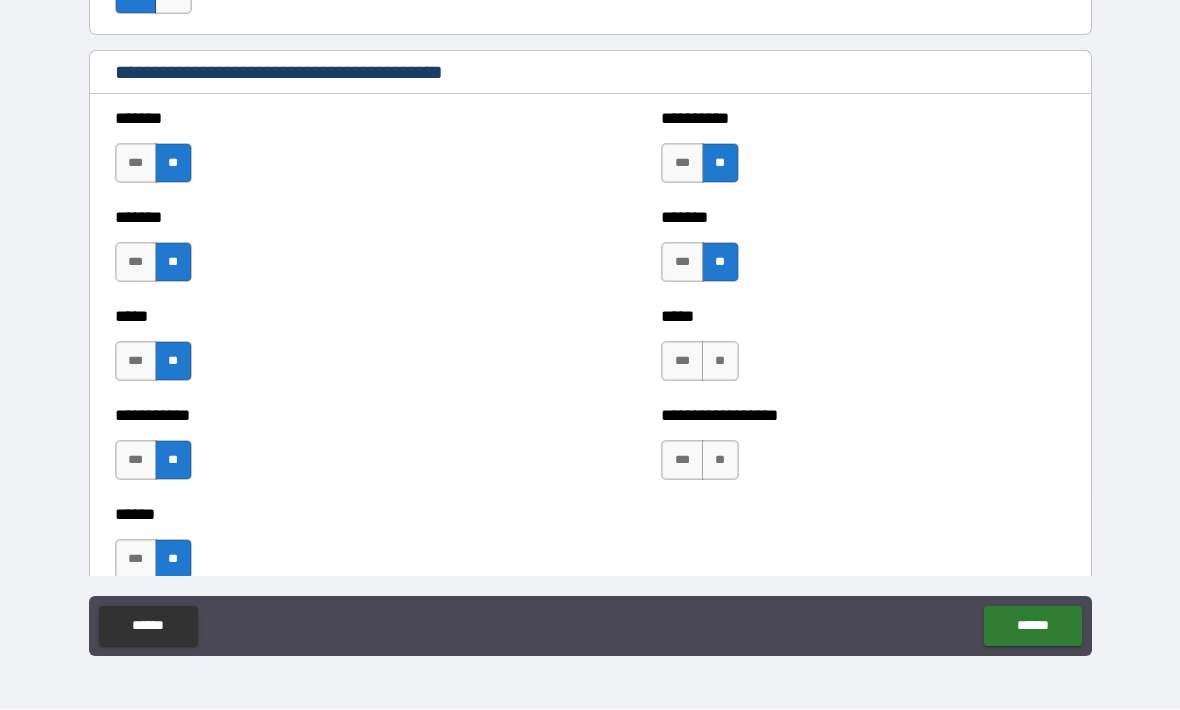 click on "**" at bounding box center [720, 362] 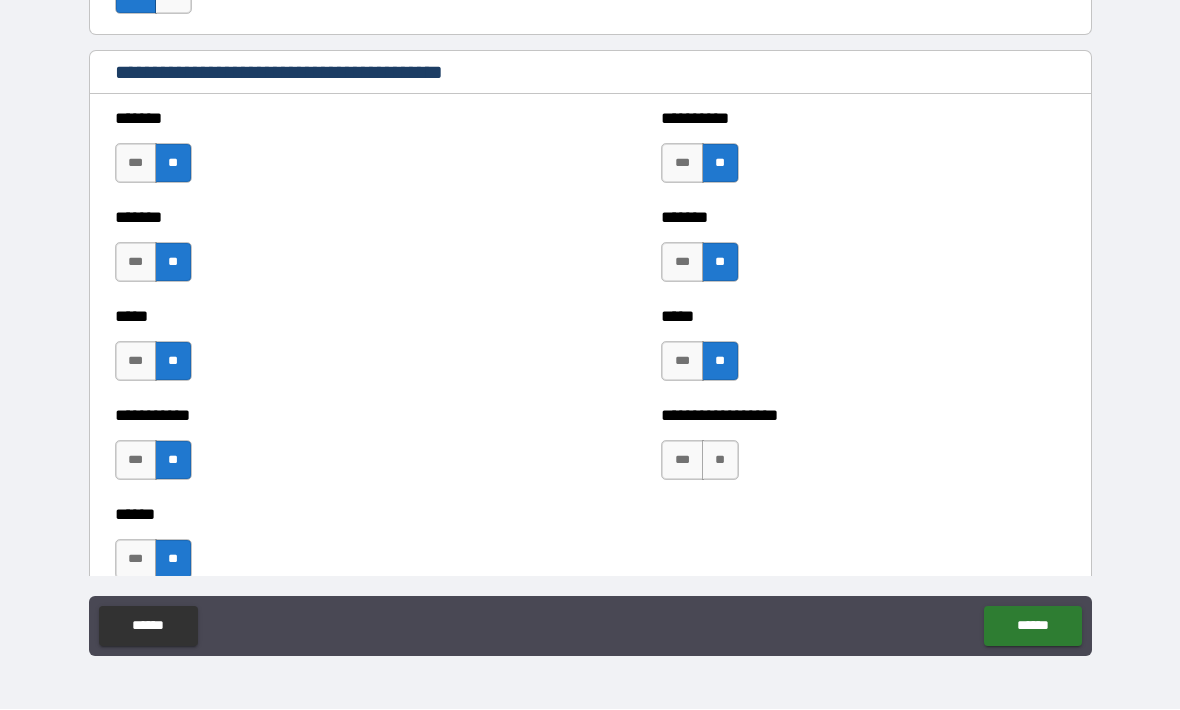 click on "**" at bounding box center (720, 461) 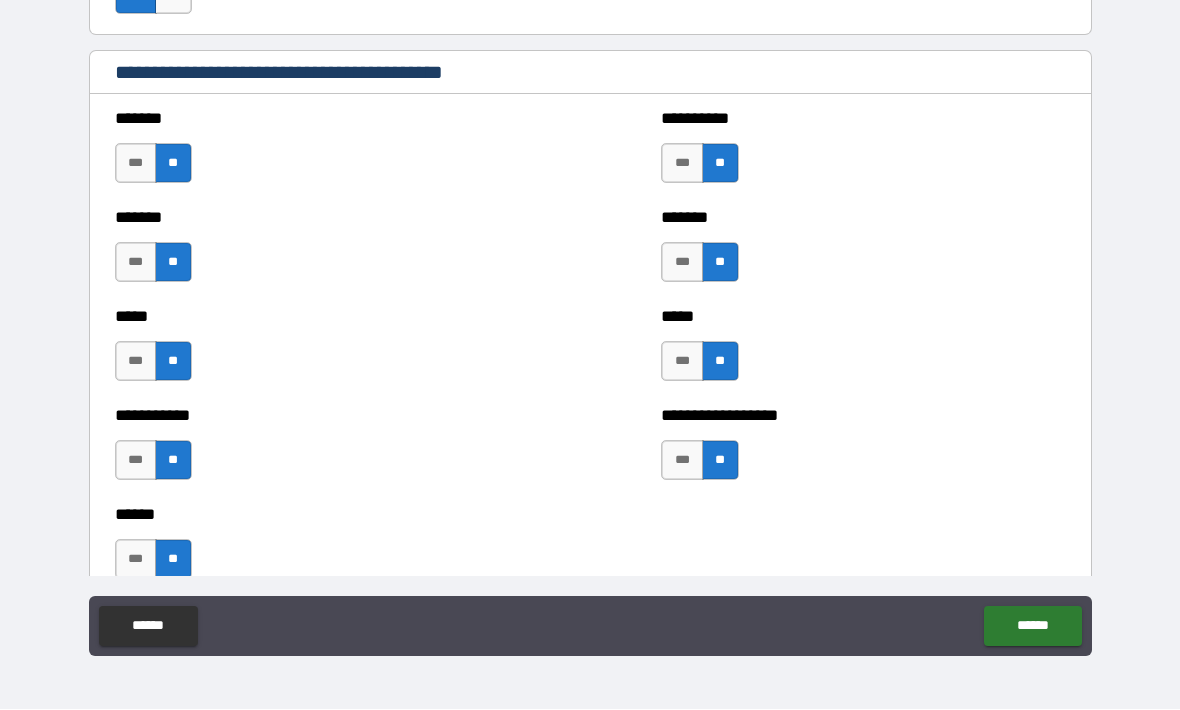 click on "**********" at bounding box center [590, 324] 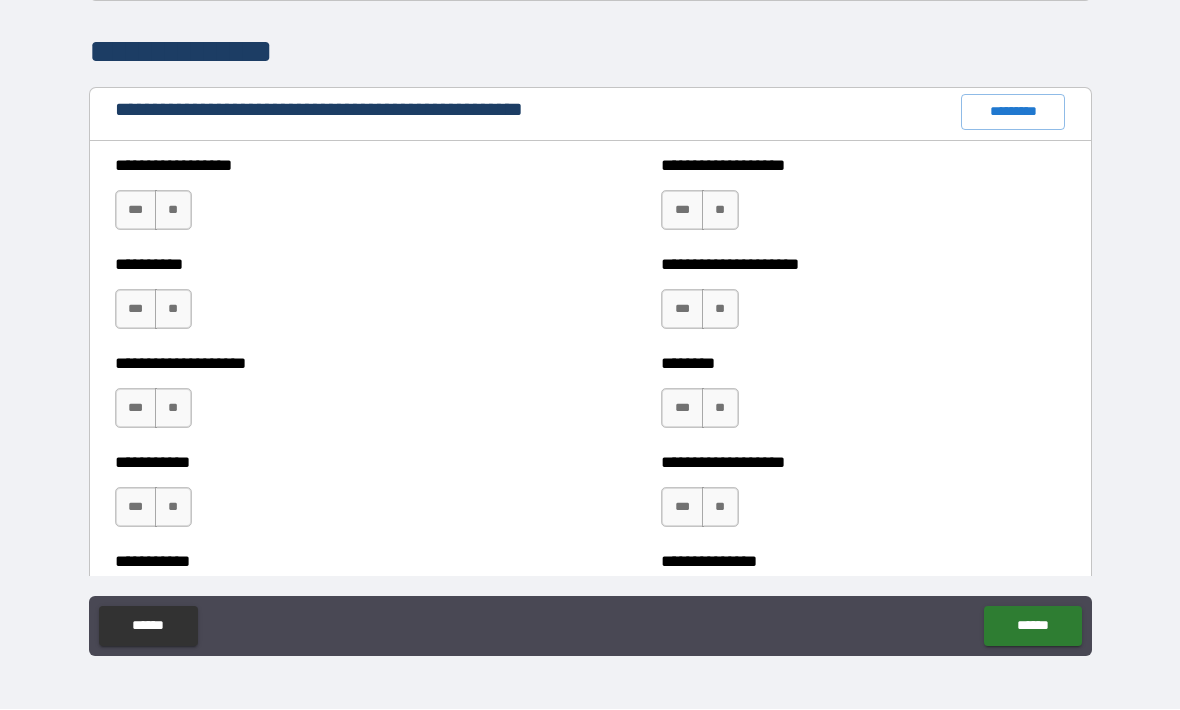 scroll, scrollTop: 2271, scrollLeft: 0, axis: vertical 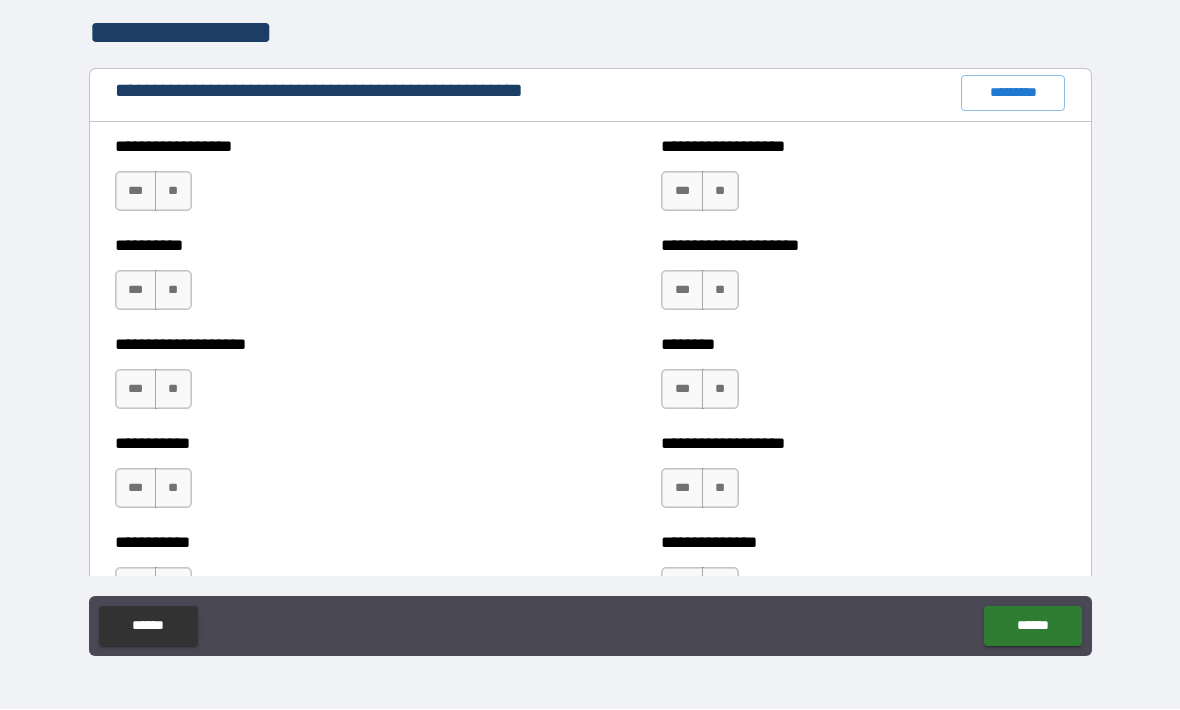 click on "**" at bounding box center (173, 192) 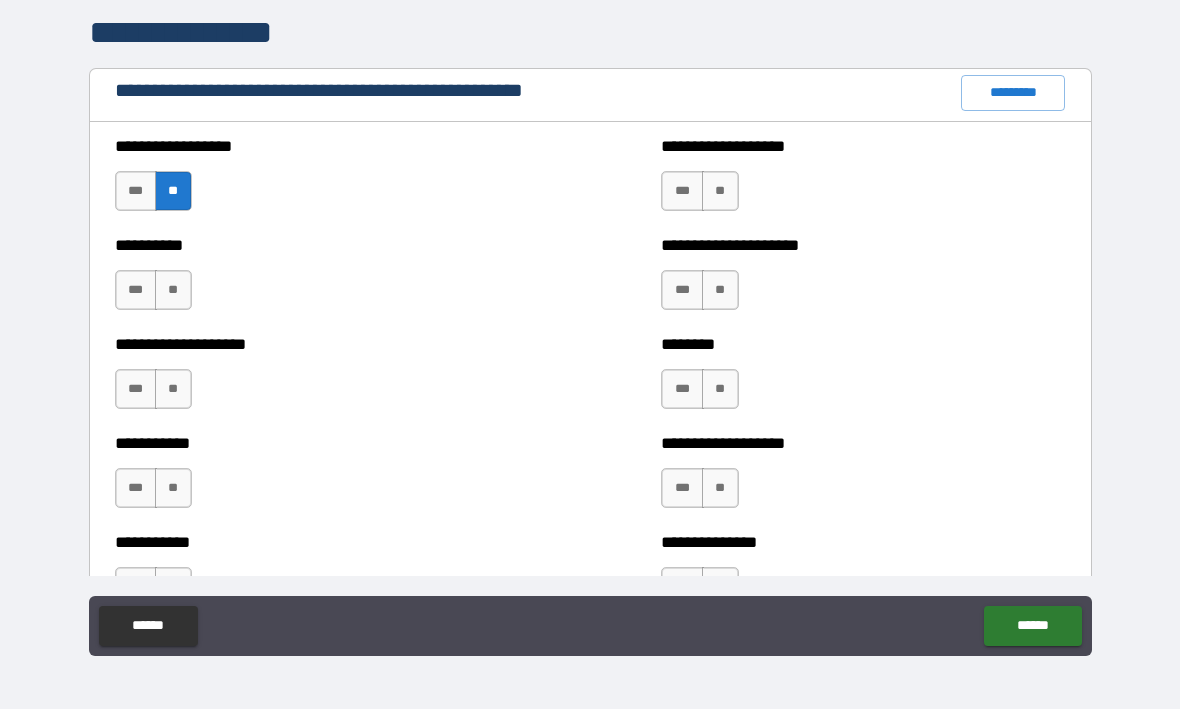 click on "**" at bounding box center (173, 291) 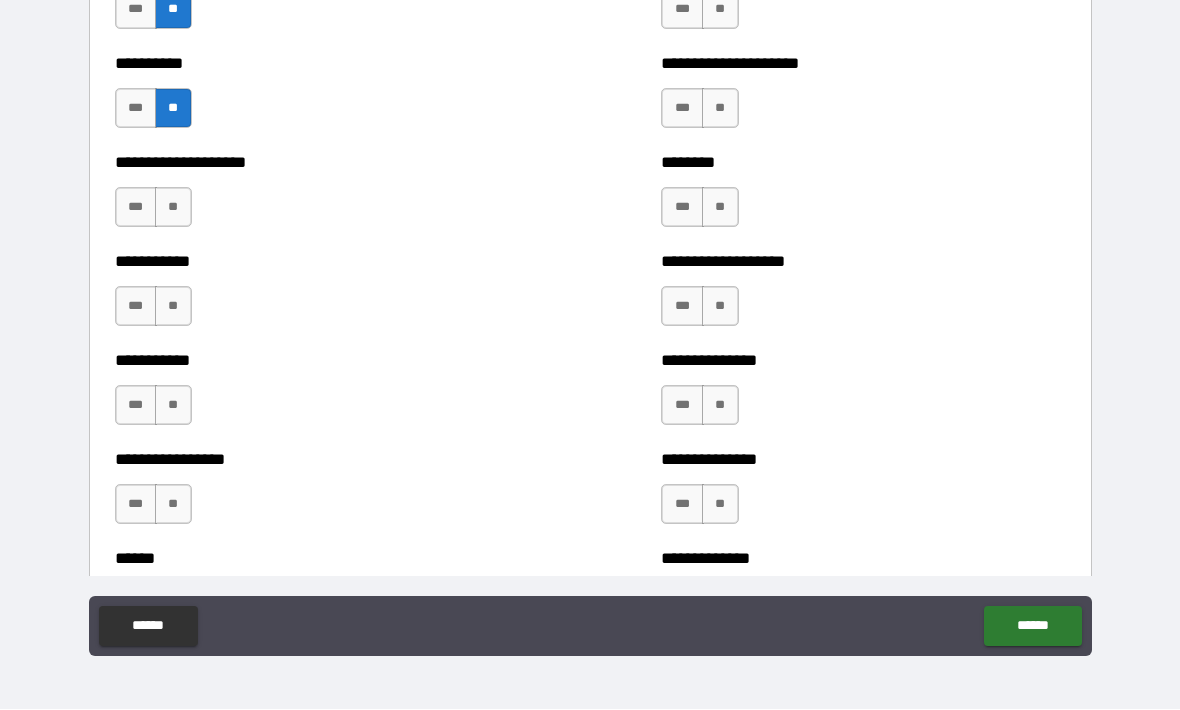 scroll, scrollTop: 2451, scrollLeft: 0, axis: vertical 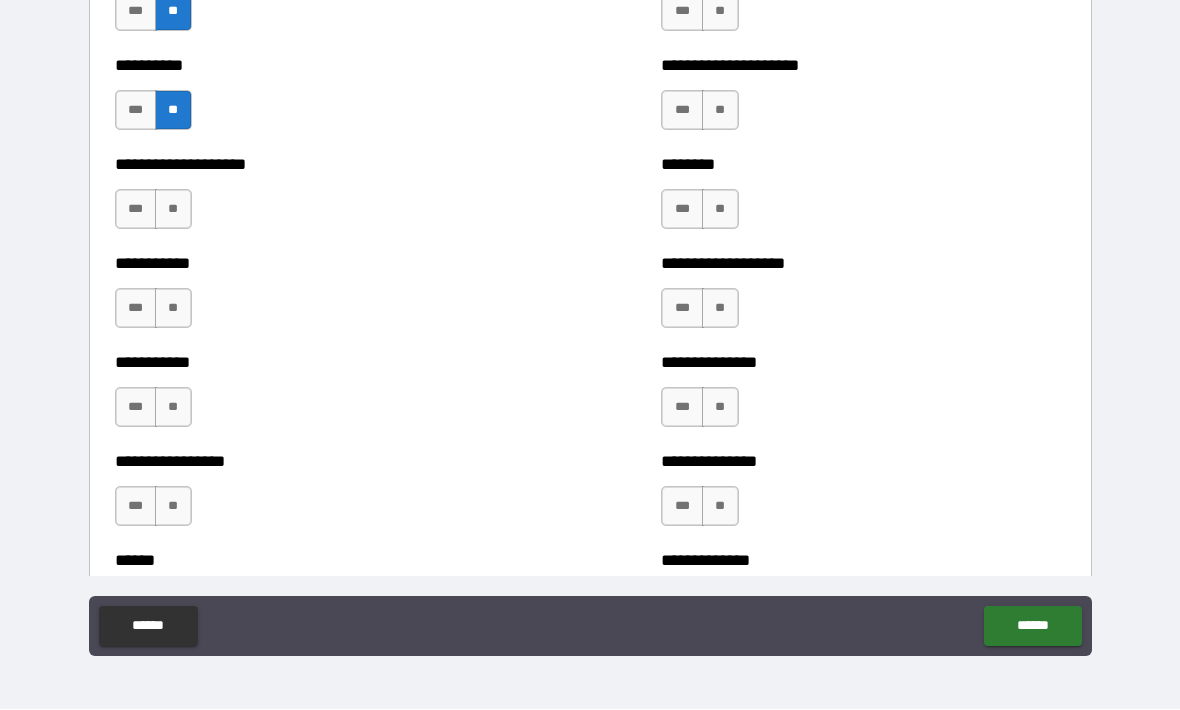 click on "**" at bounding box center (173, 210) 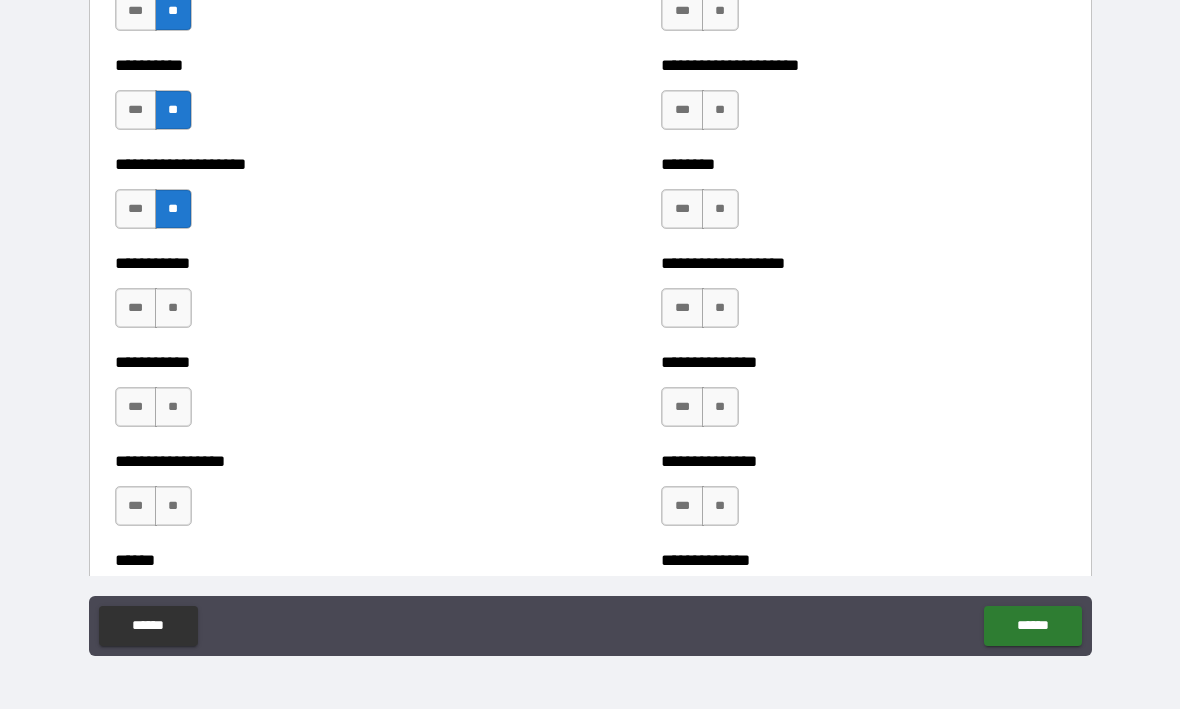 click on "**" at bounding box center [173, 309] 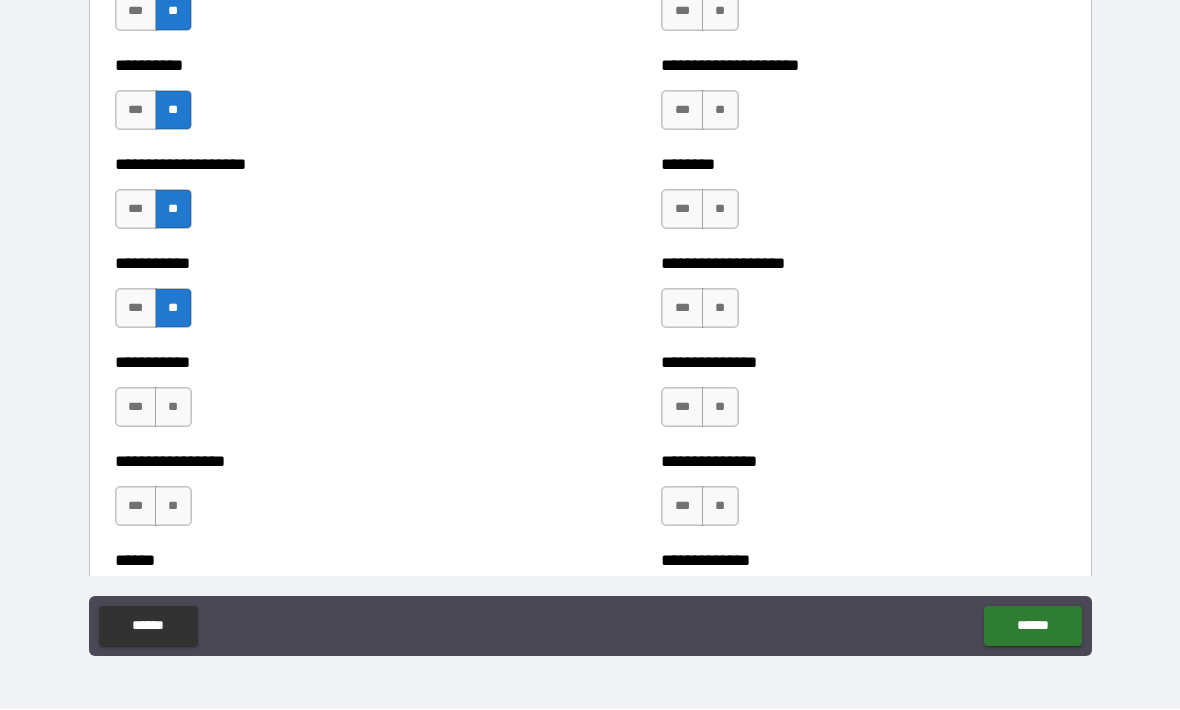click on "**" at bounding box center (173, 408) 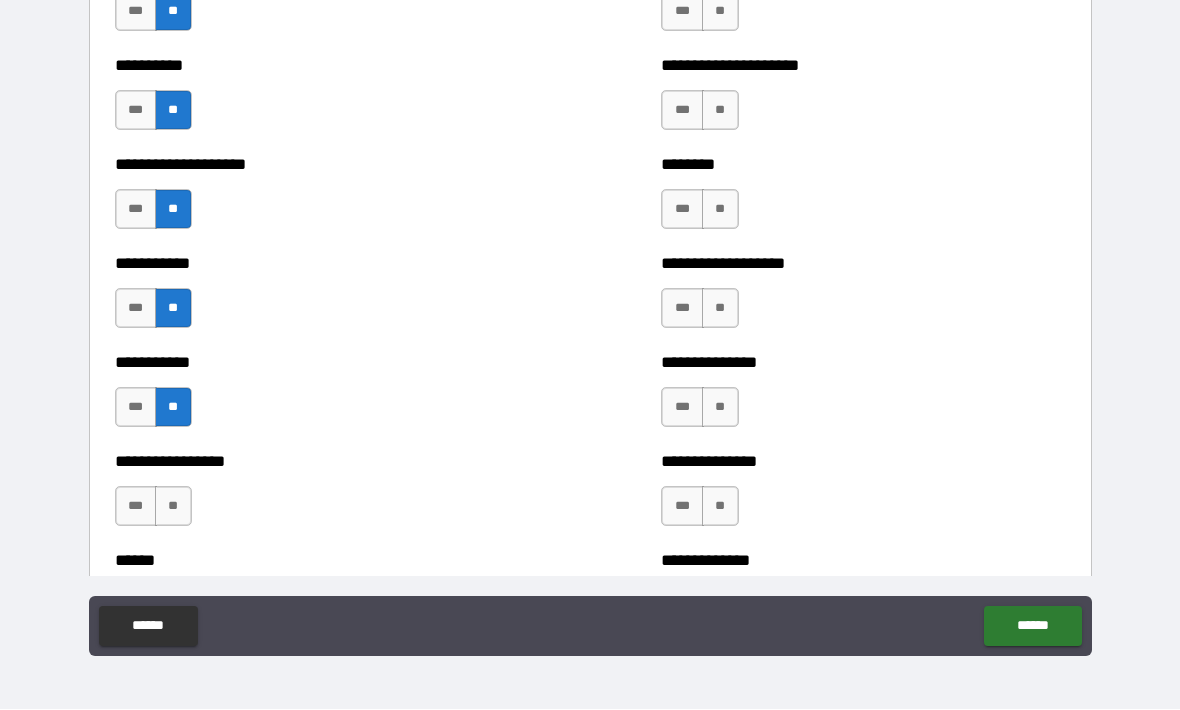 click on "**" at bounding box center [173, 507] 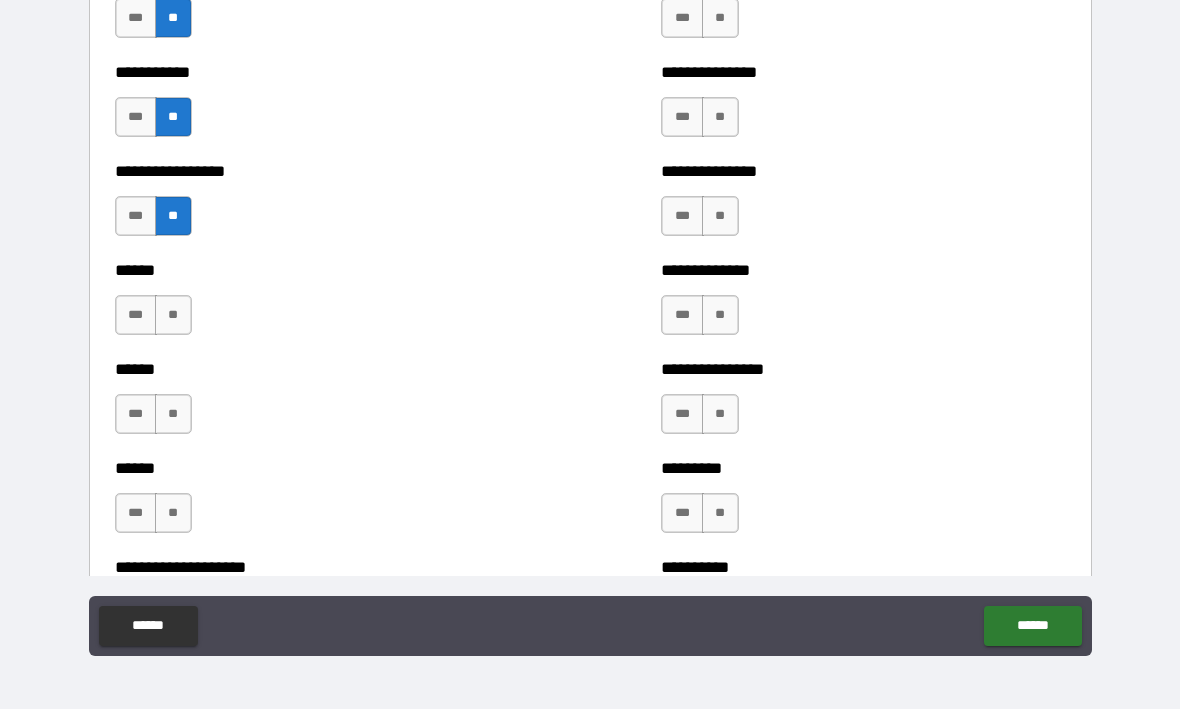 click on "**" at bounding box center [173, 316] 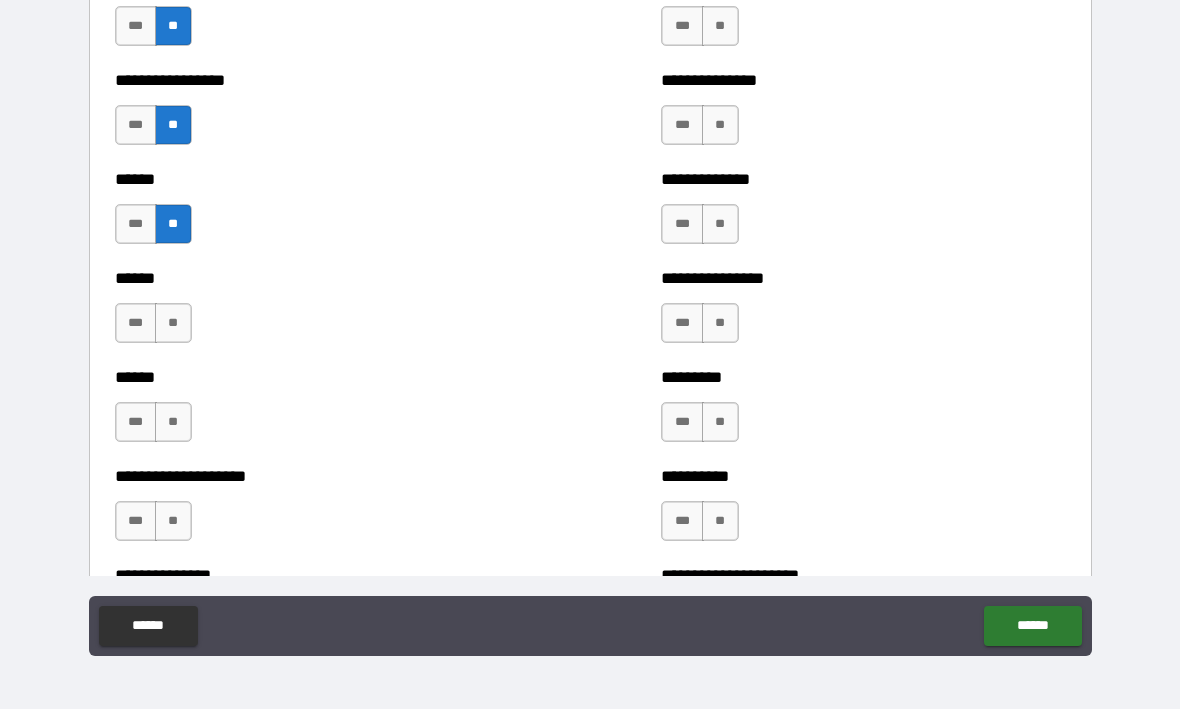 scroll, scrollTop: 2916, scrollLeft: 0, axis: vertical 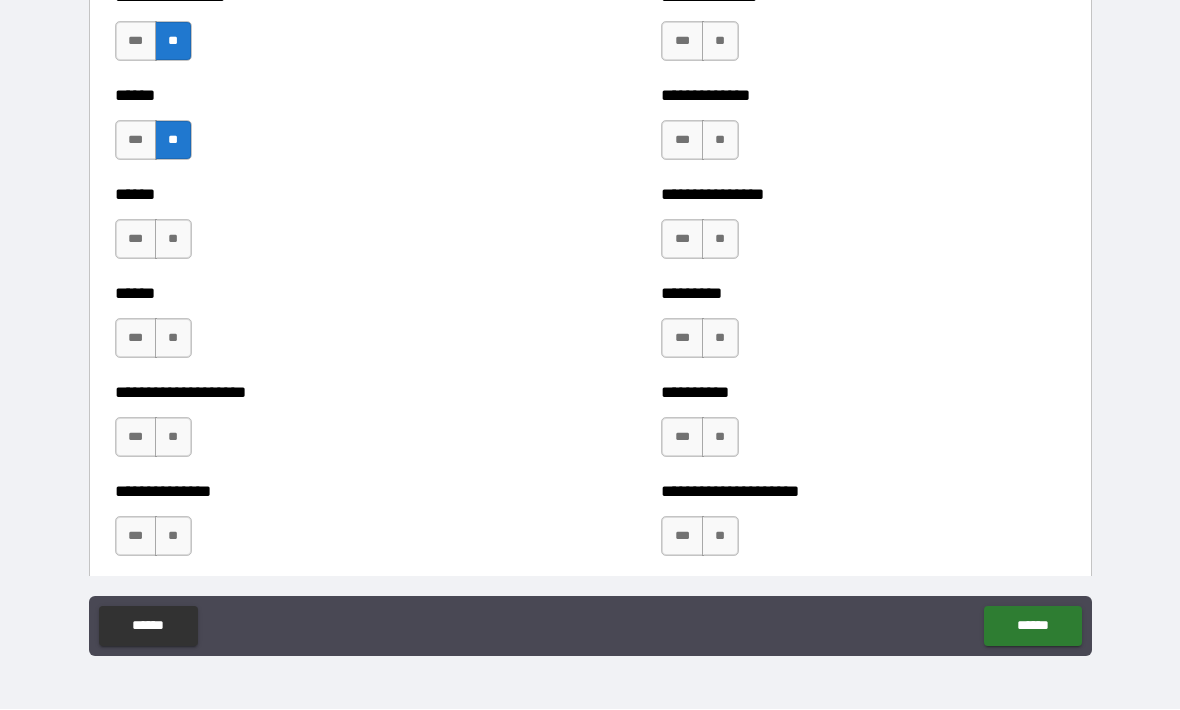 click on "**" at bounding box center [173, 240] 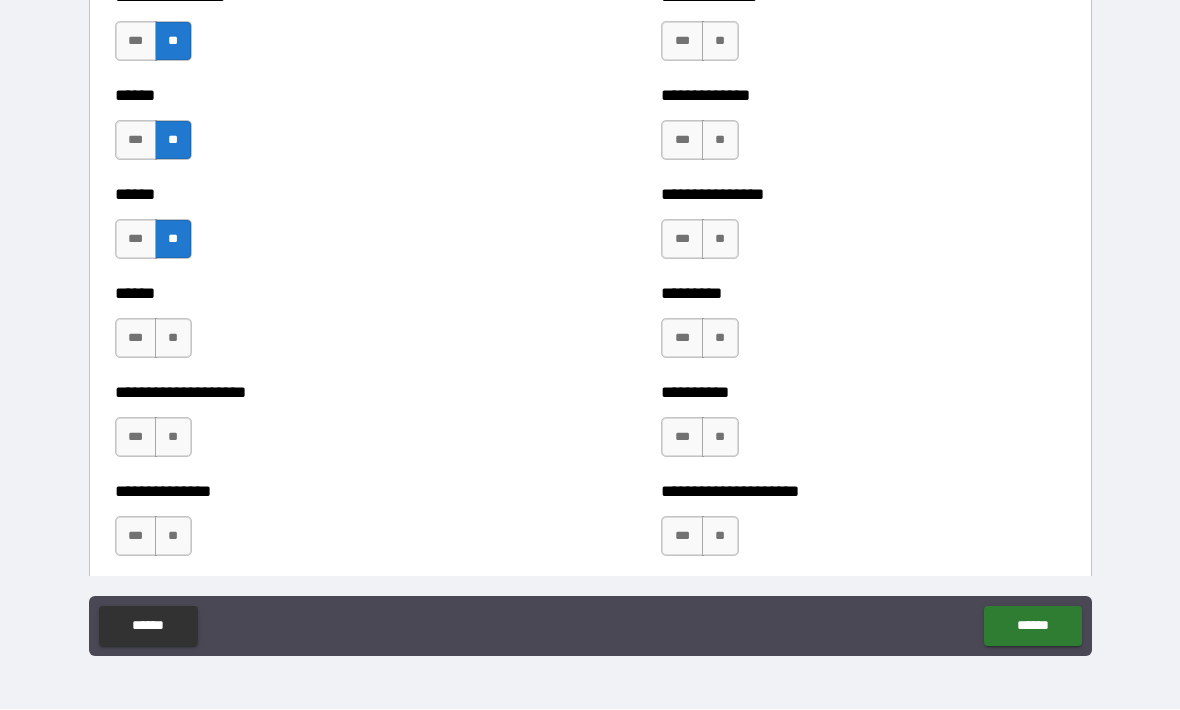 click on "**" at bounding box center [173, 339] 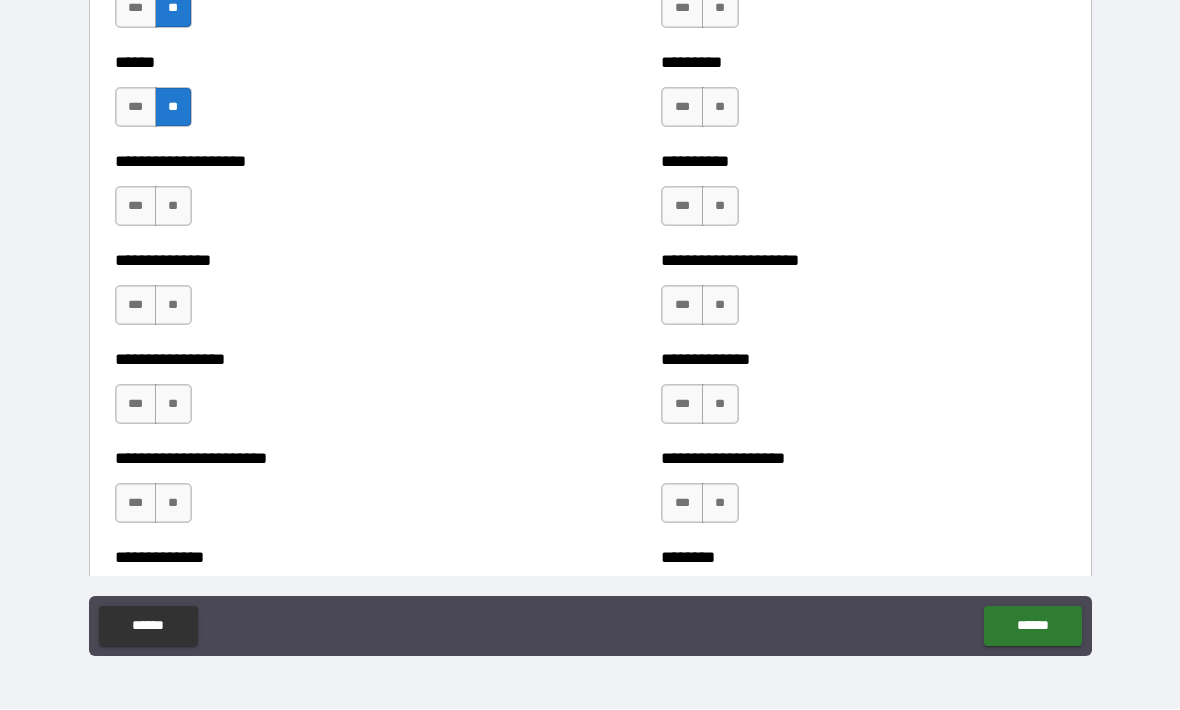 scroll, scrollTop: 3146, scrollLeft: 0, axis: vertical 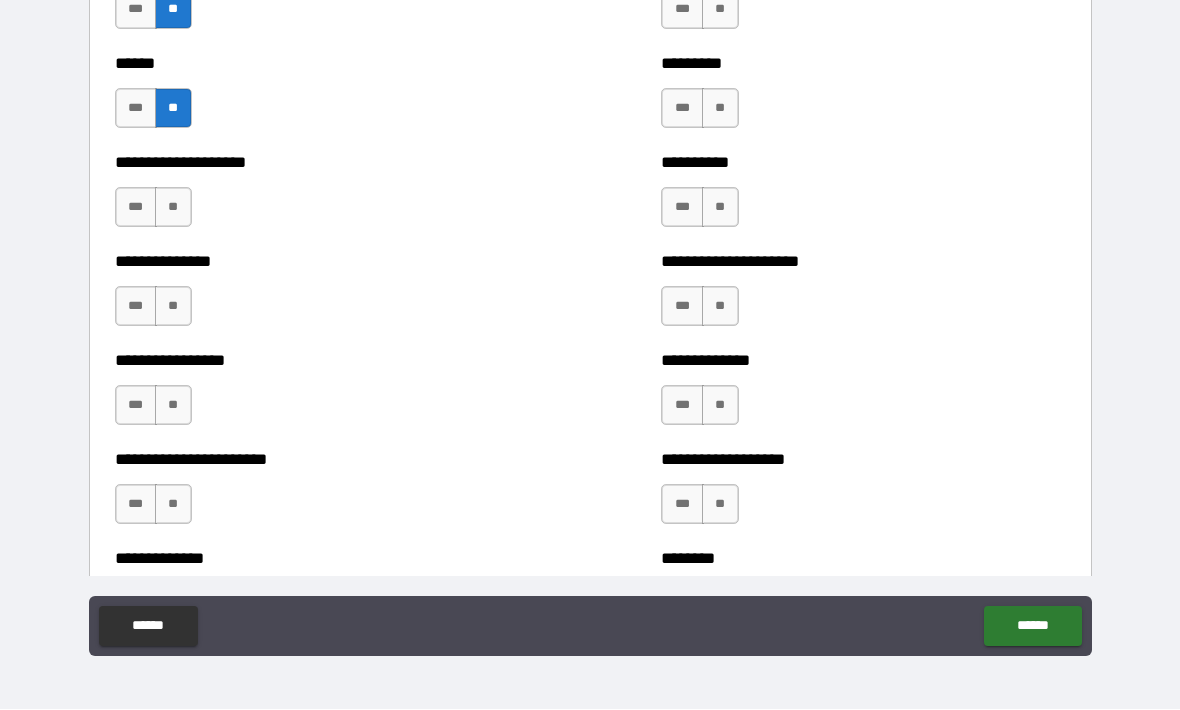 click on "**" at bounding box center [173, 208] 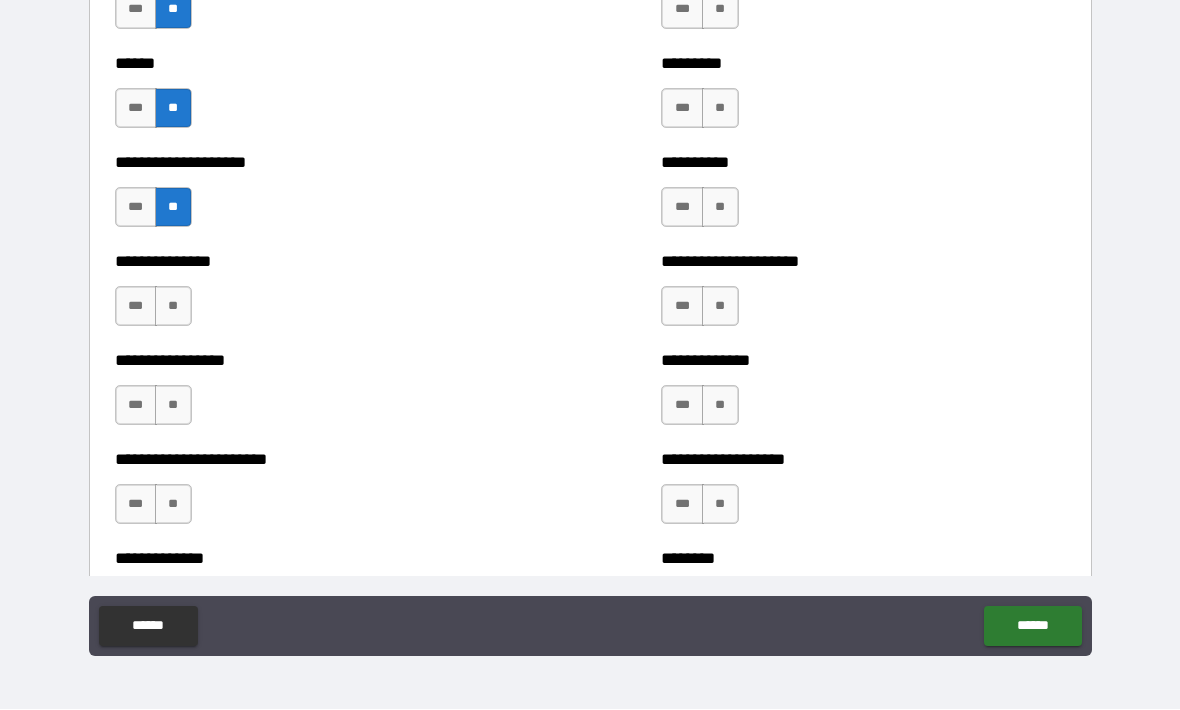 click on "**" at bounding box center [173, 307] 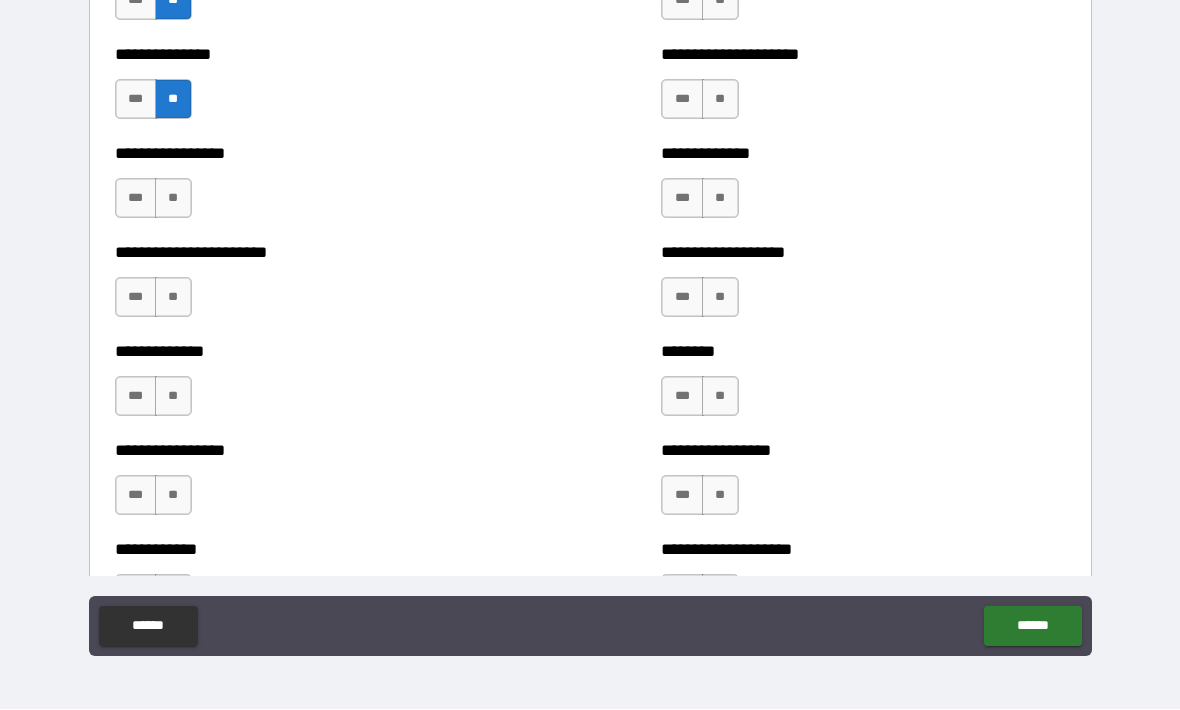 scroll, scrollTop: 3354, scrollLeft: 0, axis: vertical 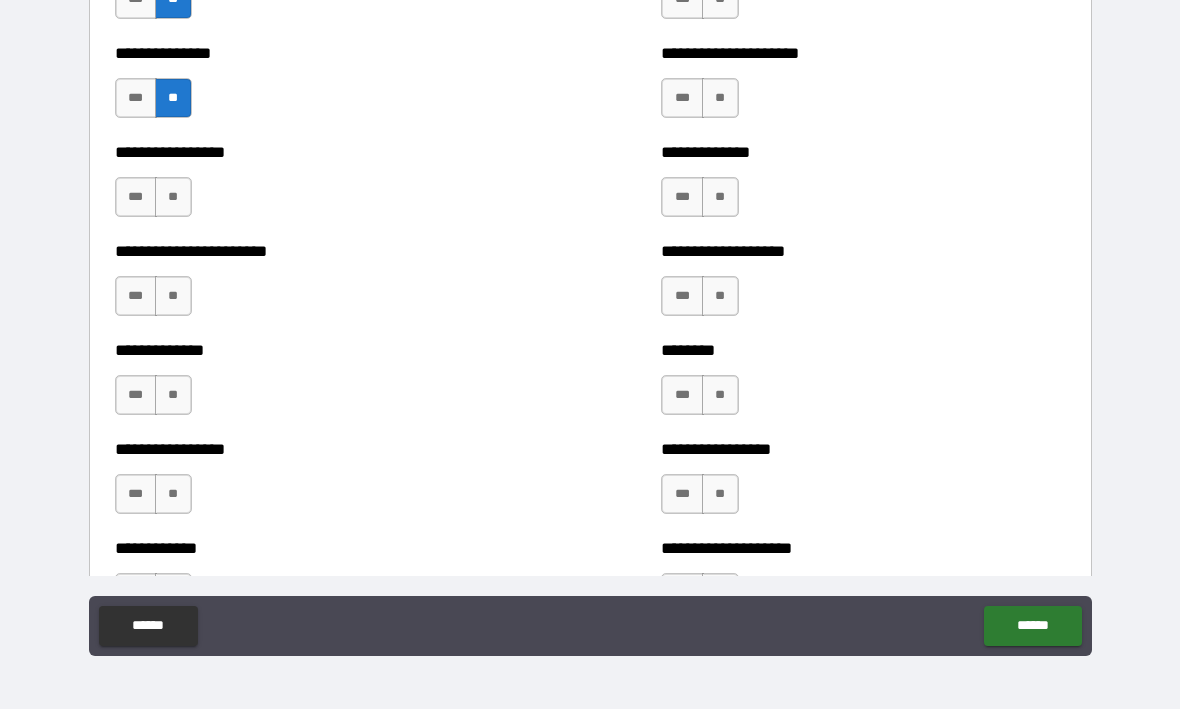 click on "**" at bounding box center (173, 198) 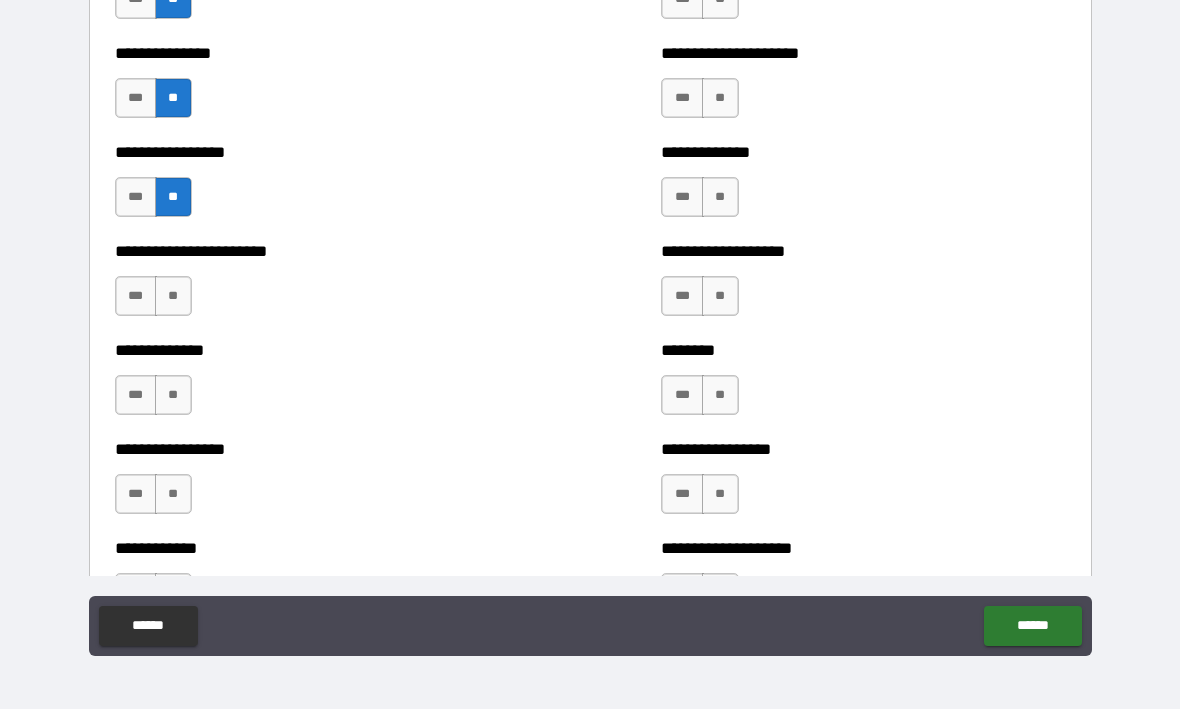 click on "**" at bounding box center (173, 297) 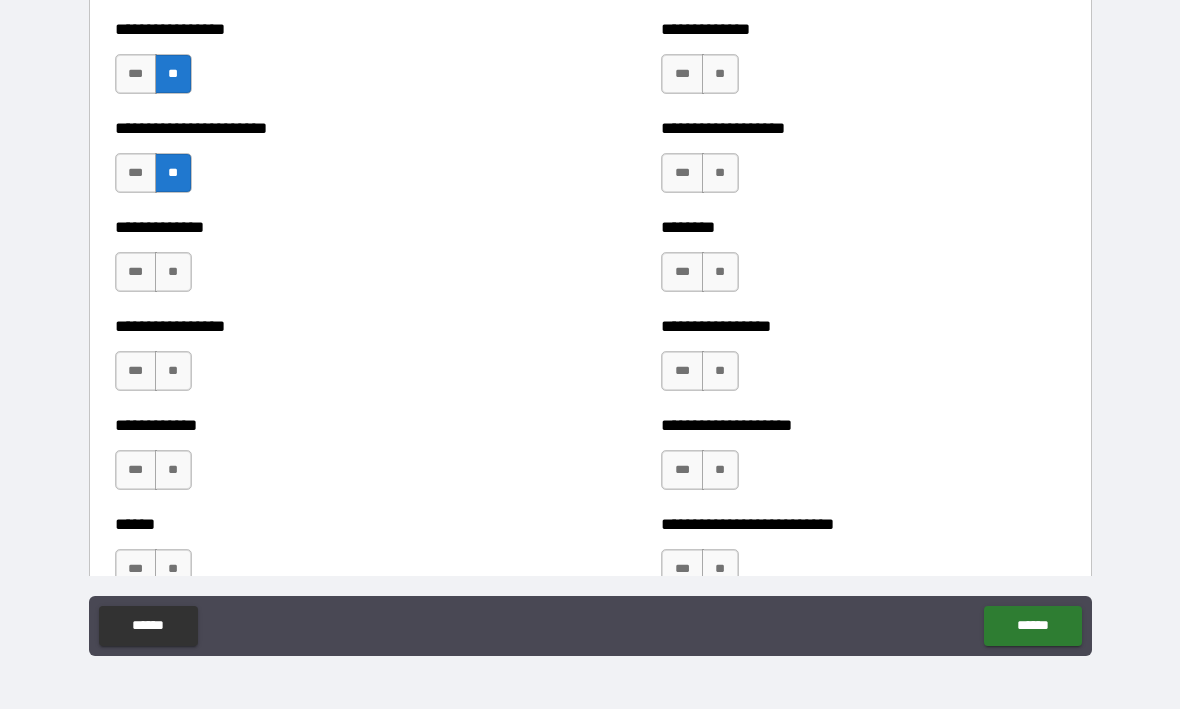 scroll, scrollTop: 3643, scrollLeft: 0, axis: vertical 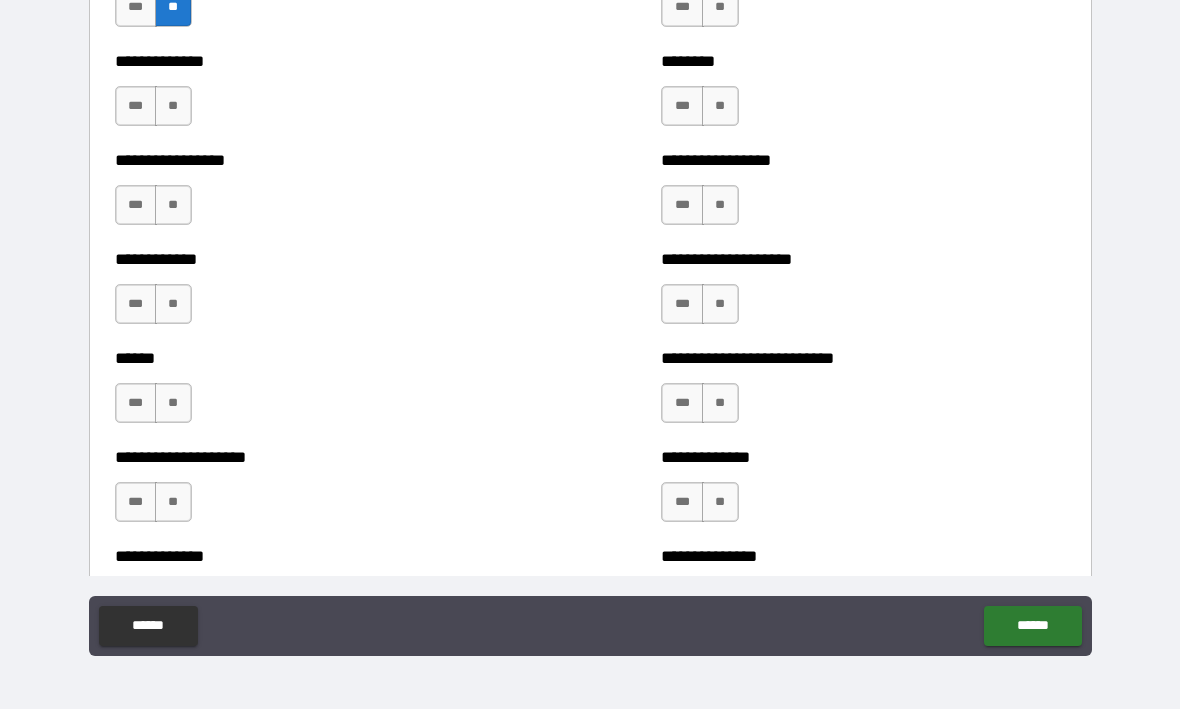 click on "**" at bounding box center (173, 107) 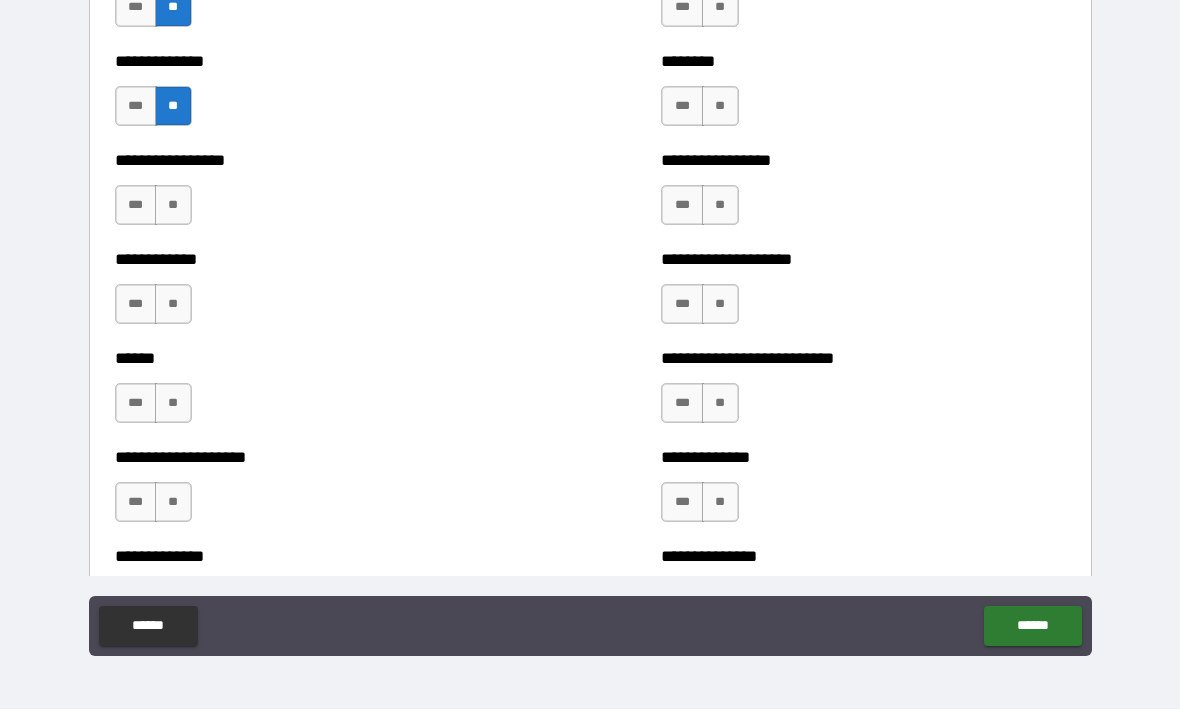 click on "**" at bounding box center [173, 206] 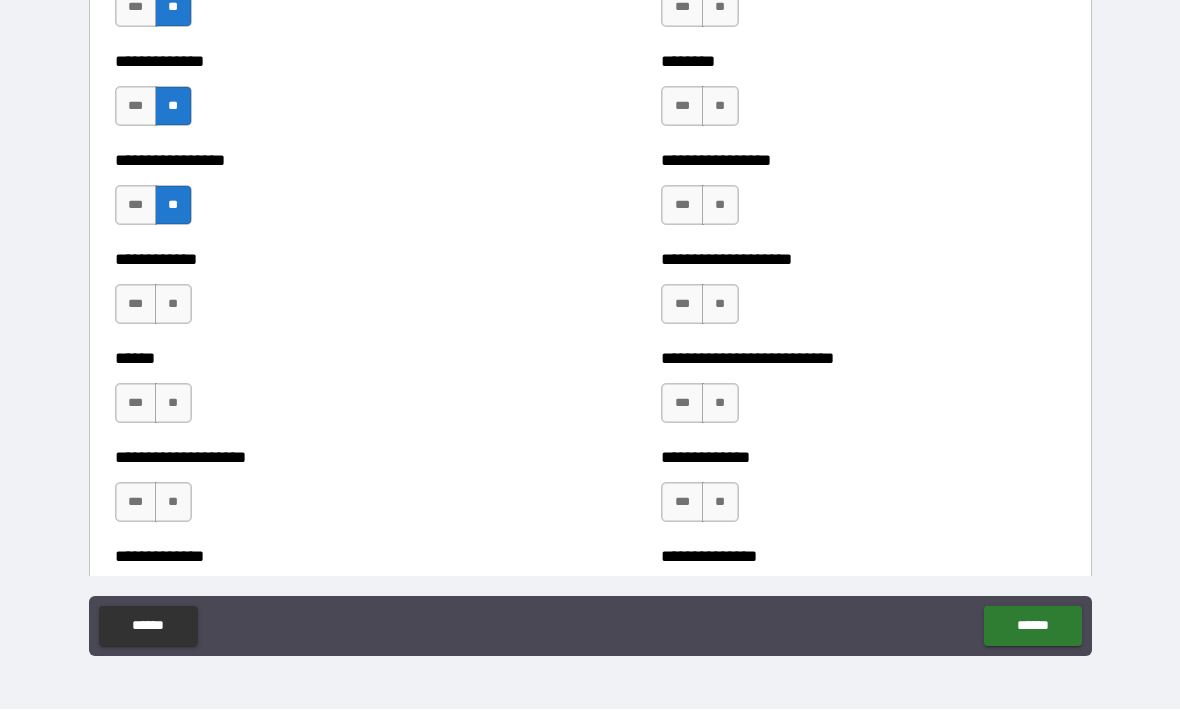 click on "**" at bounding box center (173, 305) 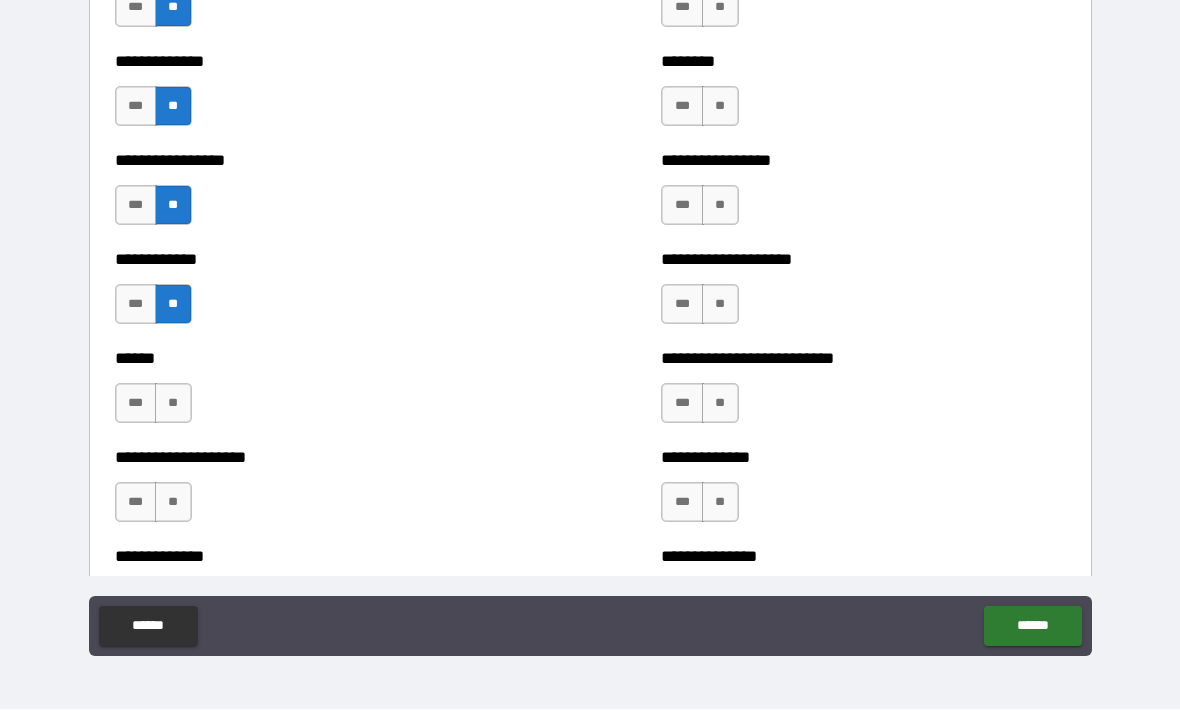 click on "**" at bounding box center [173, 404] 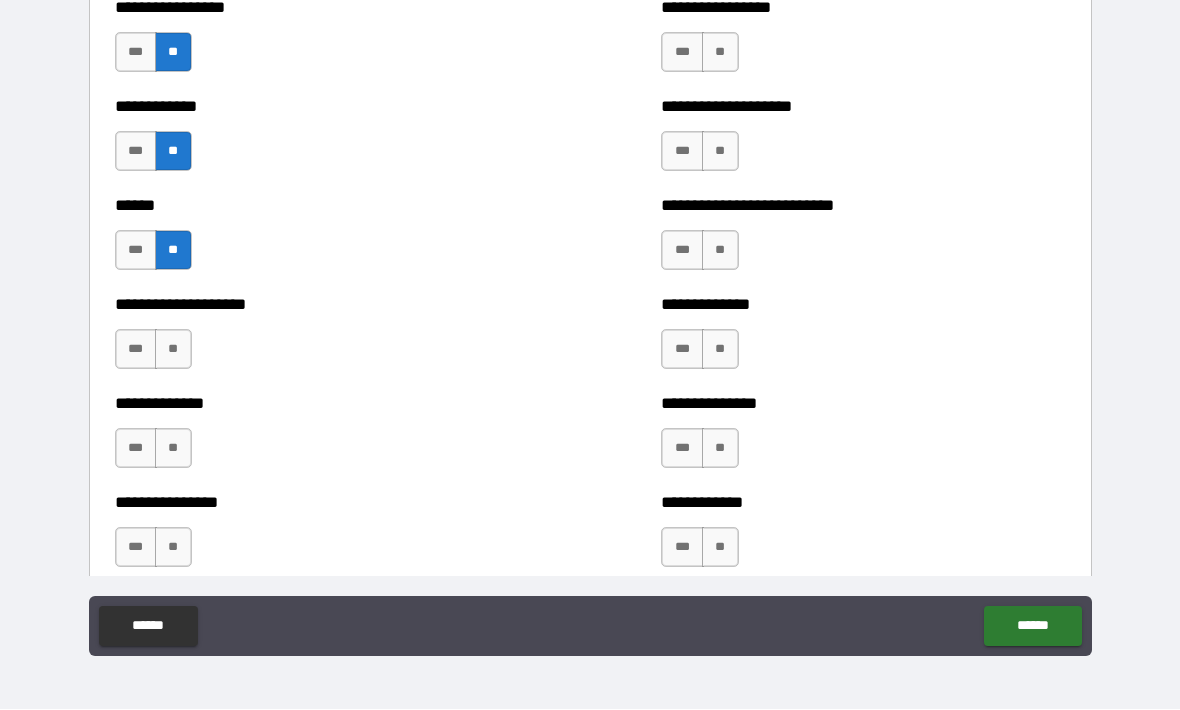 click on "**" at bounding box center (173, 350) 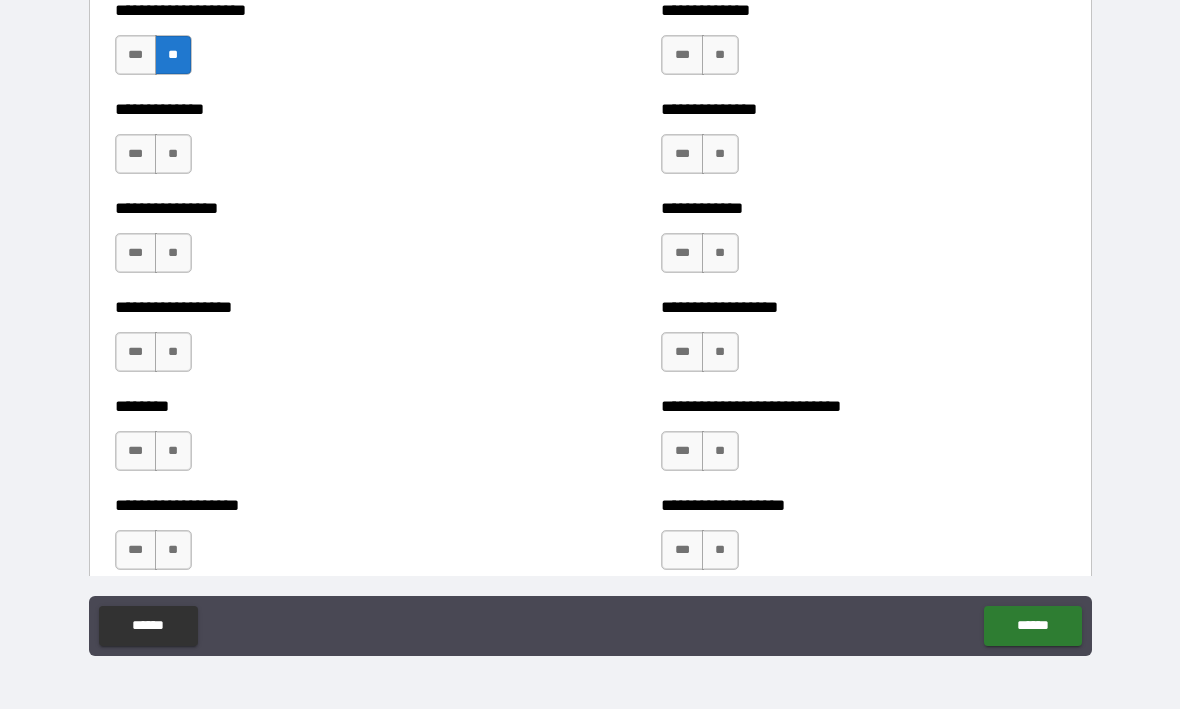 scroll, scrollTop: 4089, scrollLeft: 0, axis: vertical 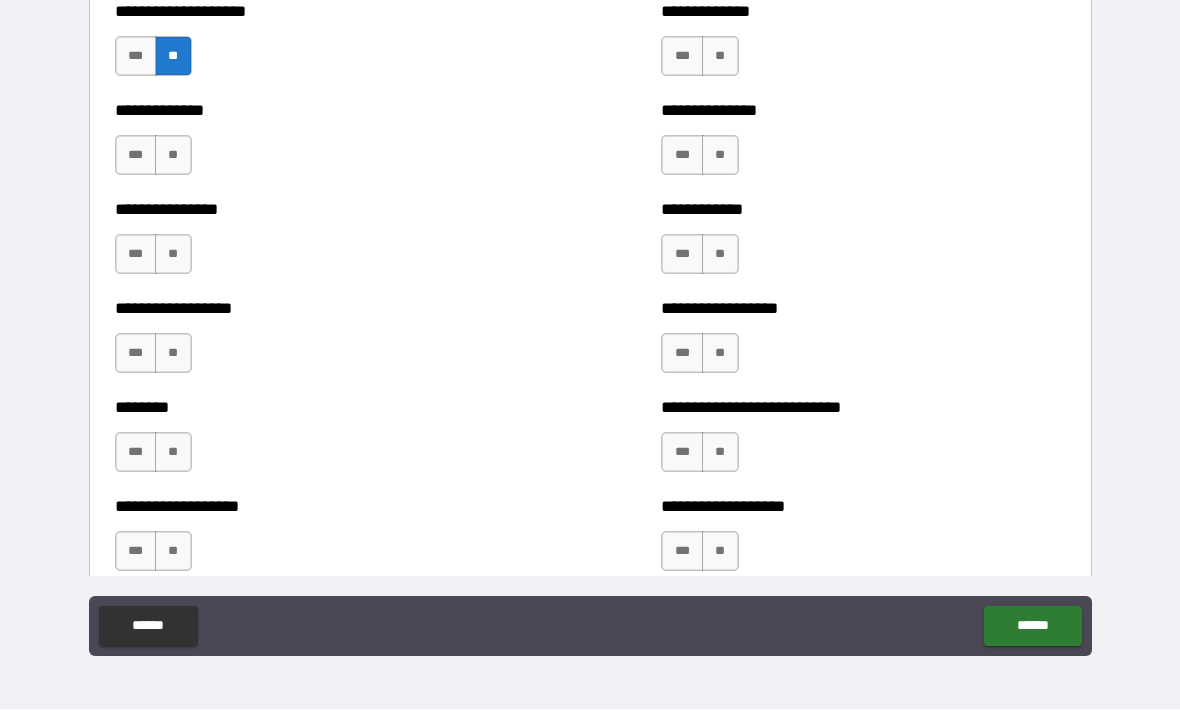 click on "**" at bounding box center [173, 156] 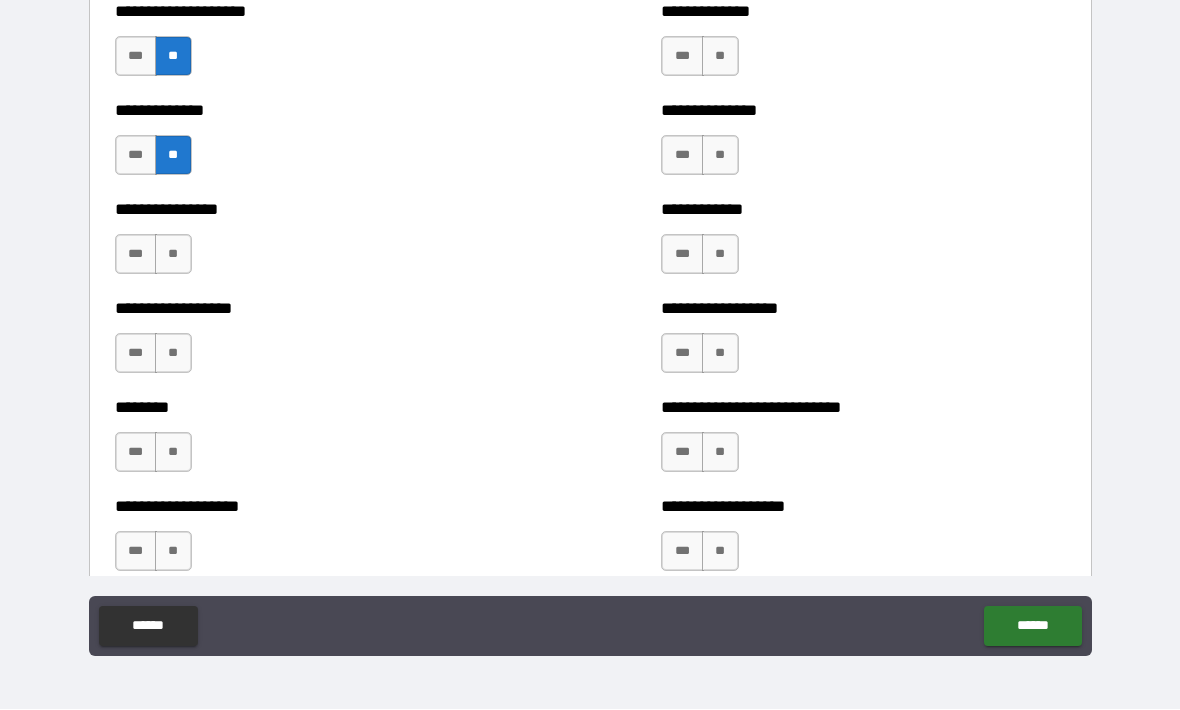 click on "**" at bounding box center [173, 255] 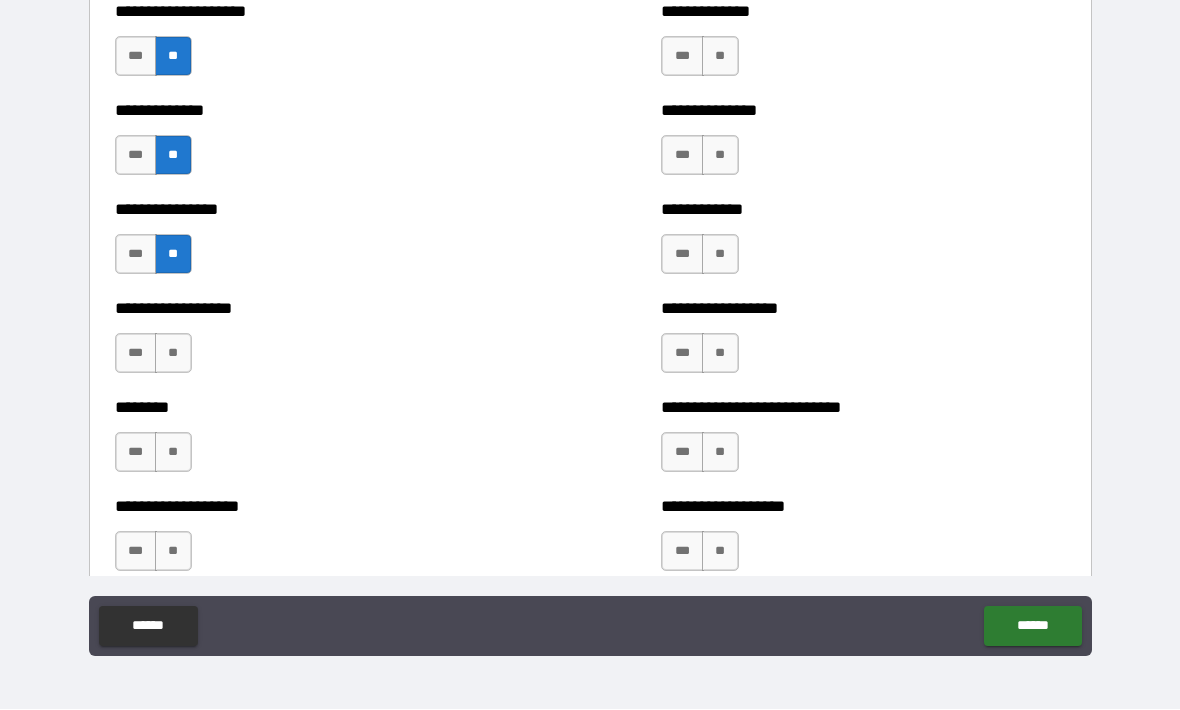 click on "**" at bounding box center (173, 354) 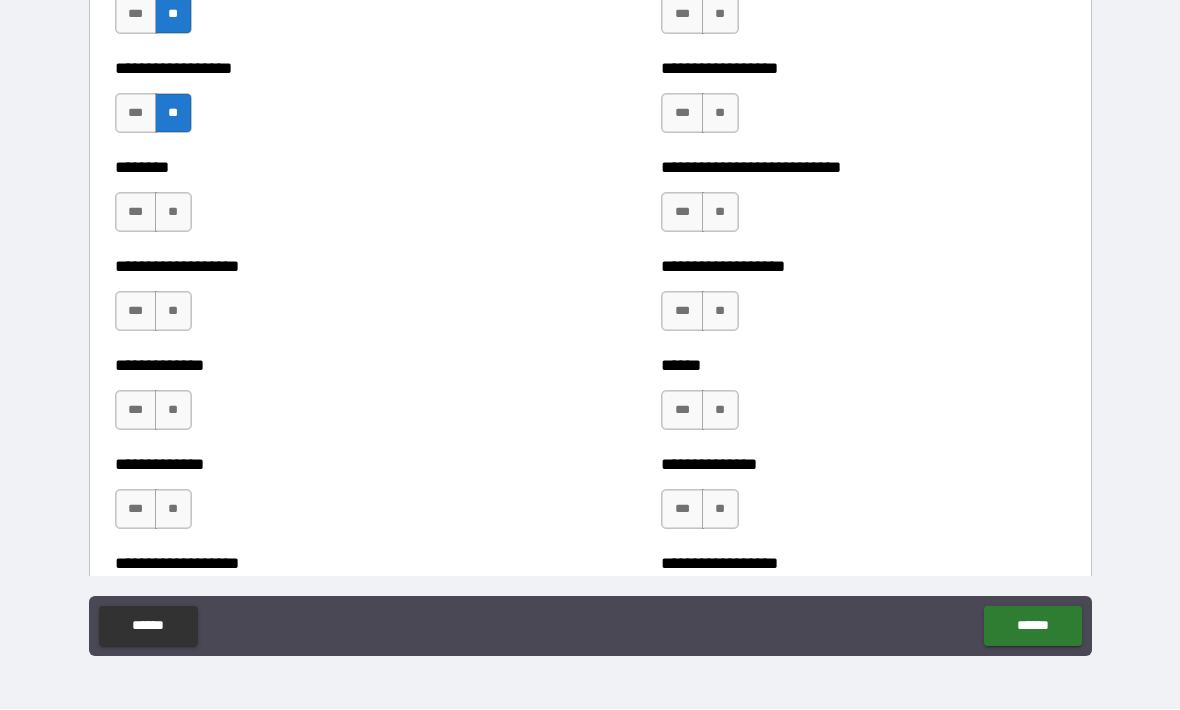 scroll, scrollTop: 4338, scrollLeft: 0, axis: vertical 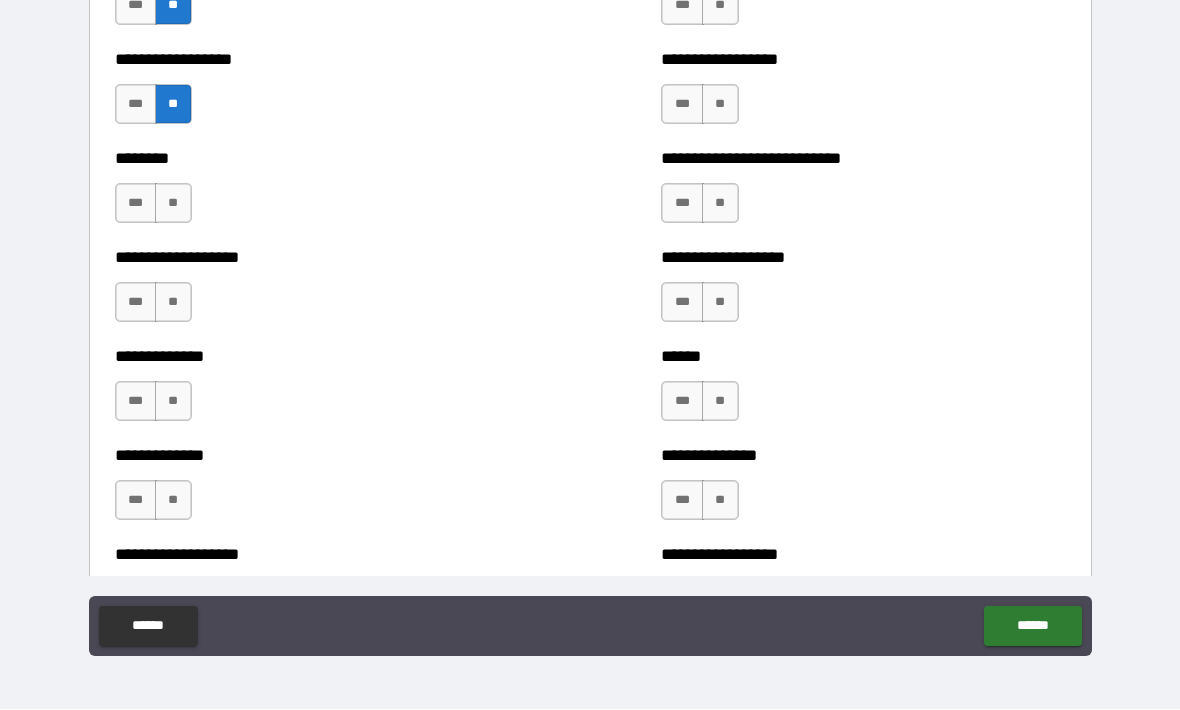 click on "**" at bounding box center (173, 204) 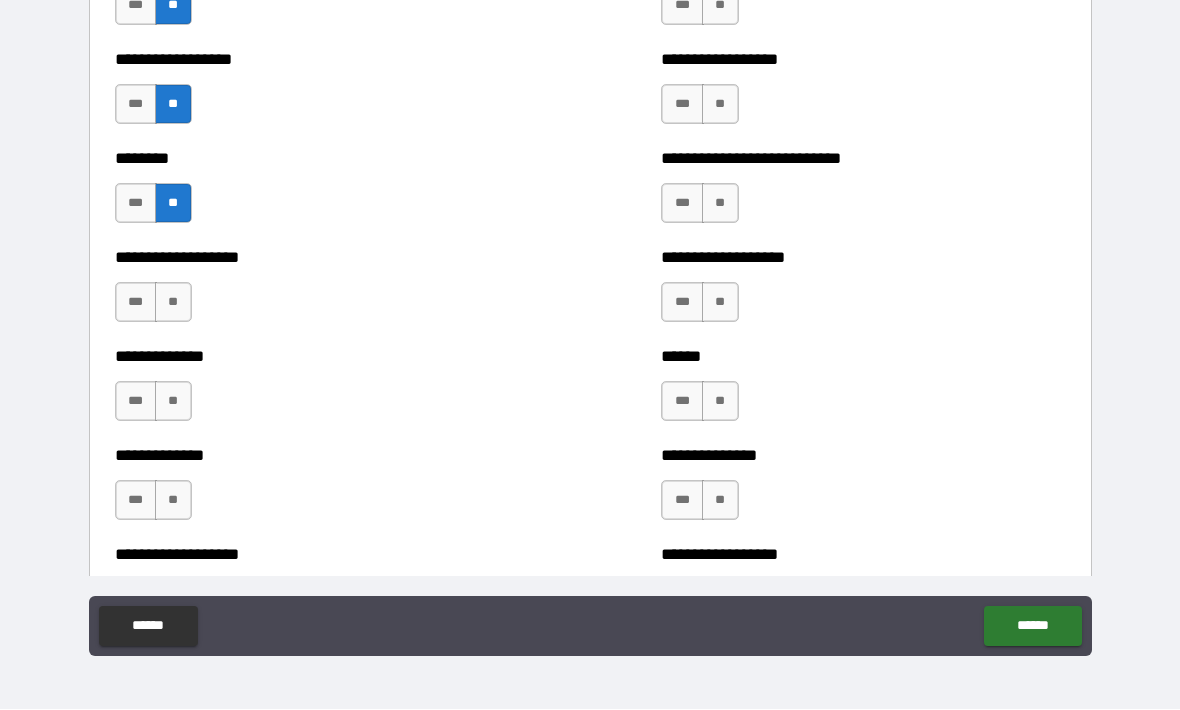 click on "**" at bounding box center (173, 303) 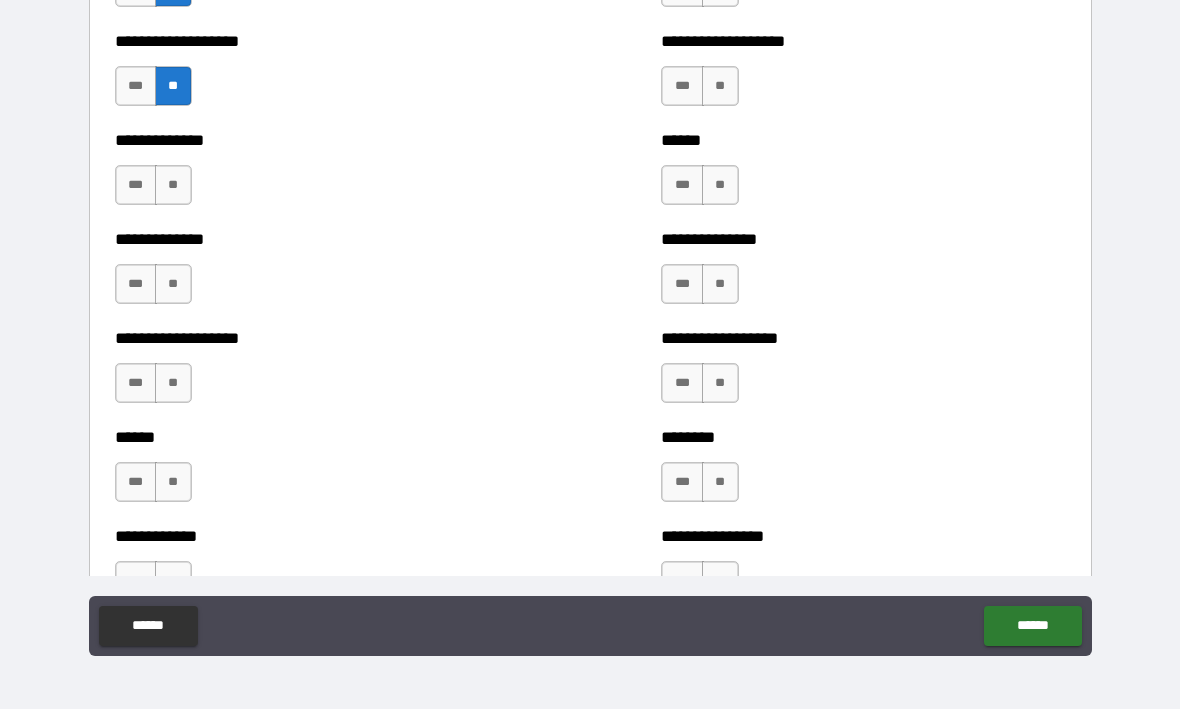 scroll, scrollTop: 4555, scrollLeft: 0, axis: vertical 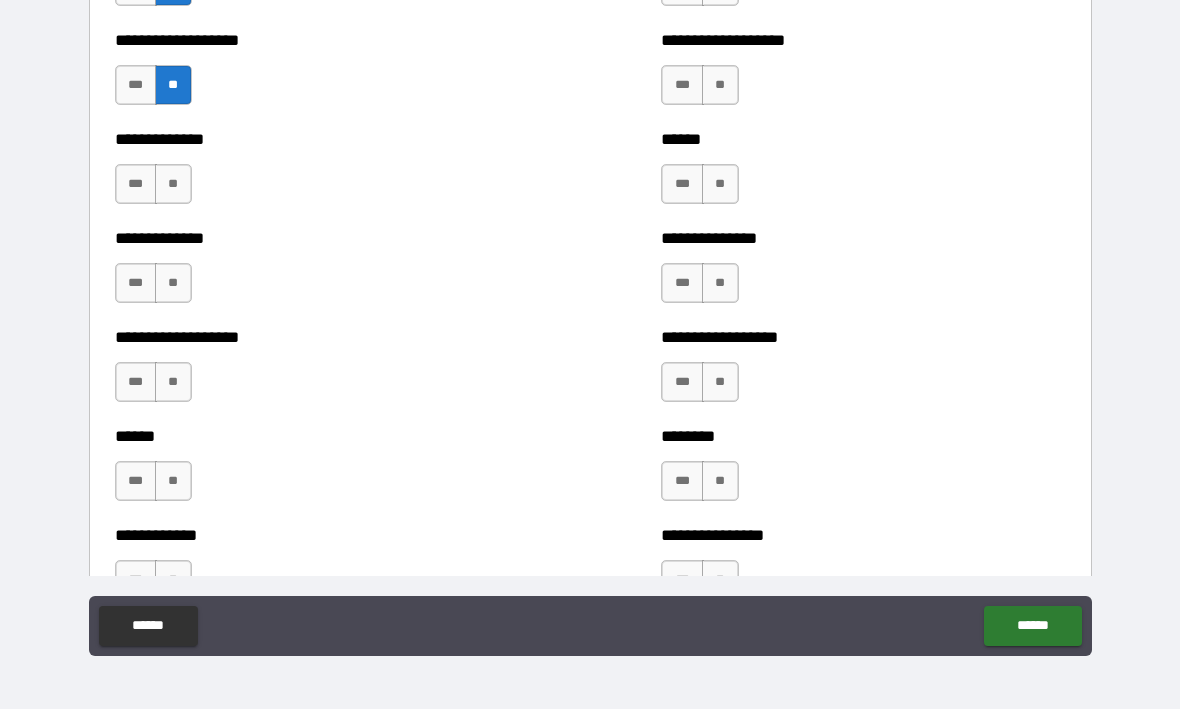click on "**" at bounding box center [173, 185] 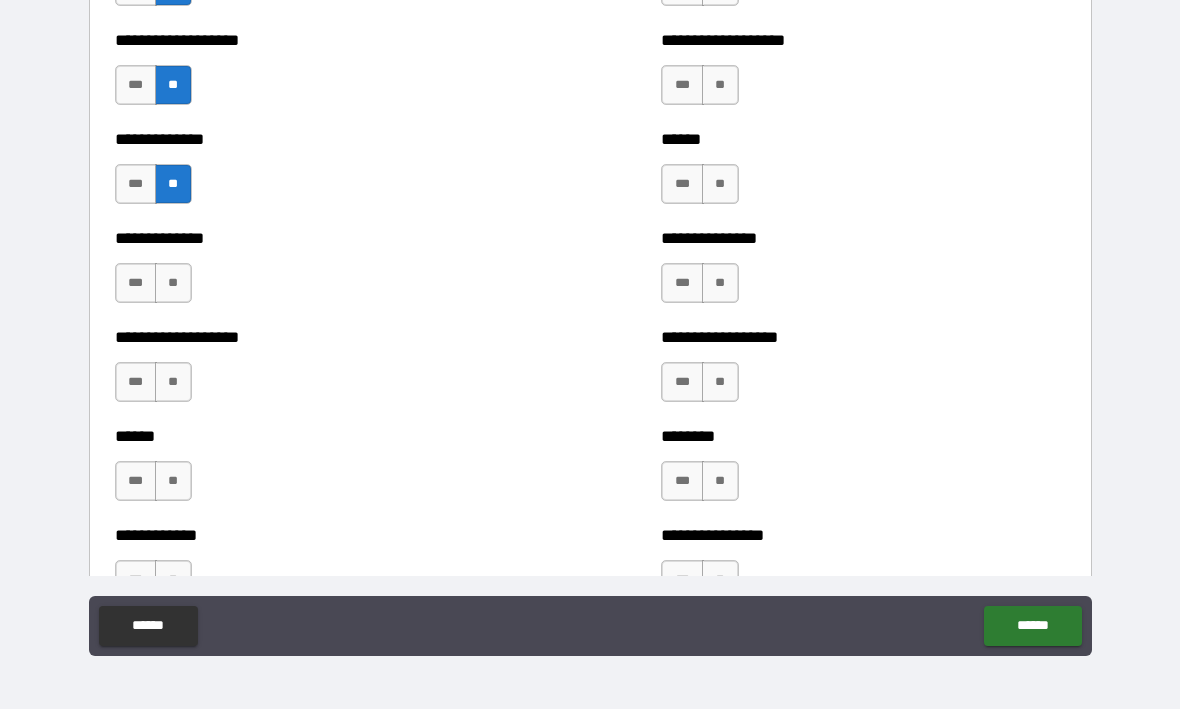 click on "**" at bounding box center (173, 284) 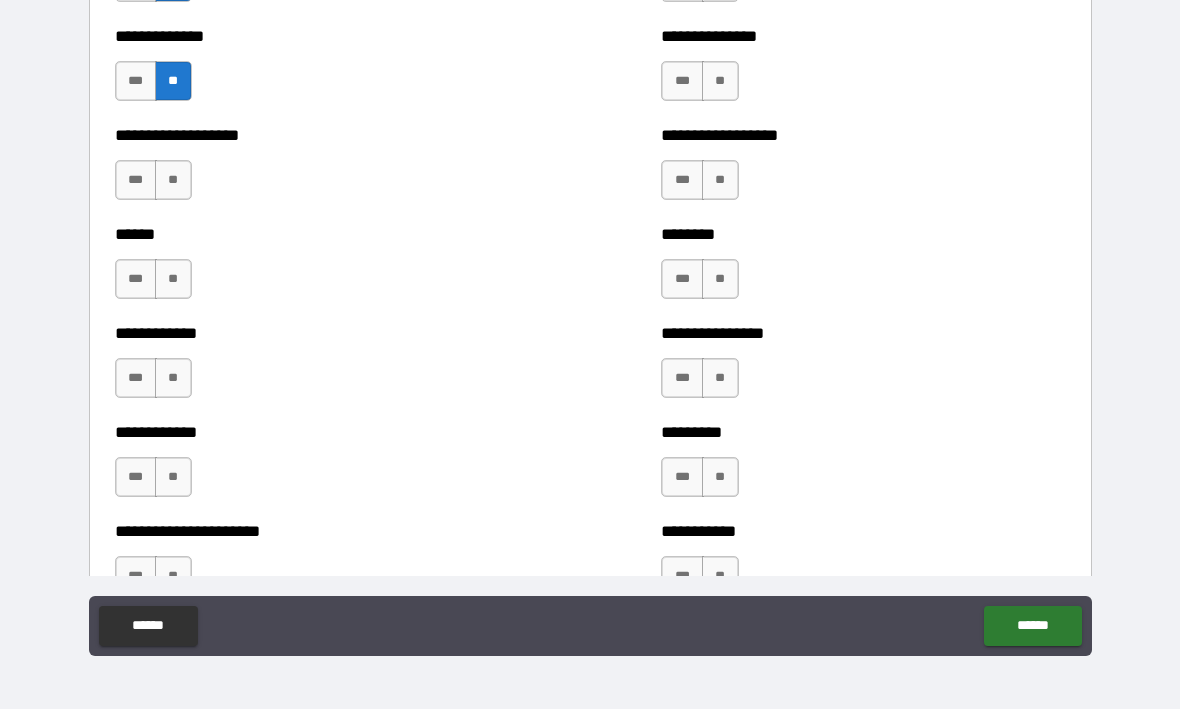 scroll, scrollTop: 4769, scrollLeft: 0, axis: vertical 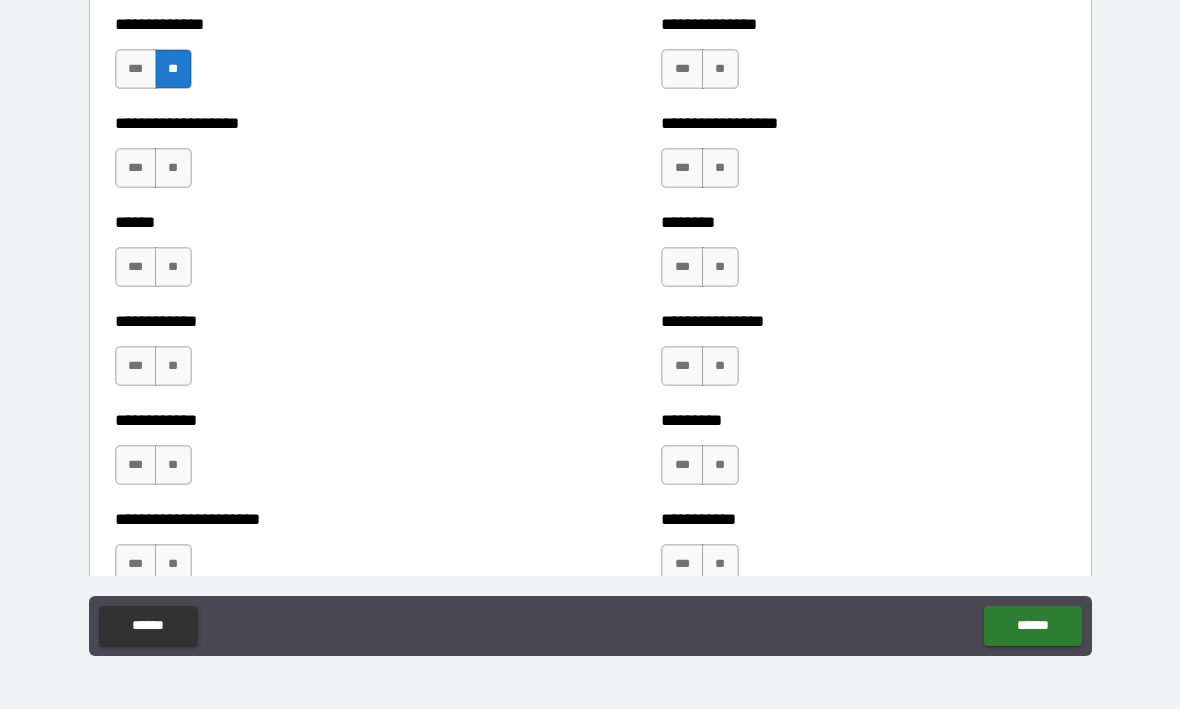 click on "**" at bounding box center (173, 169) 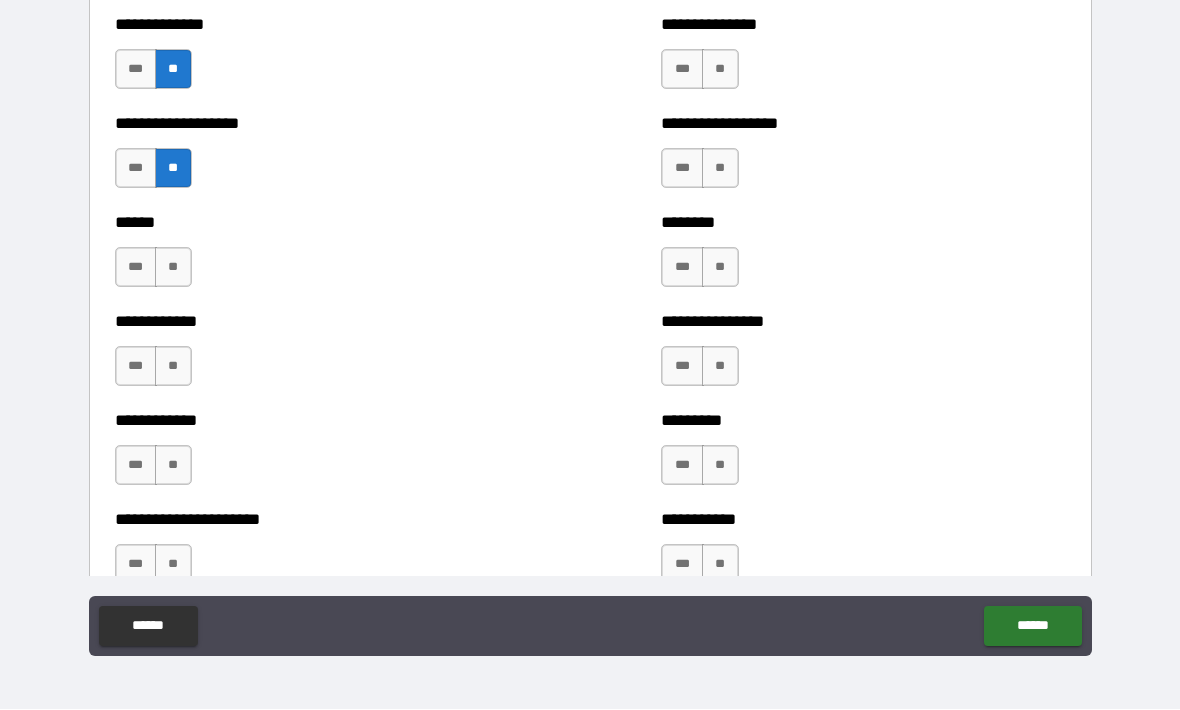 click on "**" at bounding box center (173, 268) 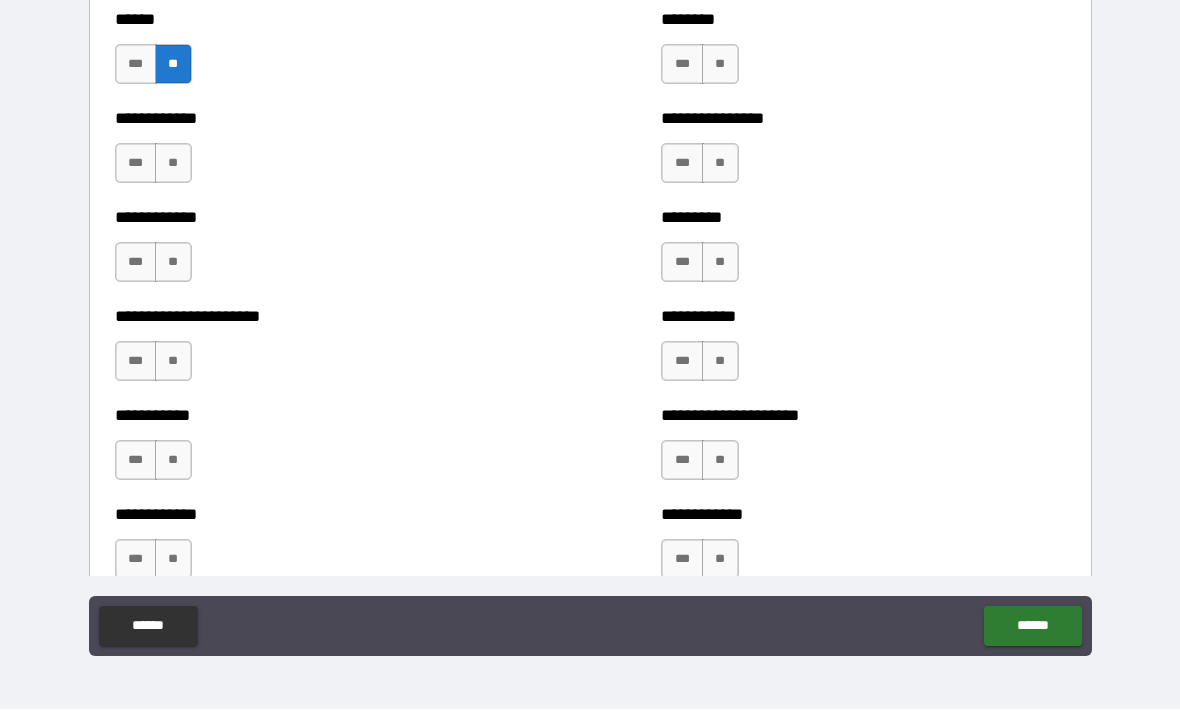 scroll, scrollTop: 4978, scrollLeft: 0, axis: vertical 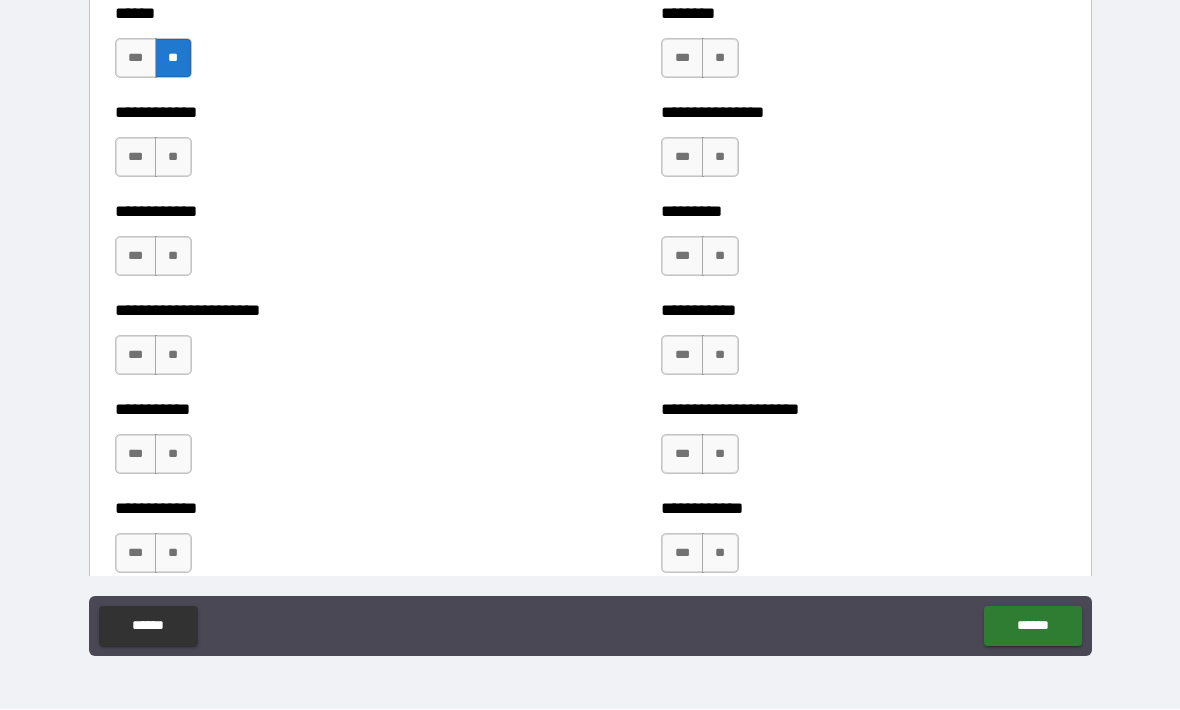 click on "**" at bounding box center [173, 158] 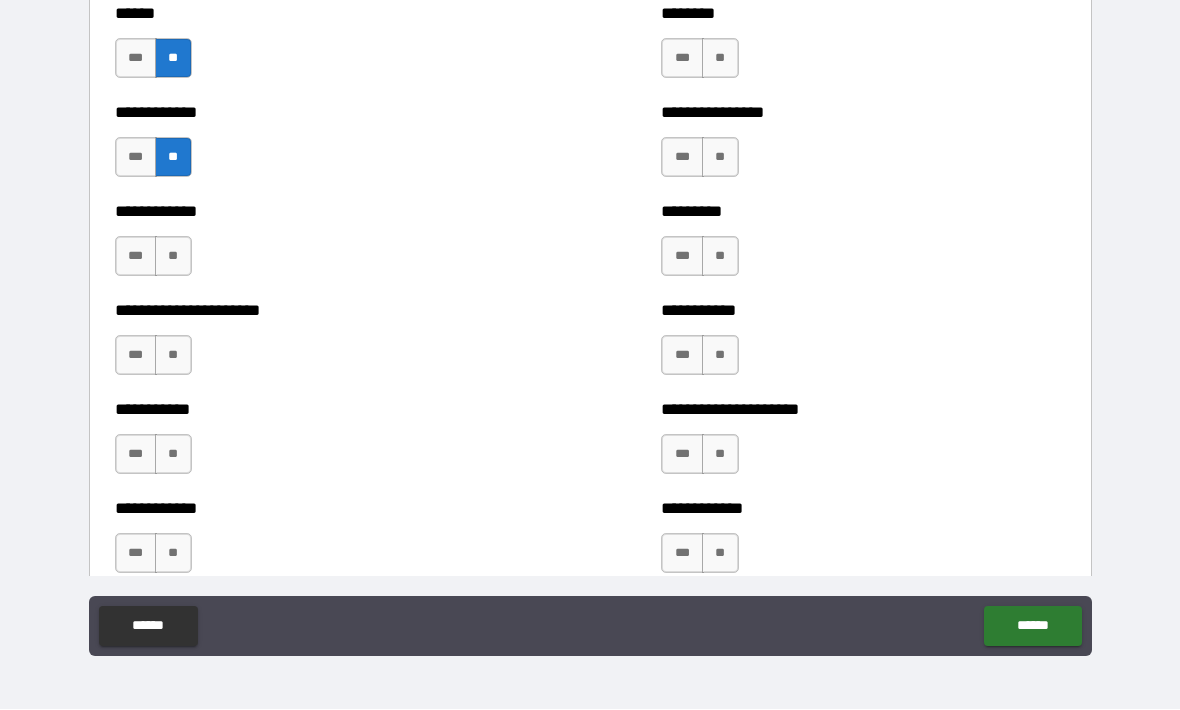 click on "**" at bounding box center [173, 257] 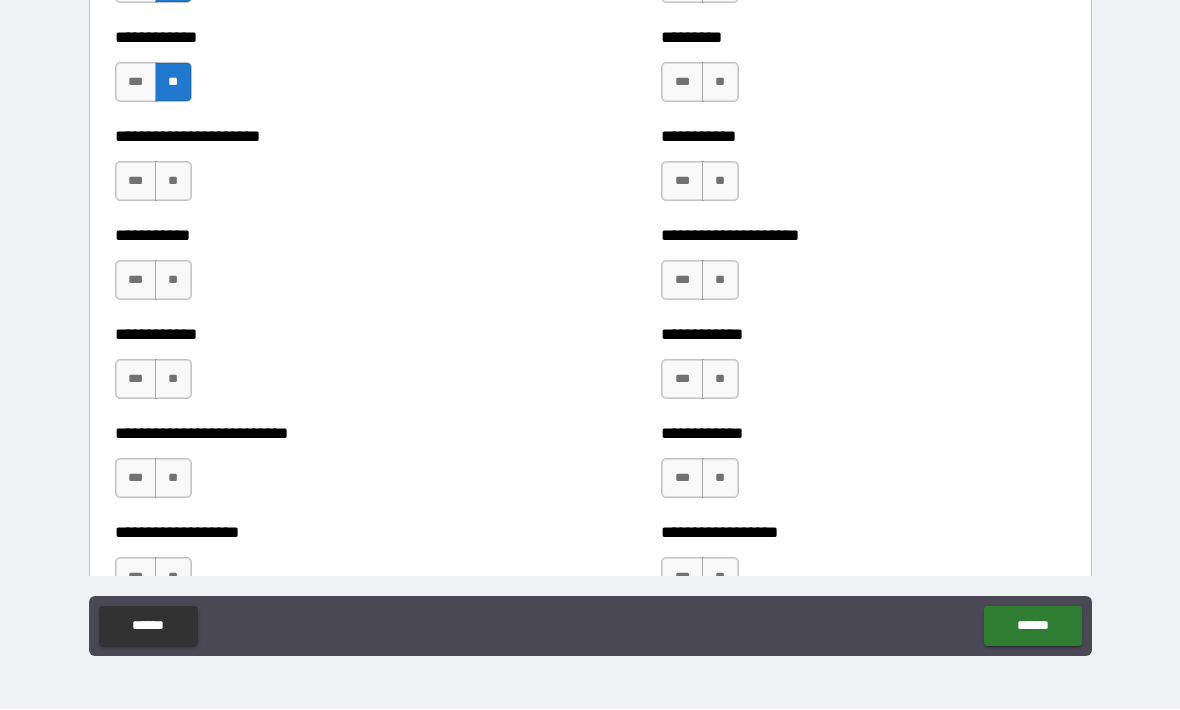 scroll, scrollTop: 5140, scrollLeft: 0, axis: vertical 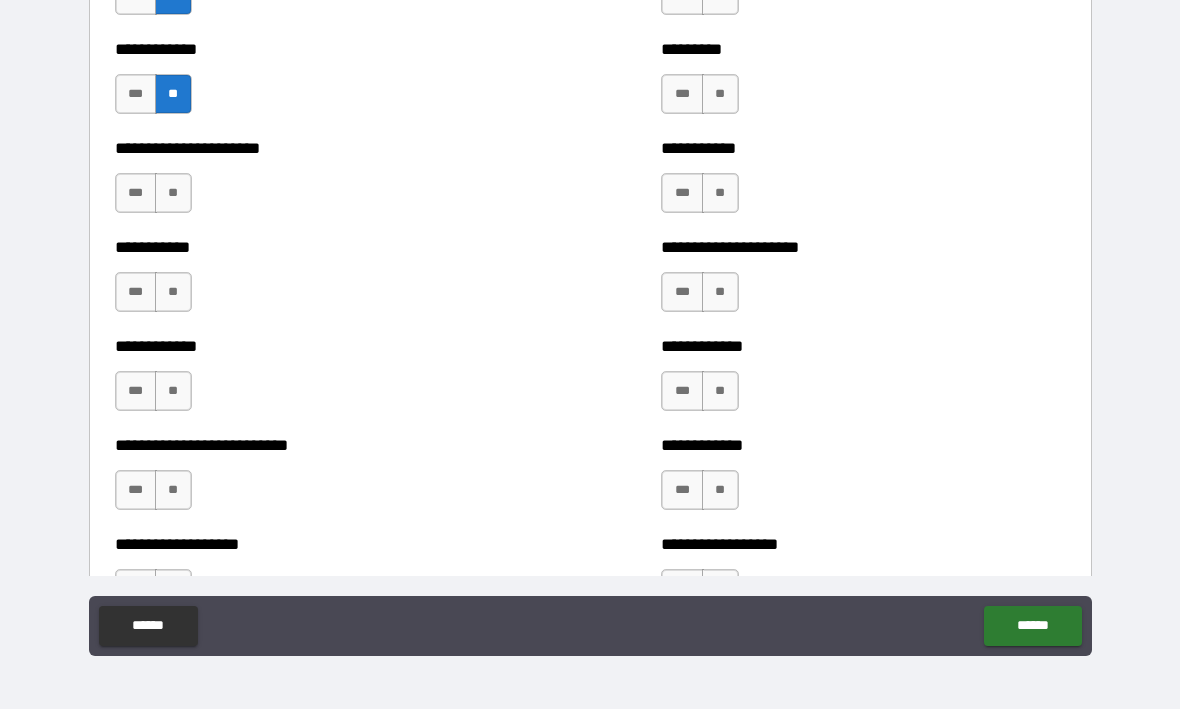 click on "**" at bounding box center (173, 194) 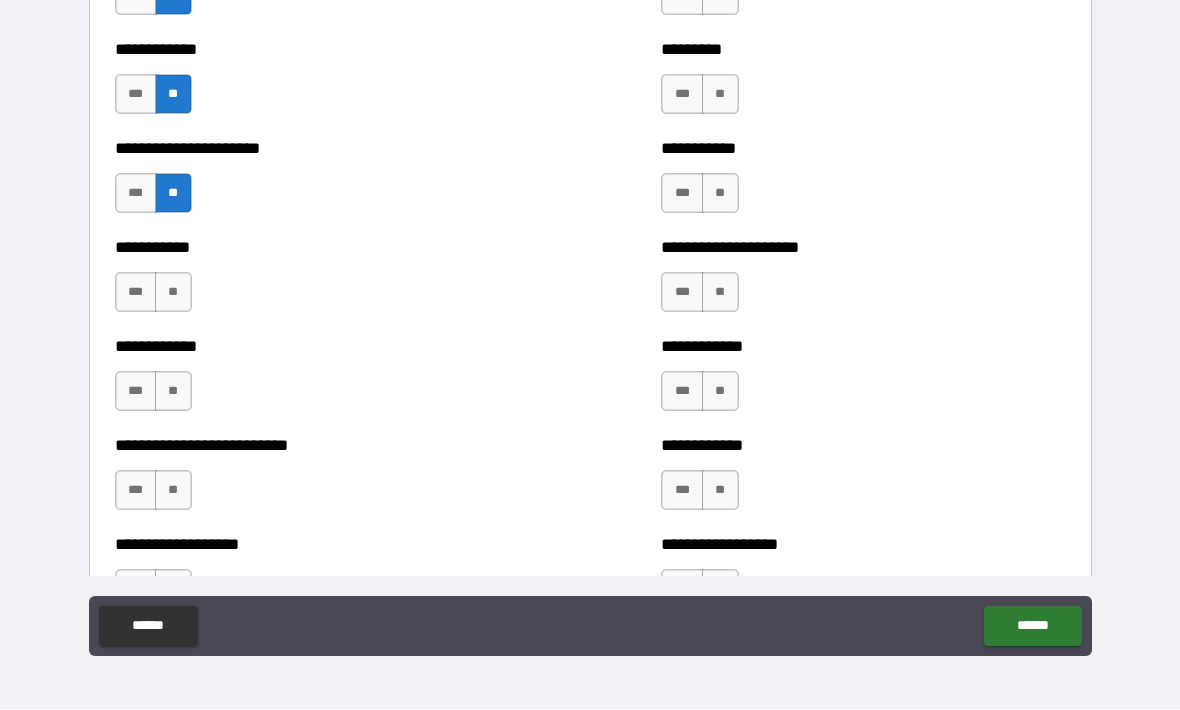click on "**" at bounding box center (173, 293) 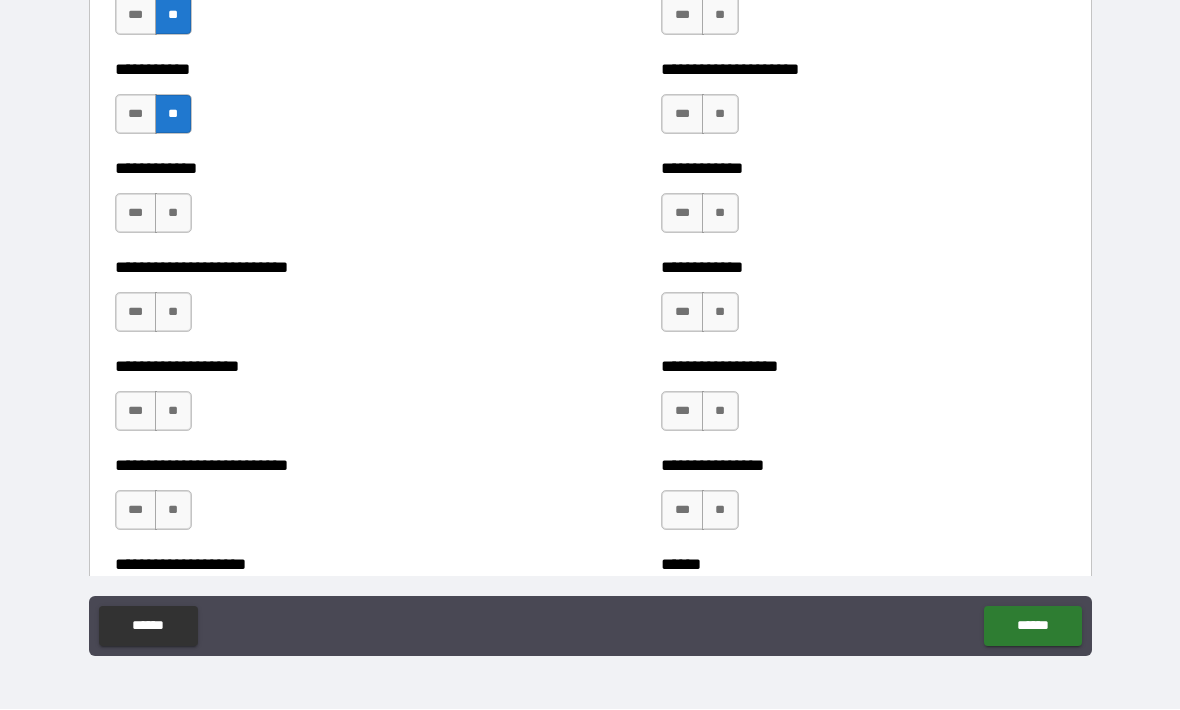 scroll, scrollTop: 5324, scrollLeft: 0, axis: vertical 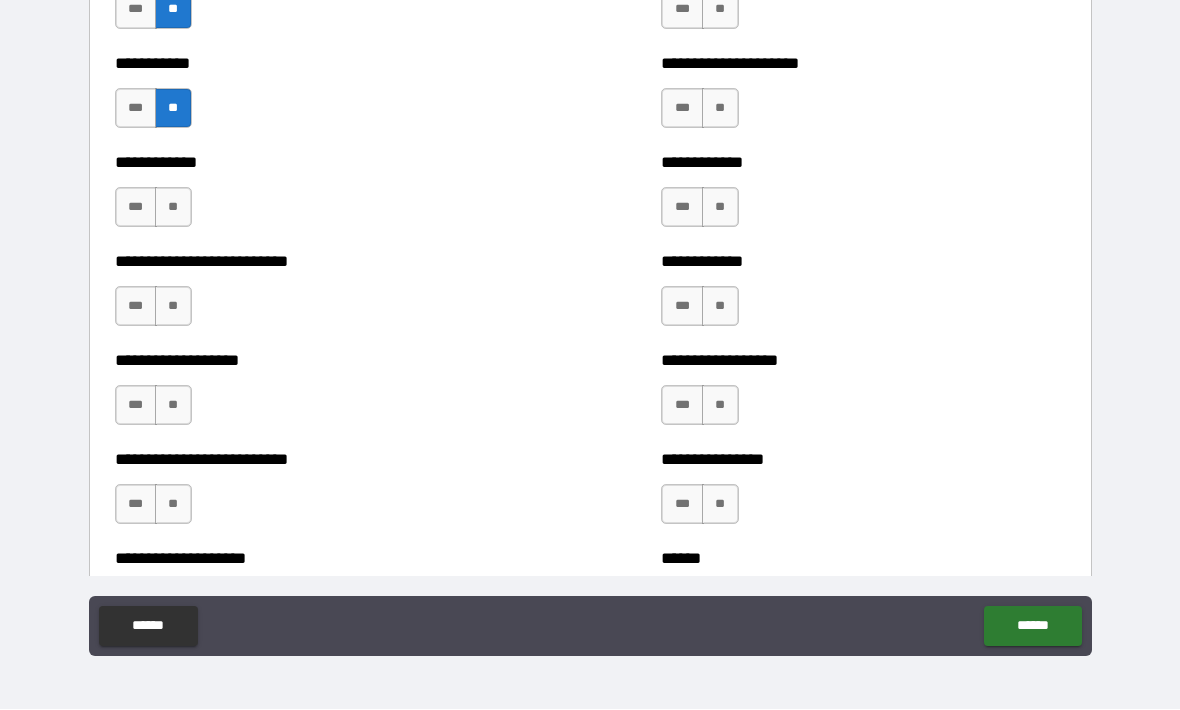 click on "**" at bounding box center (173, 208) 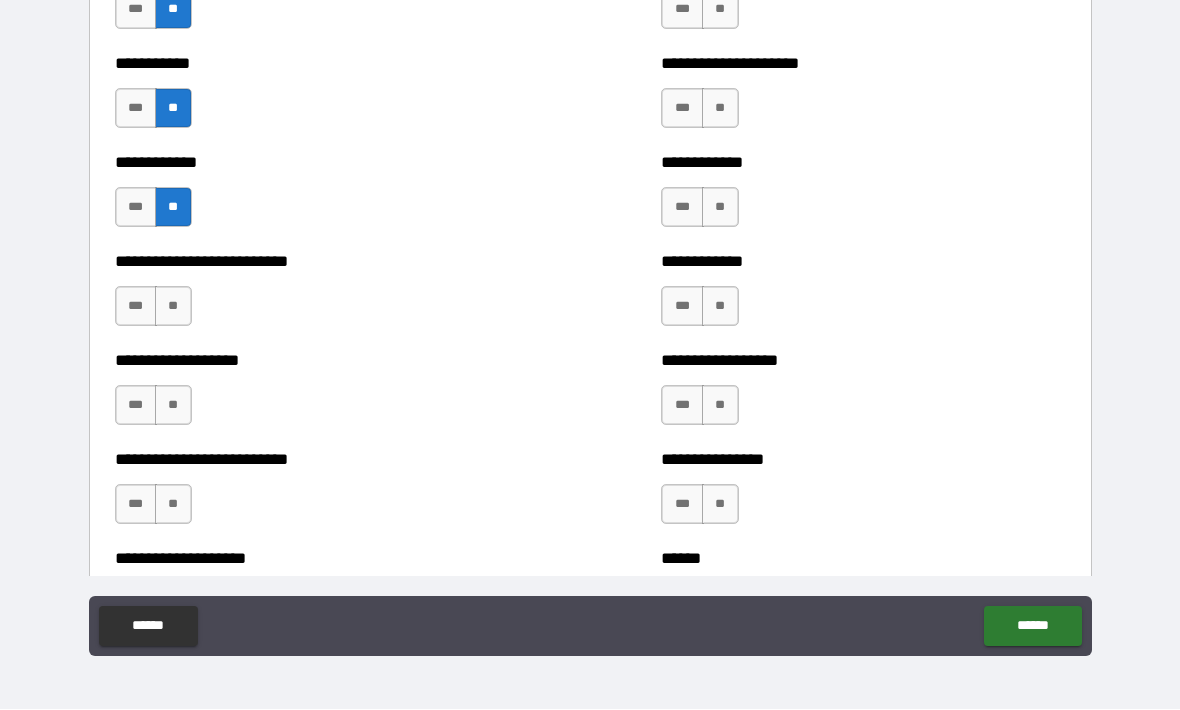 click on "**" at bounding box center (173, 307) 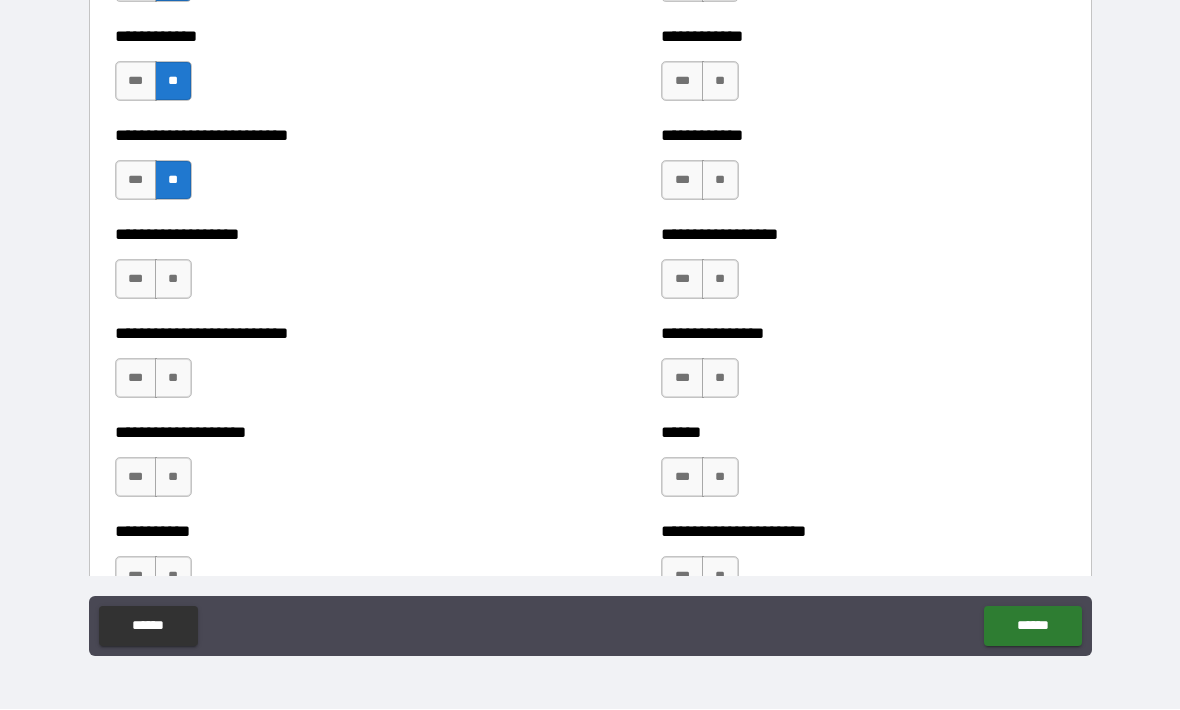 scroll, scrollTop: 5445, scrollLeft: 0, axis: vertical 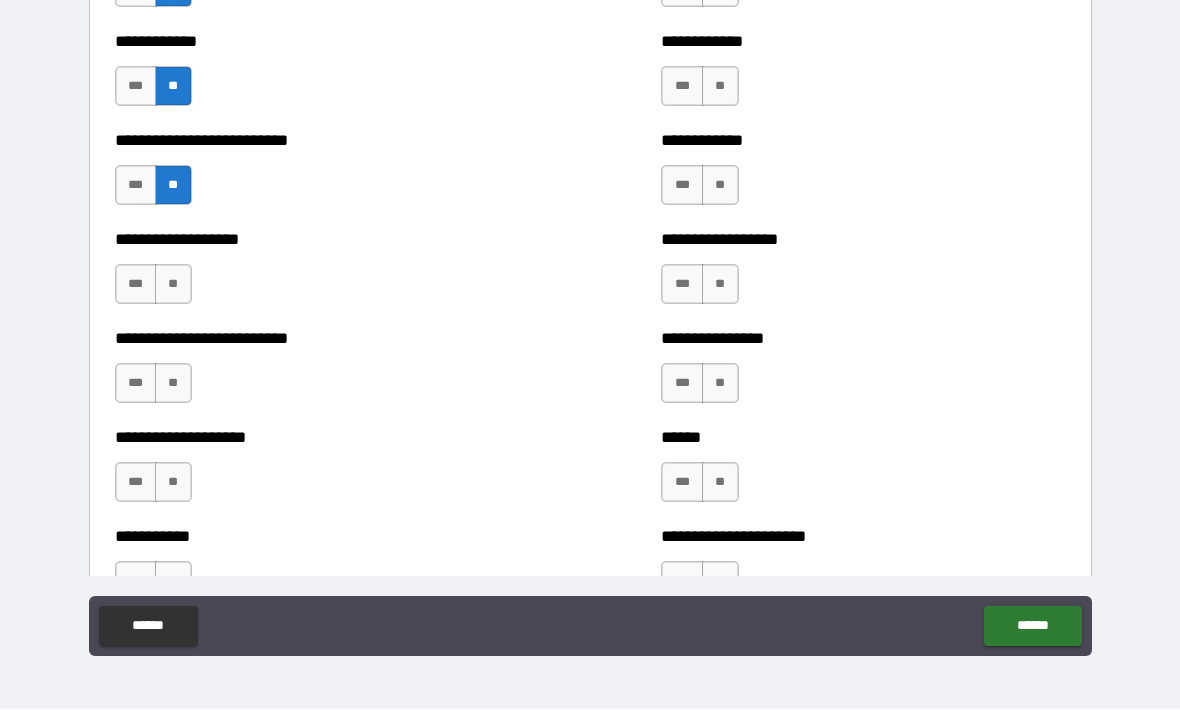 click on "***" at bounding box center [136, 186] 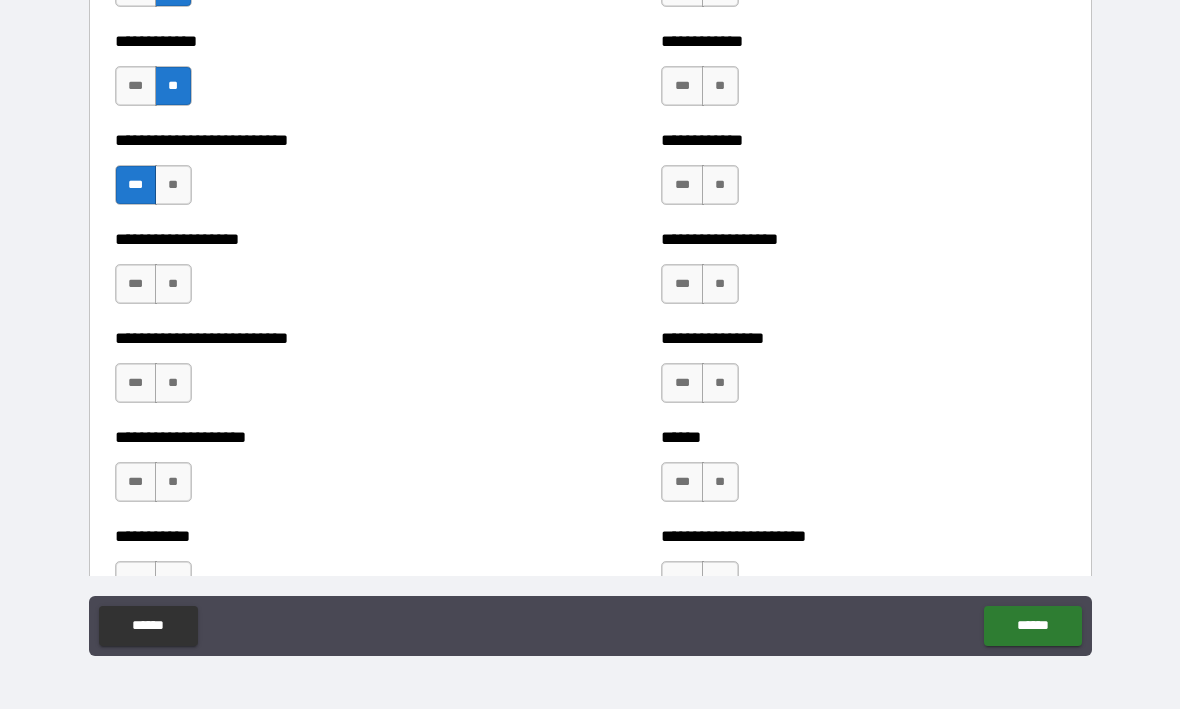 click on "**" at bounding box center (173, 186) 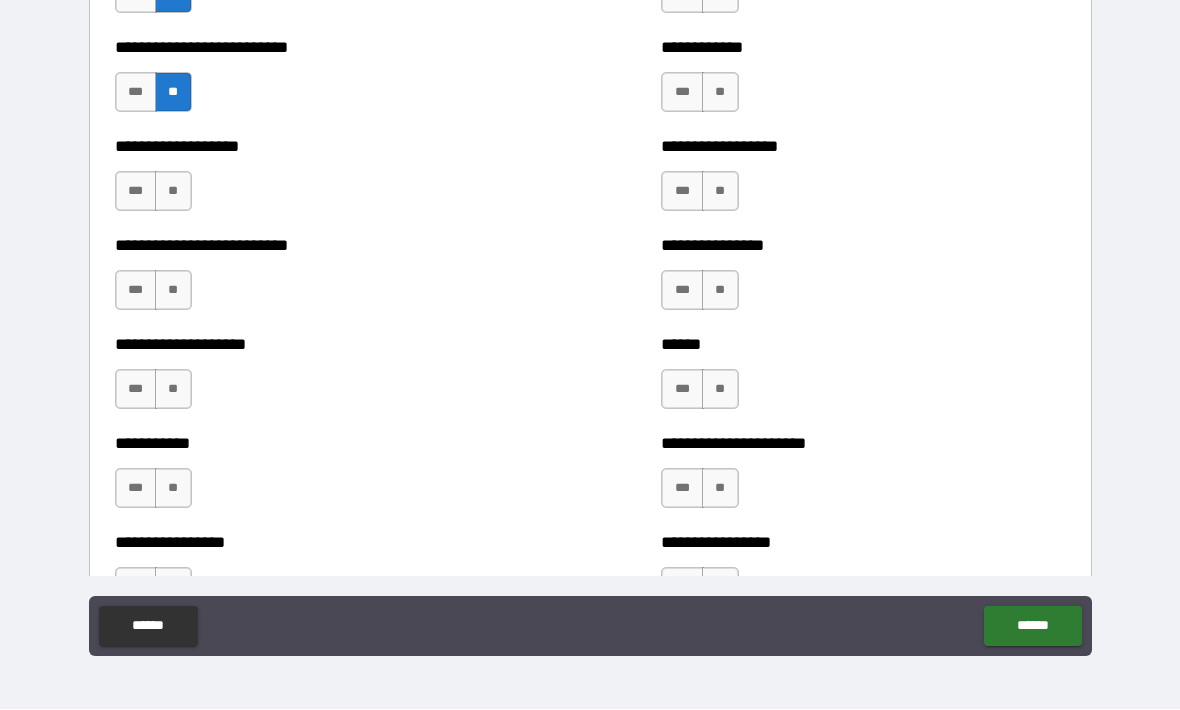 scroll, scrollTop: 5537, scrollLeft: 0, axis: vertical 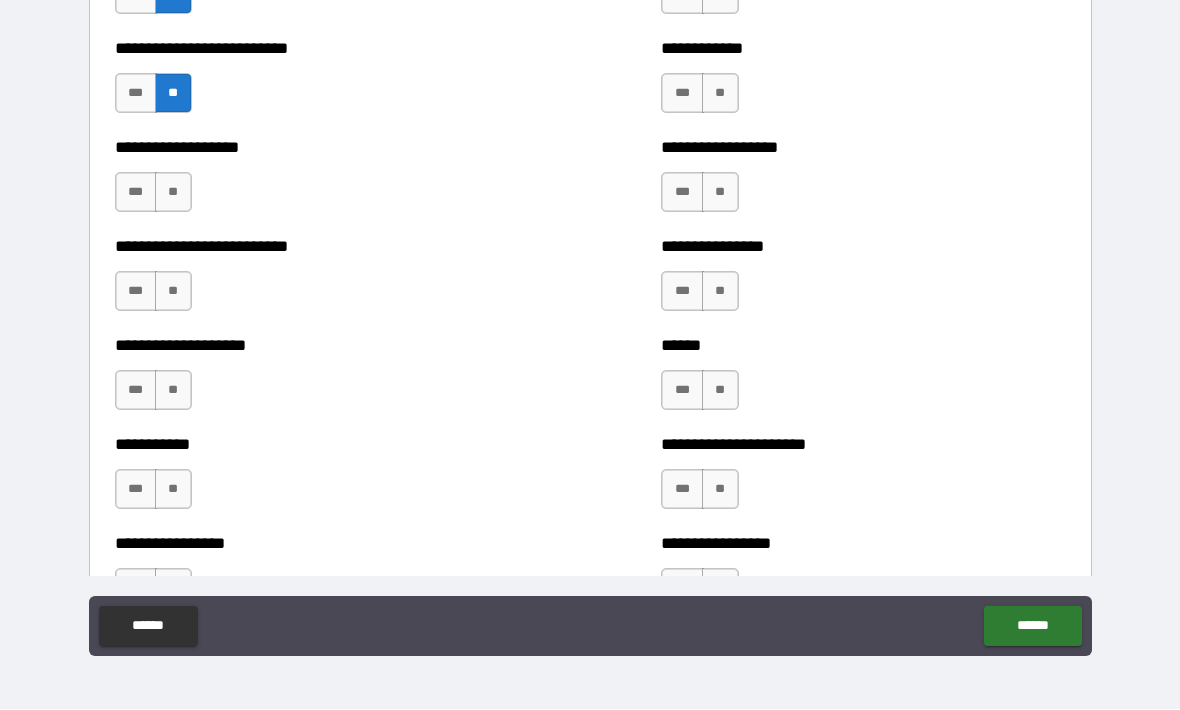 click on "**" at bounding box center [173, 193] 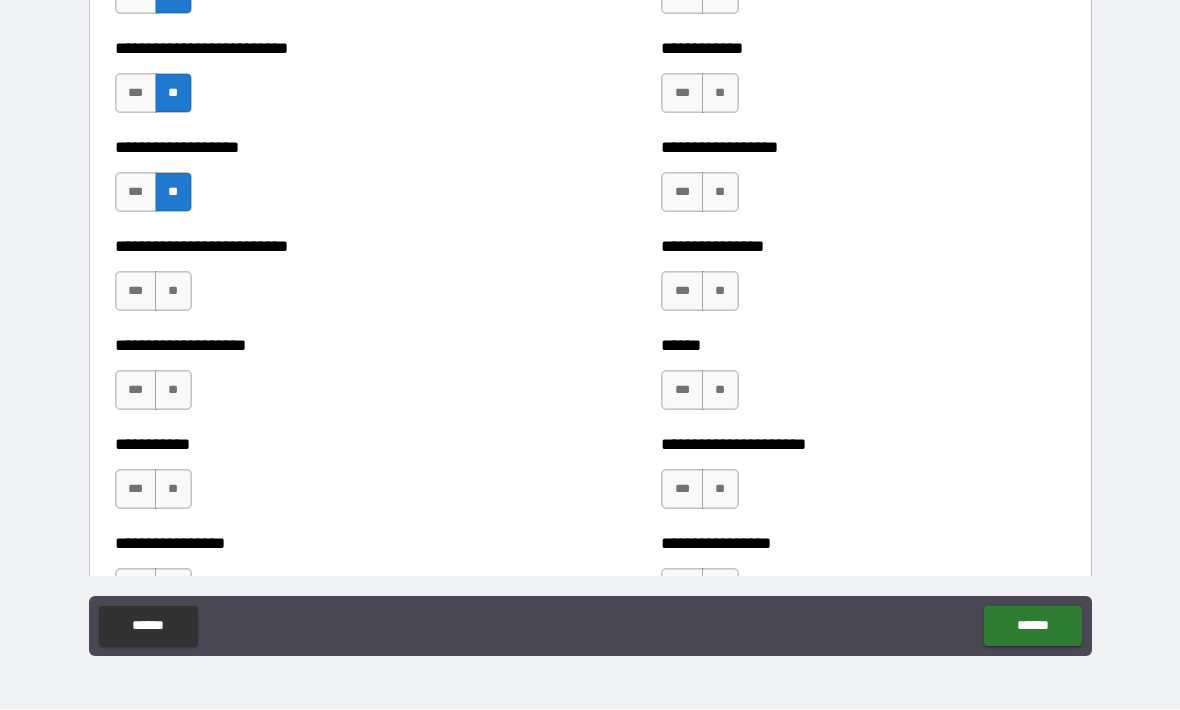 click on "**" at bounding box center (173, 292) 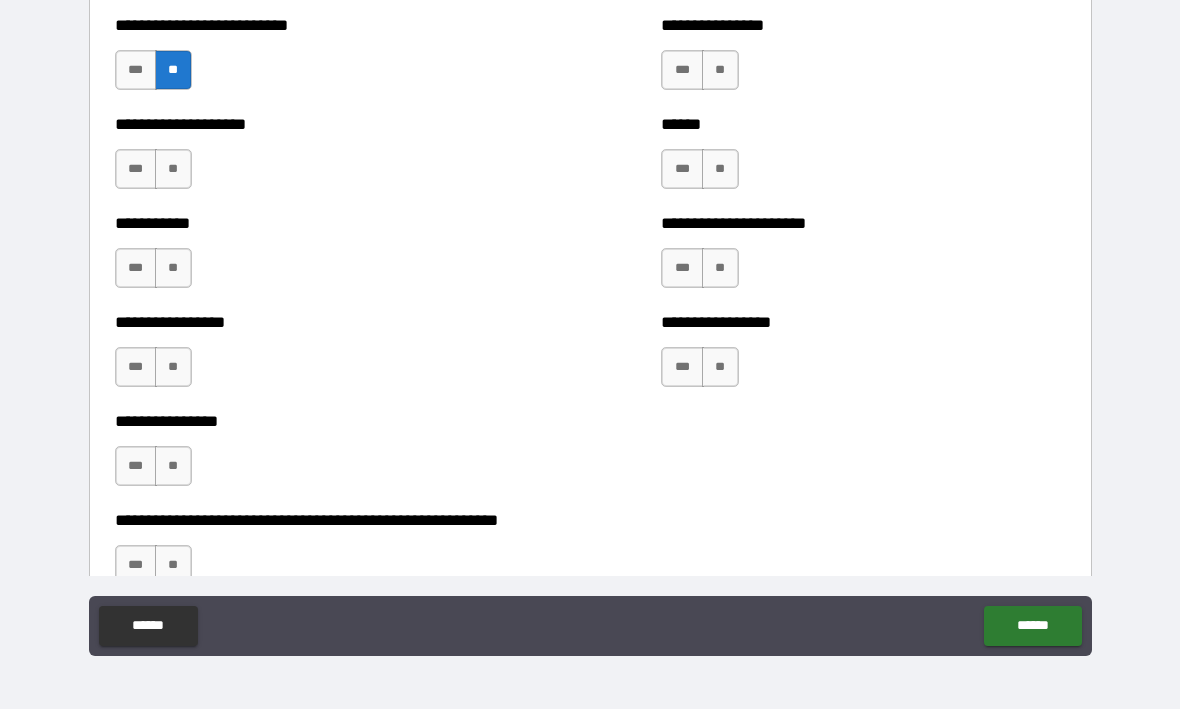 click on "**" at bounding box center (173, 170) 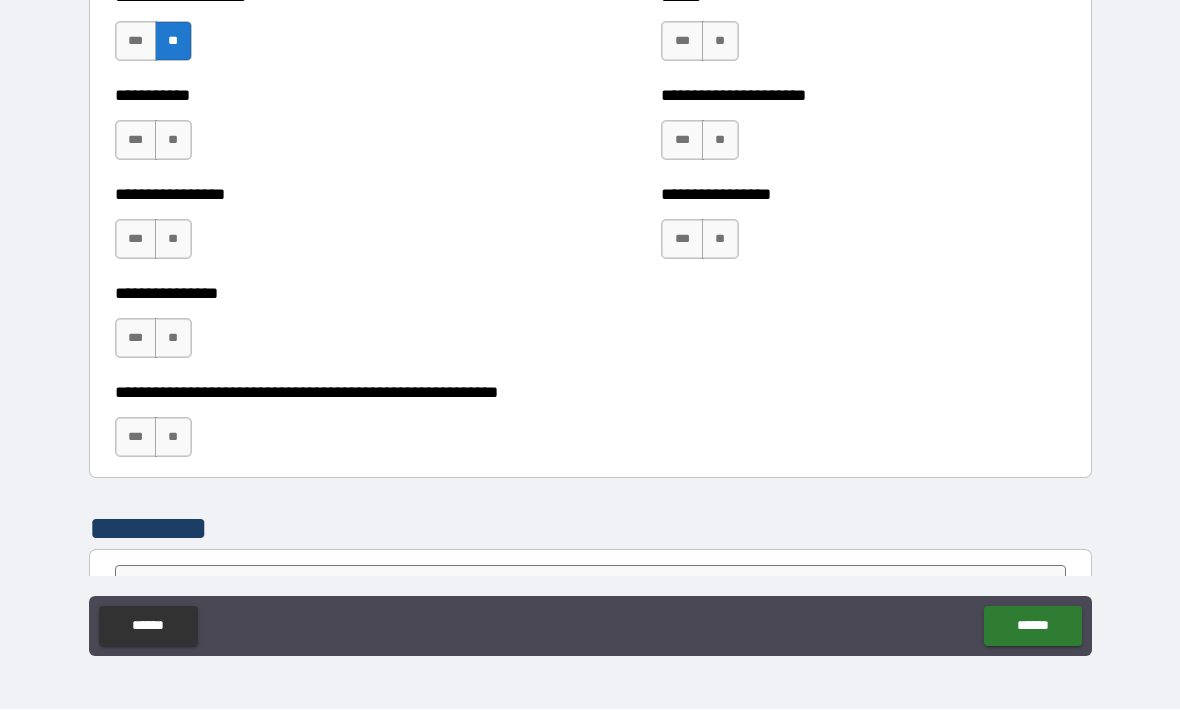 scroll, scrollTop: 5883, scrollLeft: 0, axis: vertical 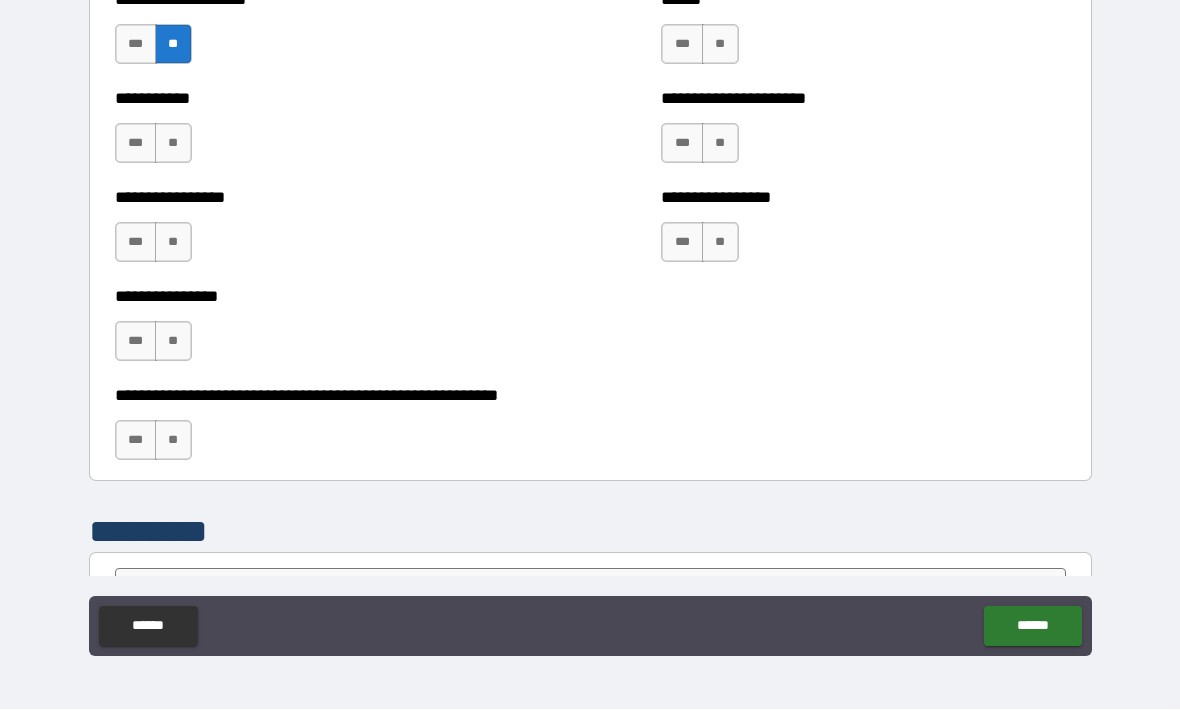 click on "**" at bounding box center [173, 144] 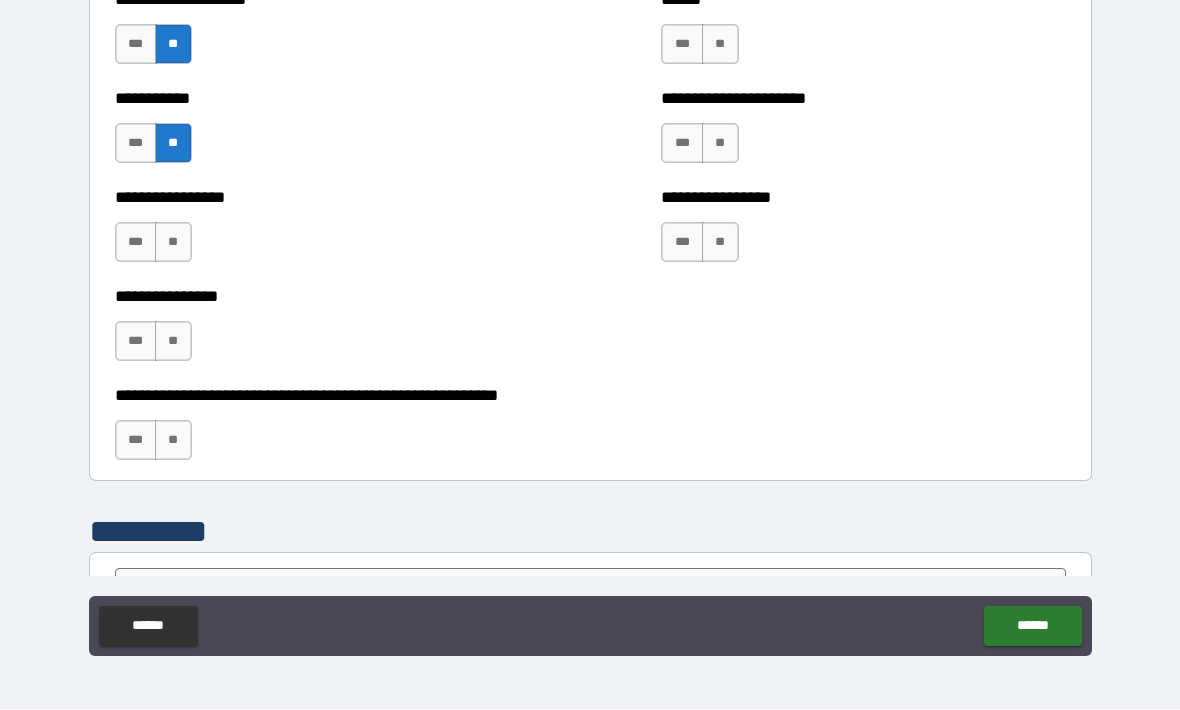 click on "**" at bounding box center (173, 243) 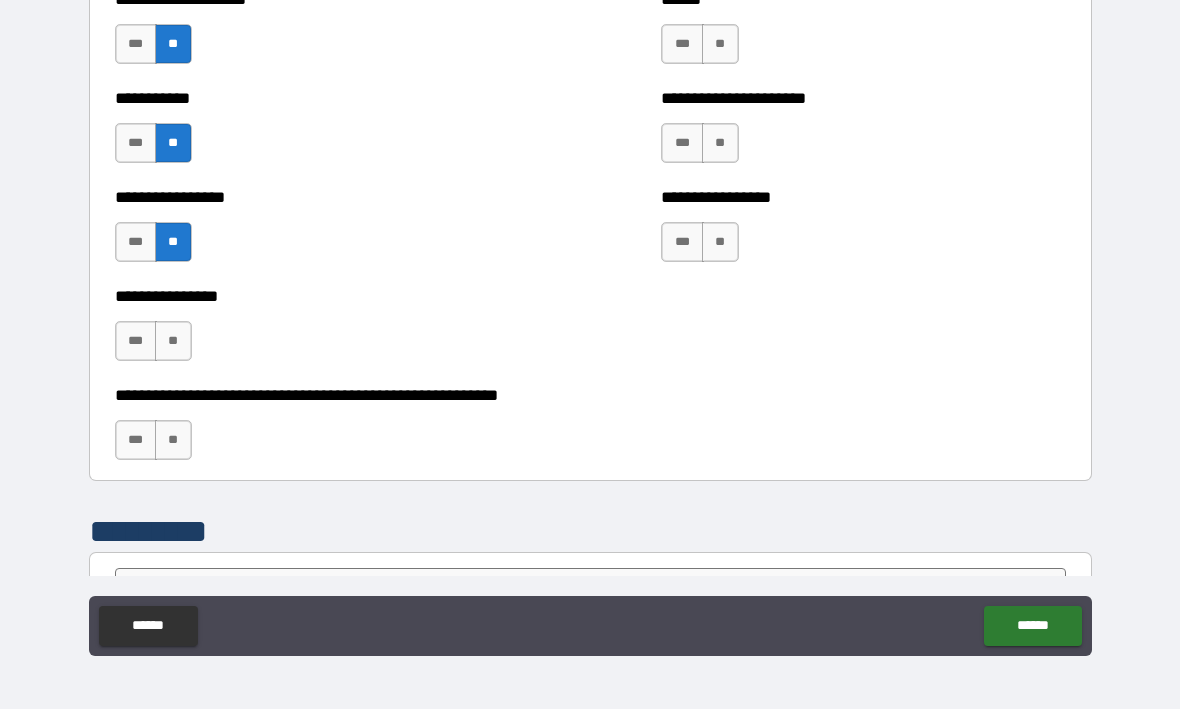 click on "**" at bounding box center [173, 342] 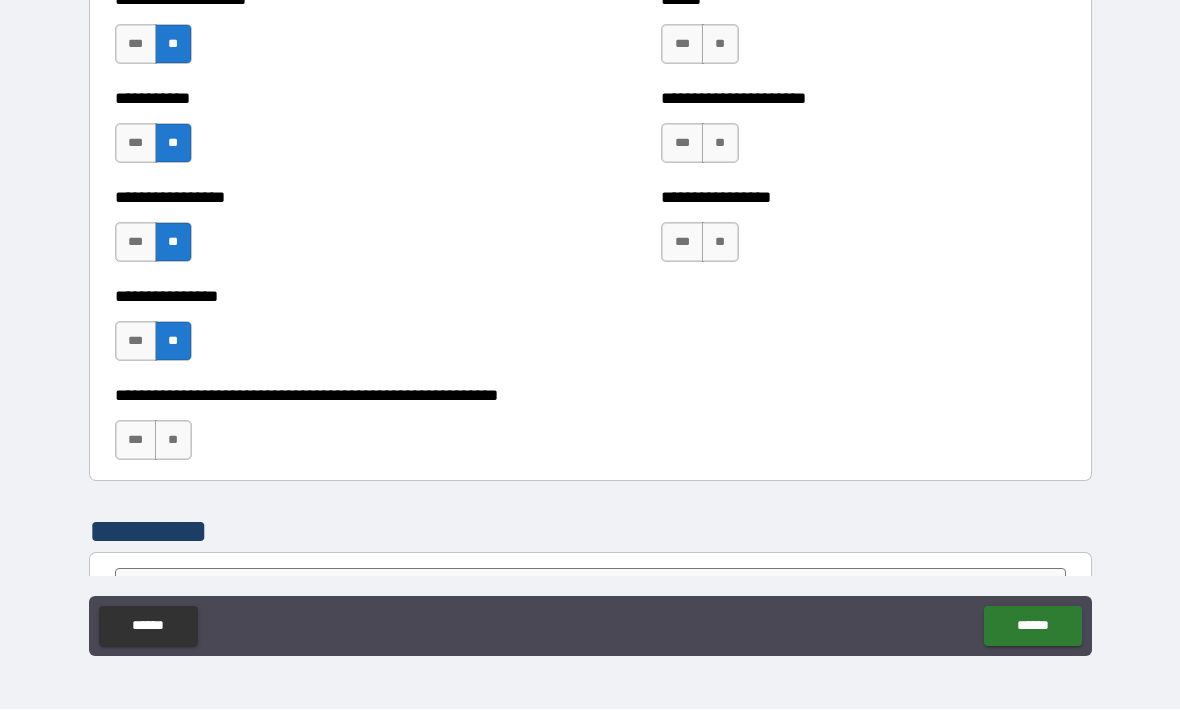 click on "**" at bounding box center [173, 441] 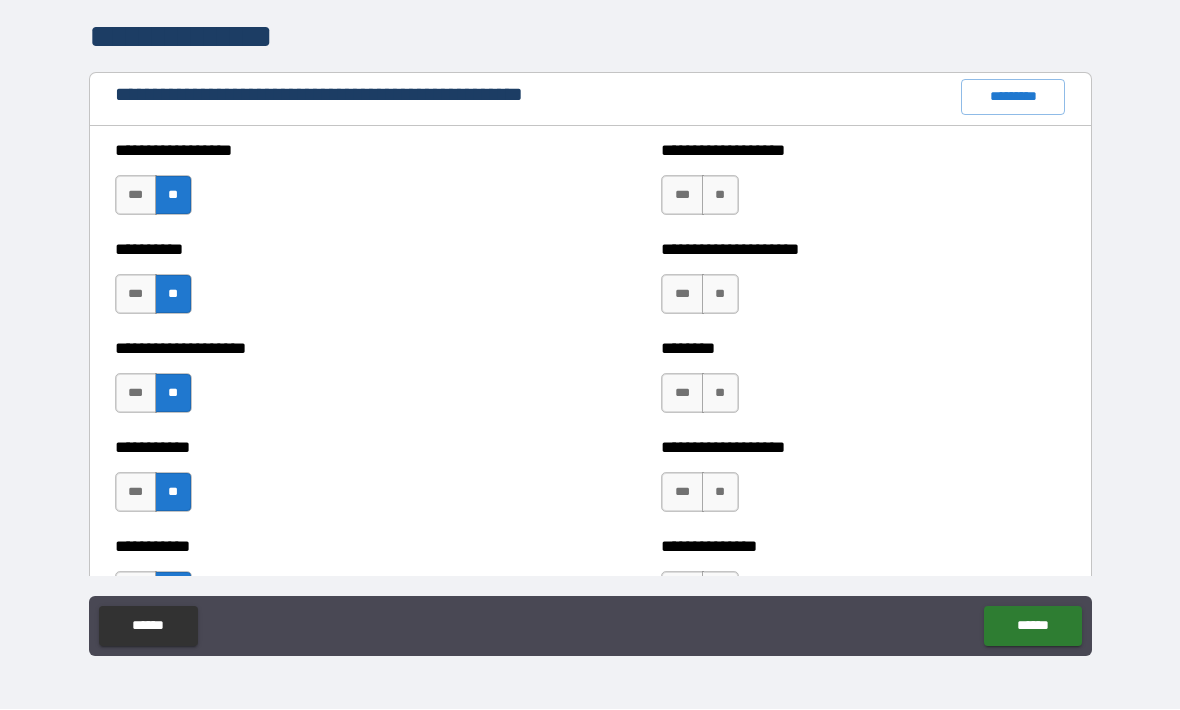 scroll, scrollTop: 2301, scrollLeft: 0, axis: vertical 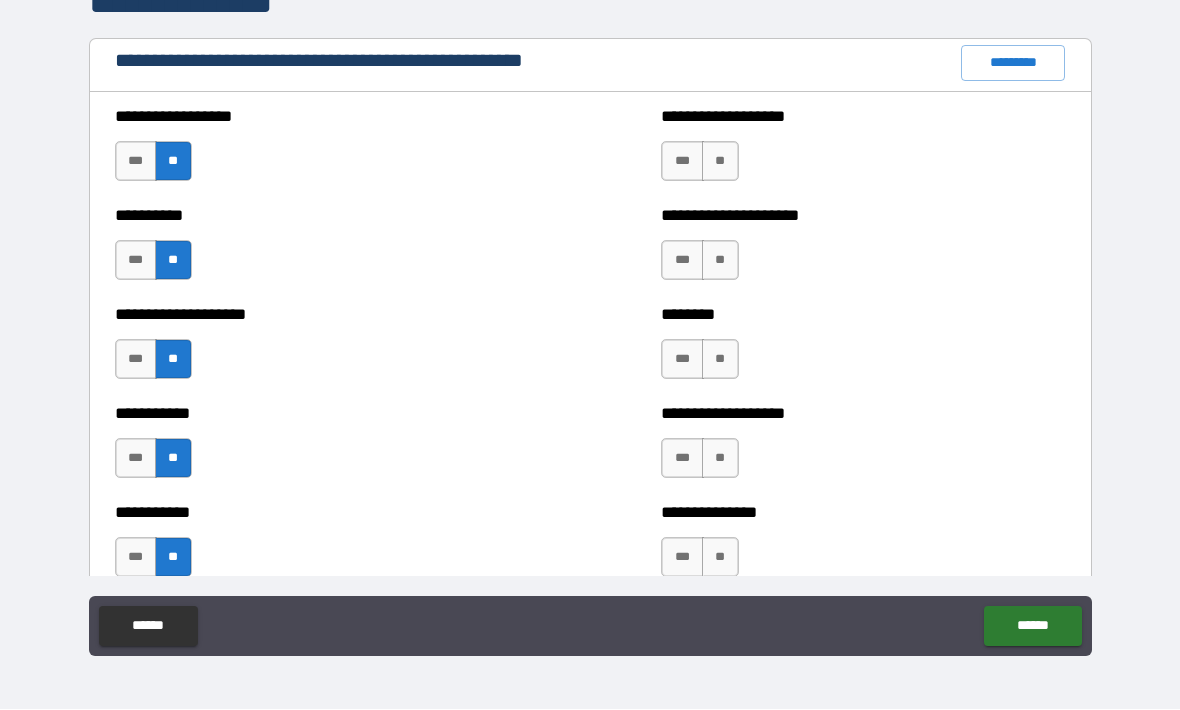 click on "**" at bounding box center [720, 162] 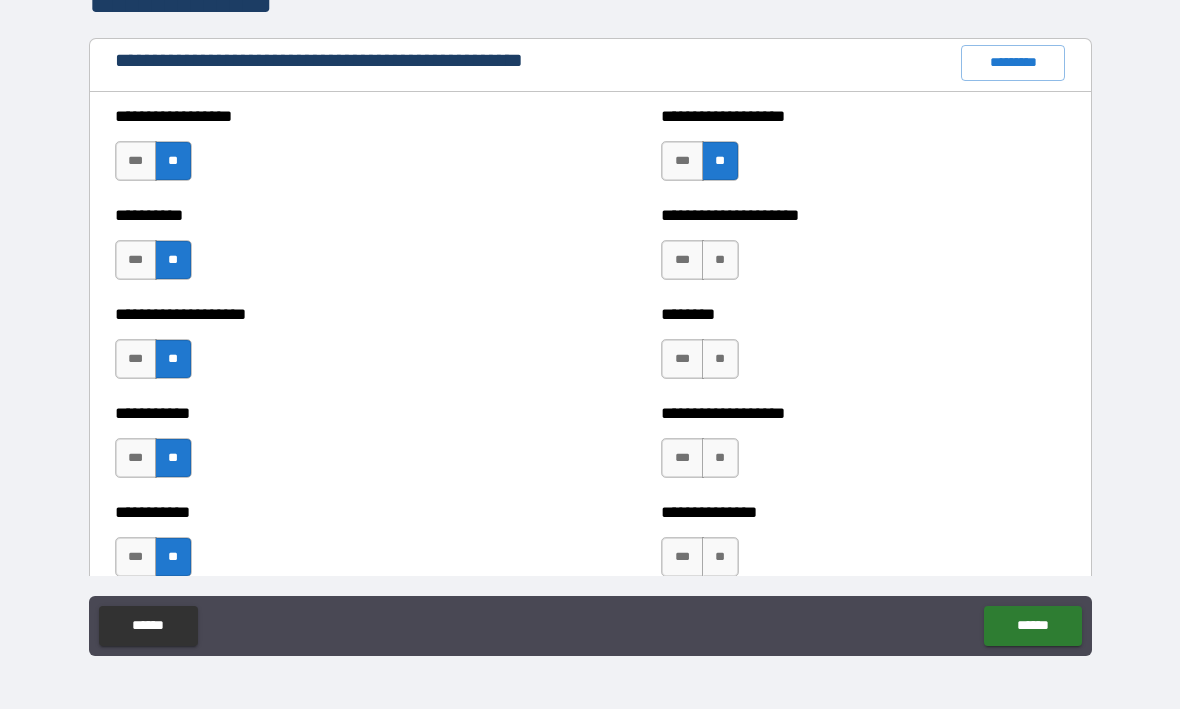 click on "**" at bounding box center (720, 261) 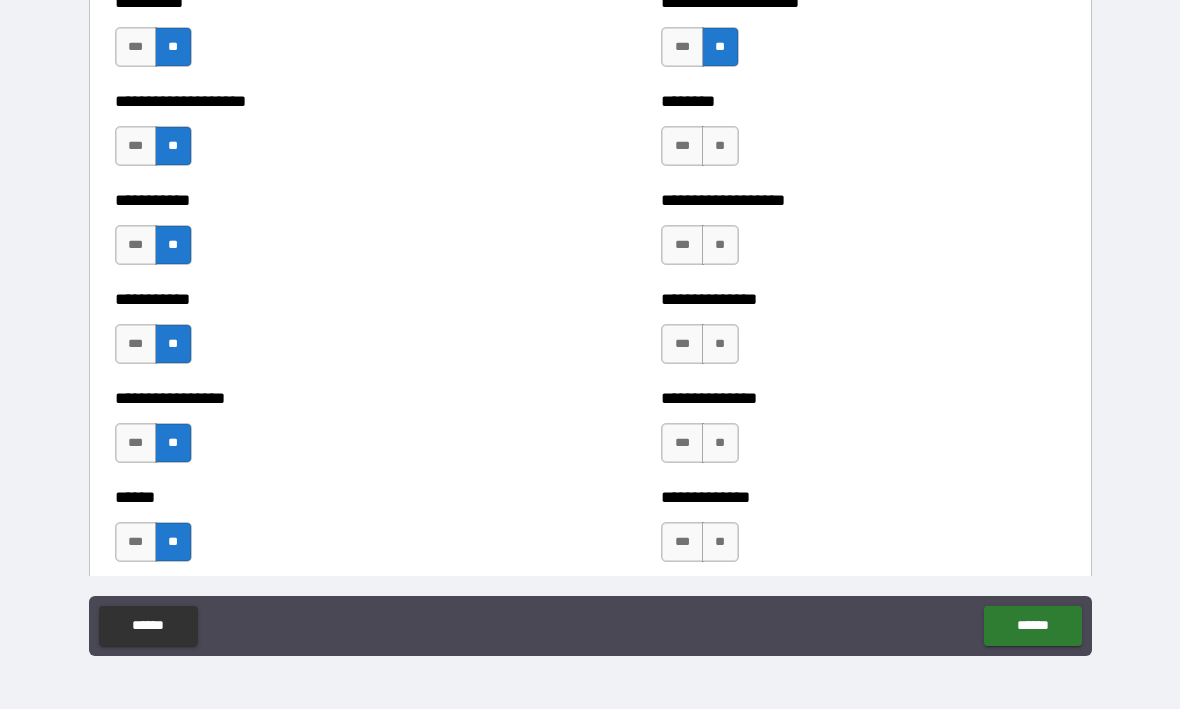 scroll, scrollTop: 2523, scrollLeft: 0, axis: vertical 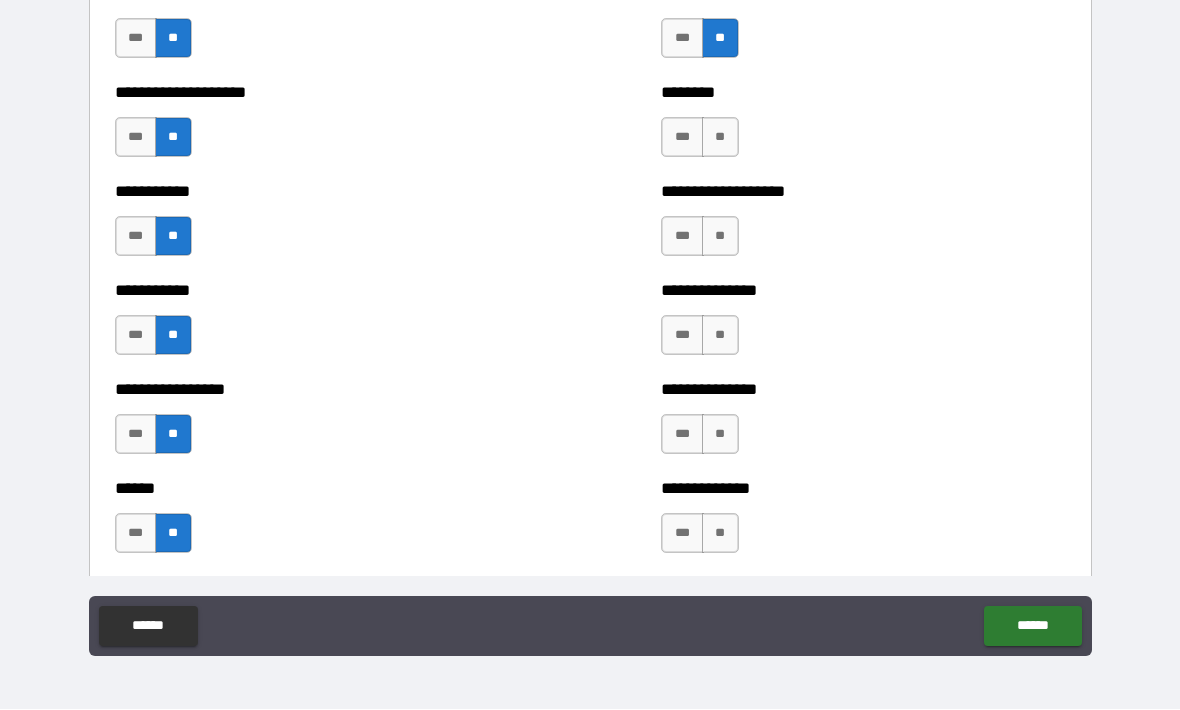 click on "**" at bounding box center (720, 138) 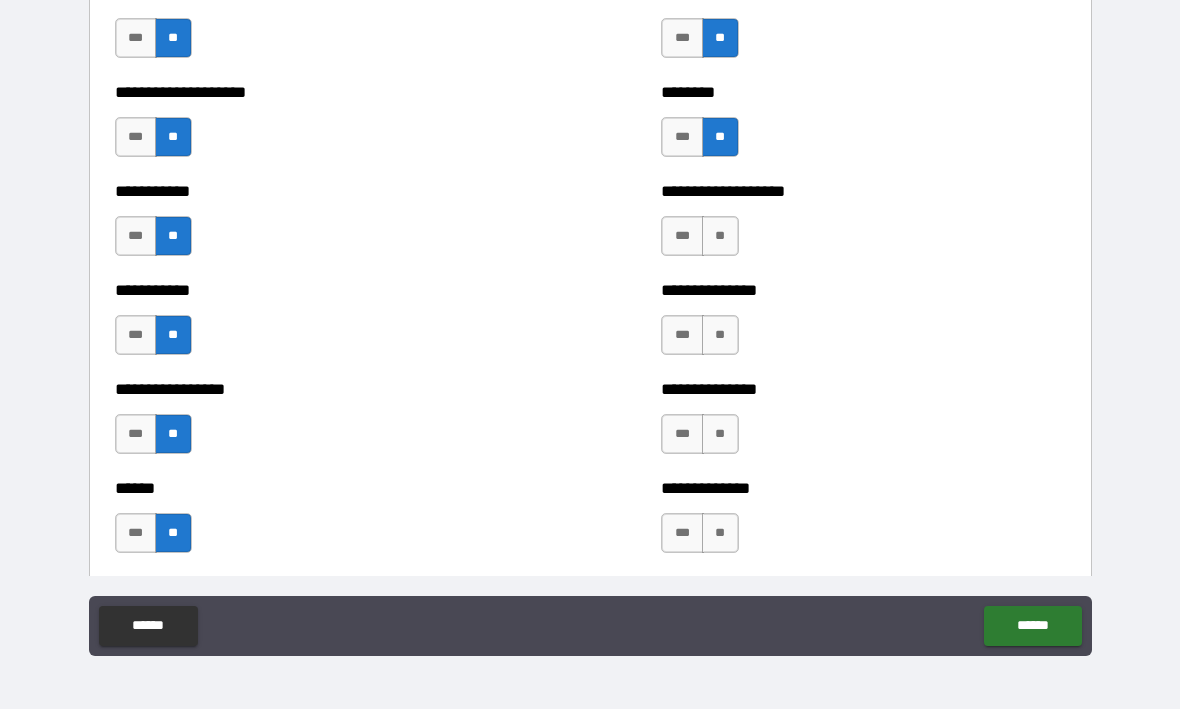 click on "**" at bounding box center (720, 237) 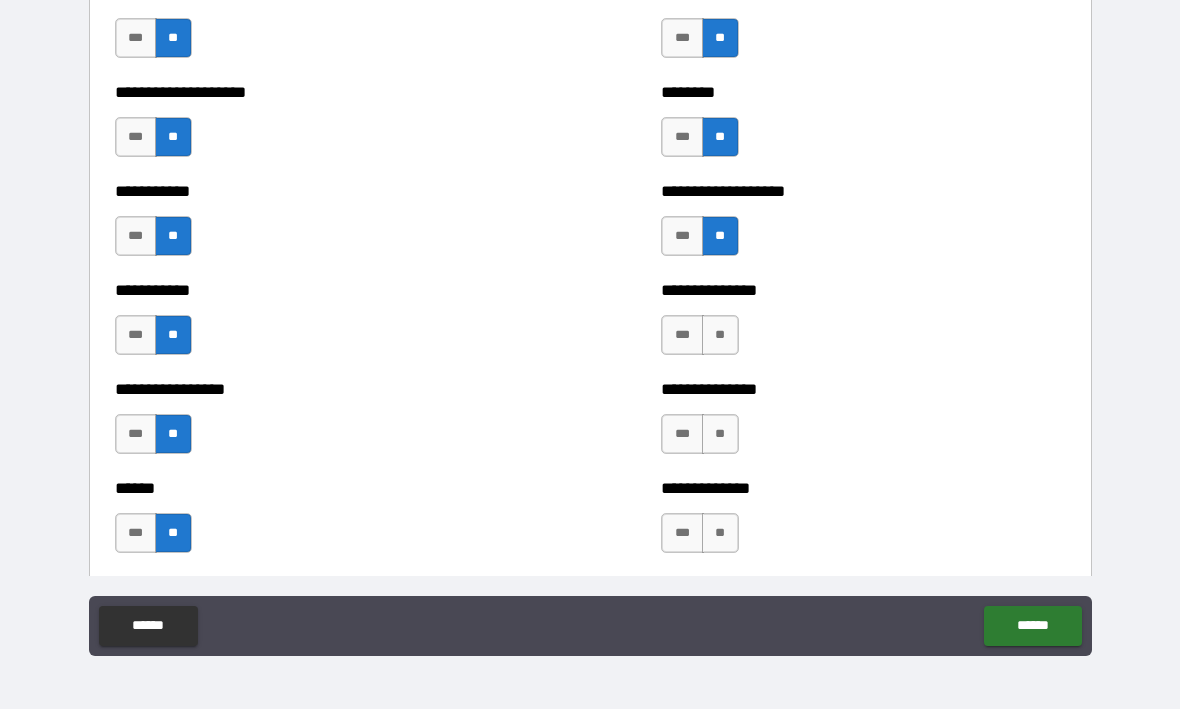 scroll, scrollTop: 2713, scrollLeft: 0, axis: vertical 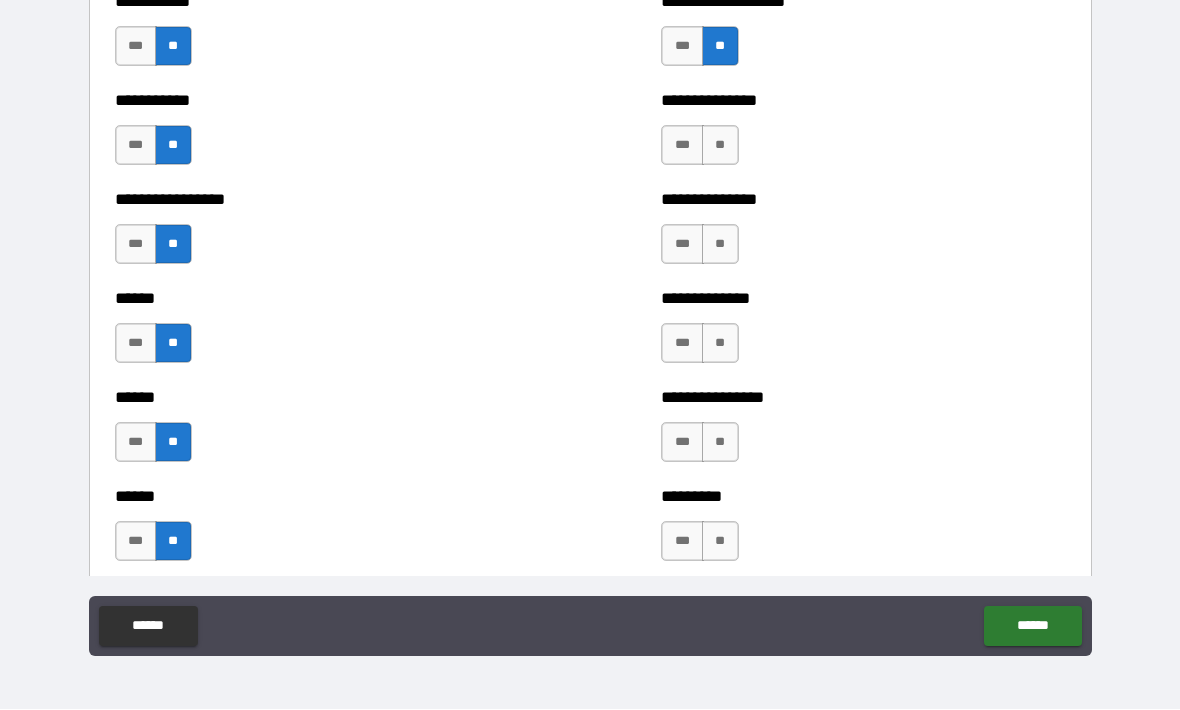 click on "**" at bounding box center [720, 146] 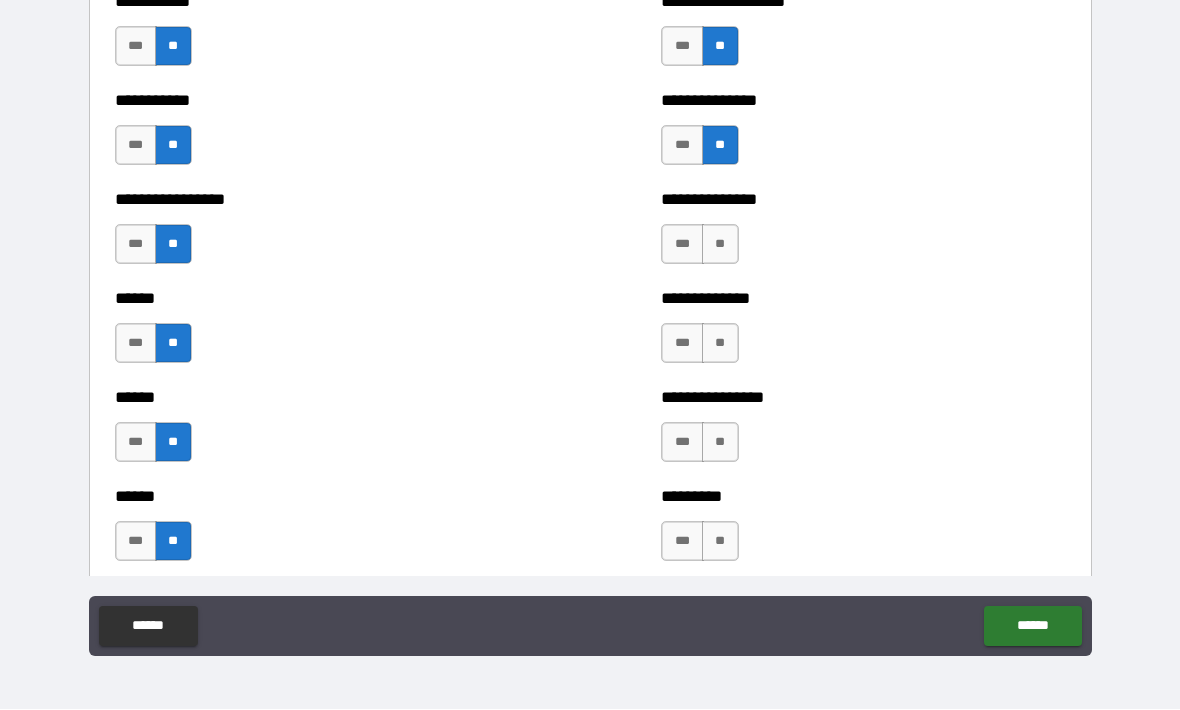 click on "**" at bounding box center [720, 245] 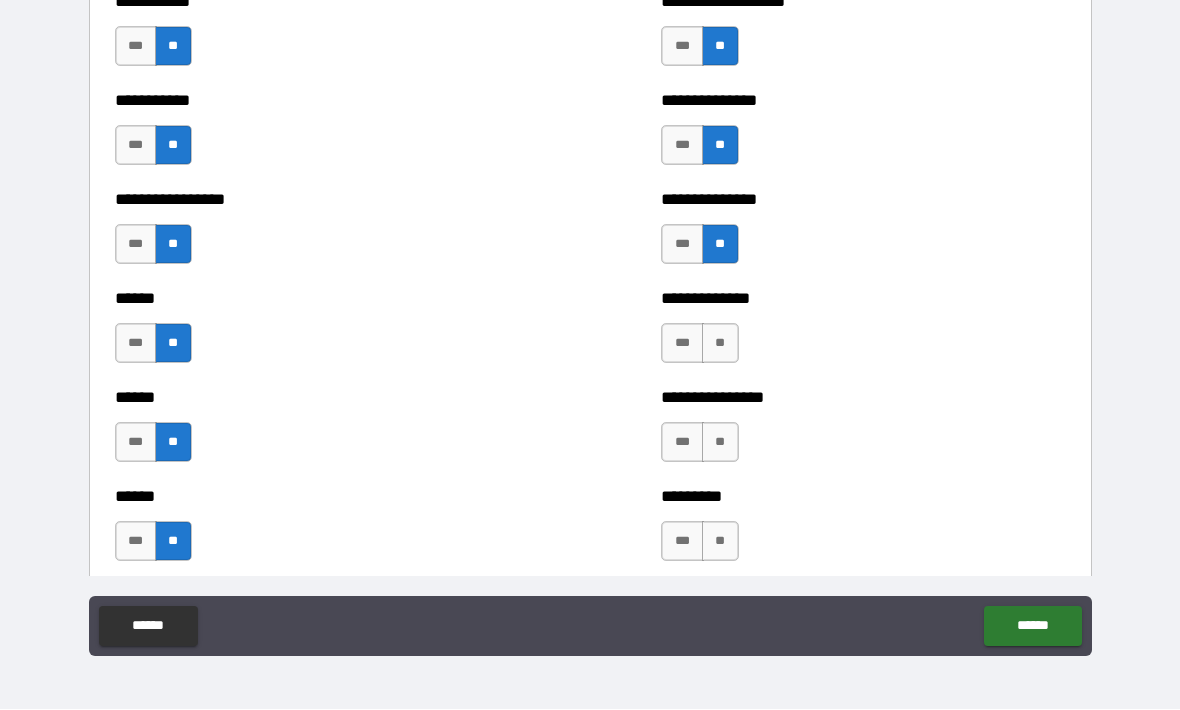 click on "**" at bounding box center (720, 344) 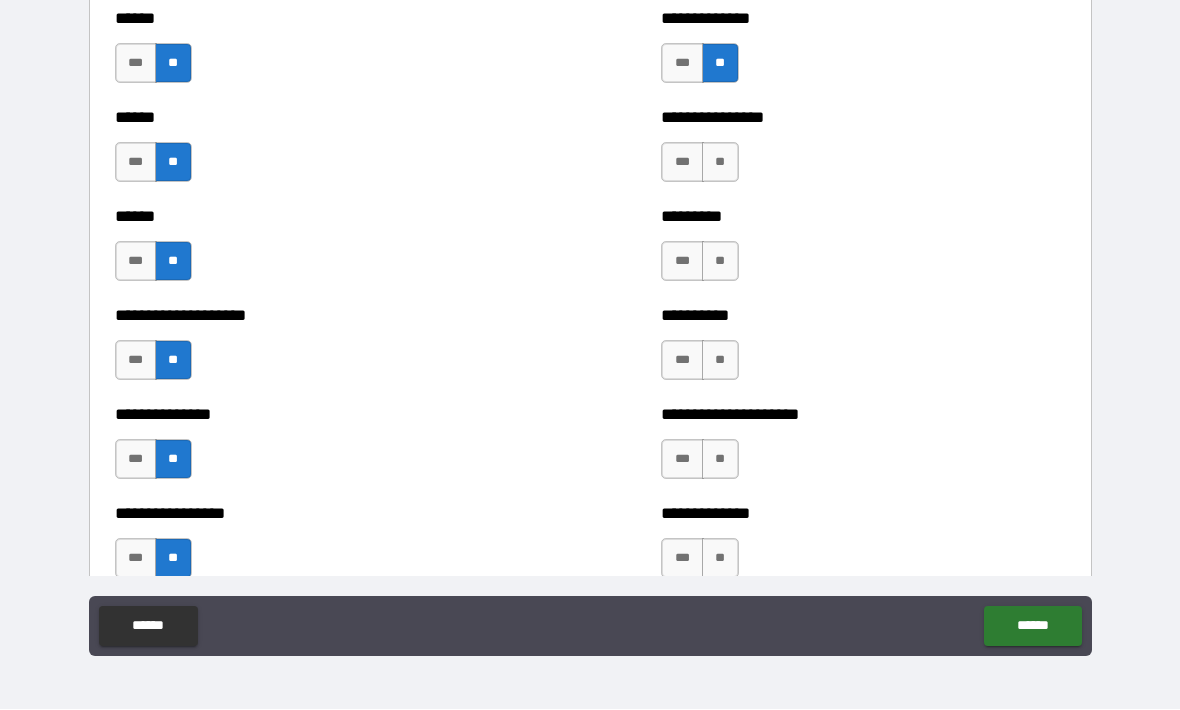 scroll, scrollTop: 2996, scrollLeft: 0, axis: vertical 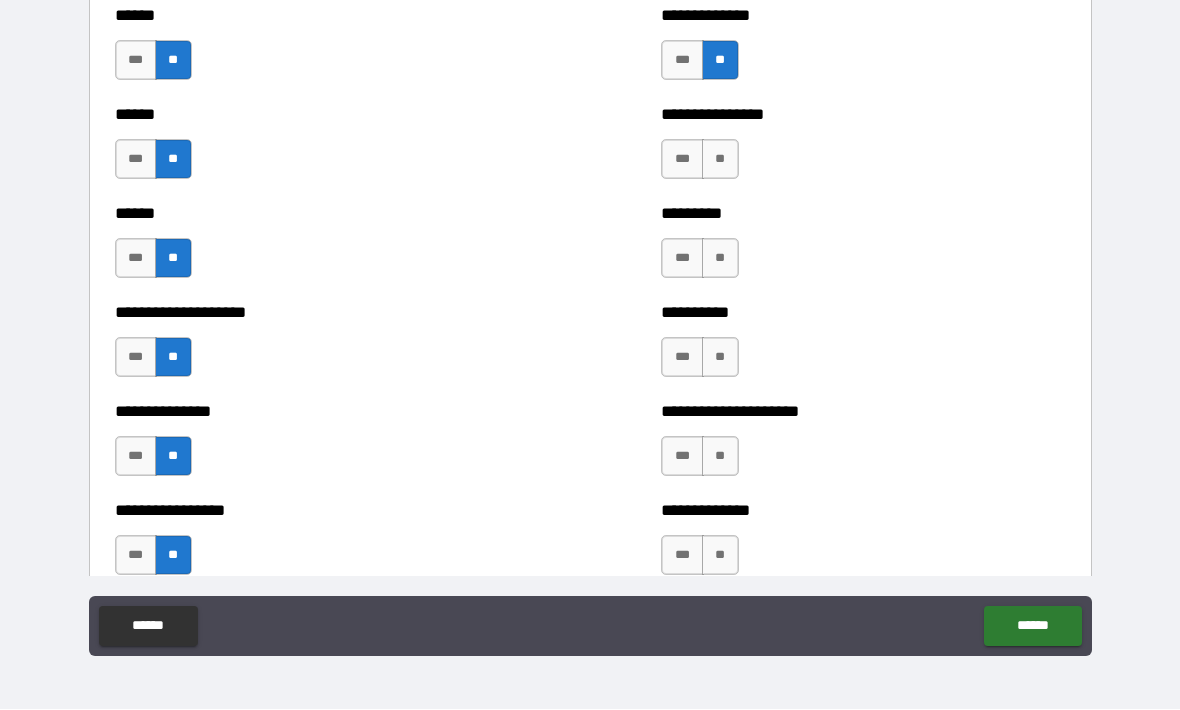 click on "**" at bounding box center (720, 160) 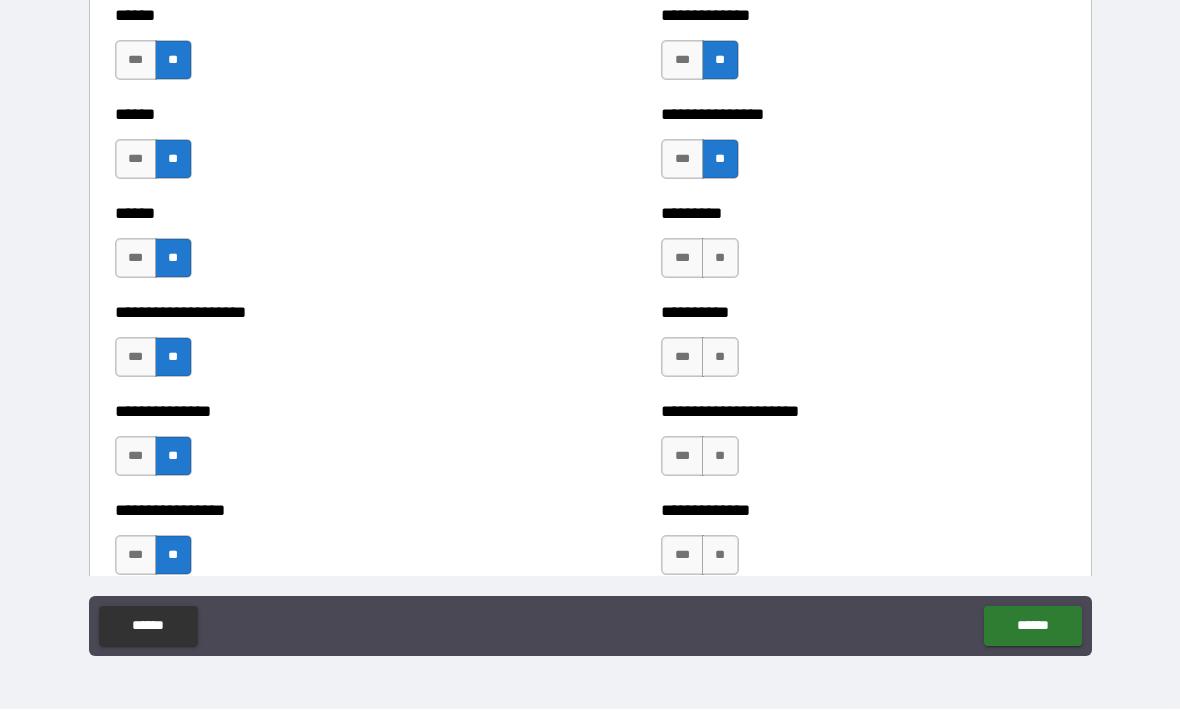 click on "**" at bounding box center [720, 259] 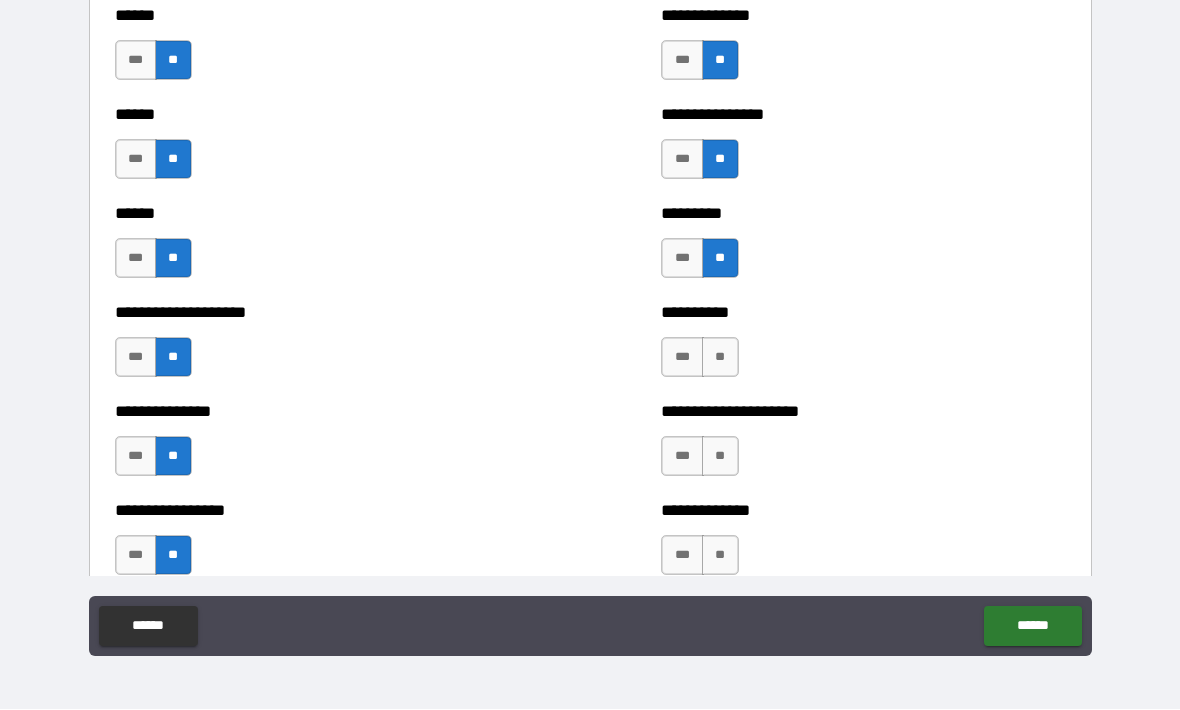 click on "**" at bounding box center [720, 358] 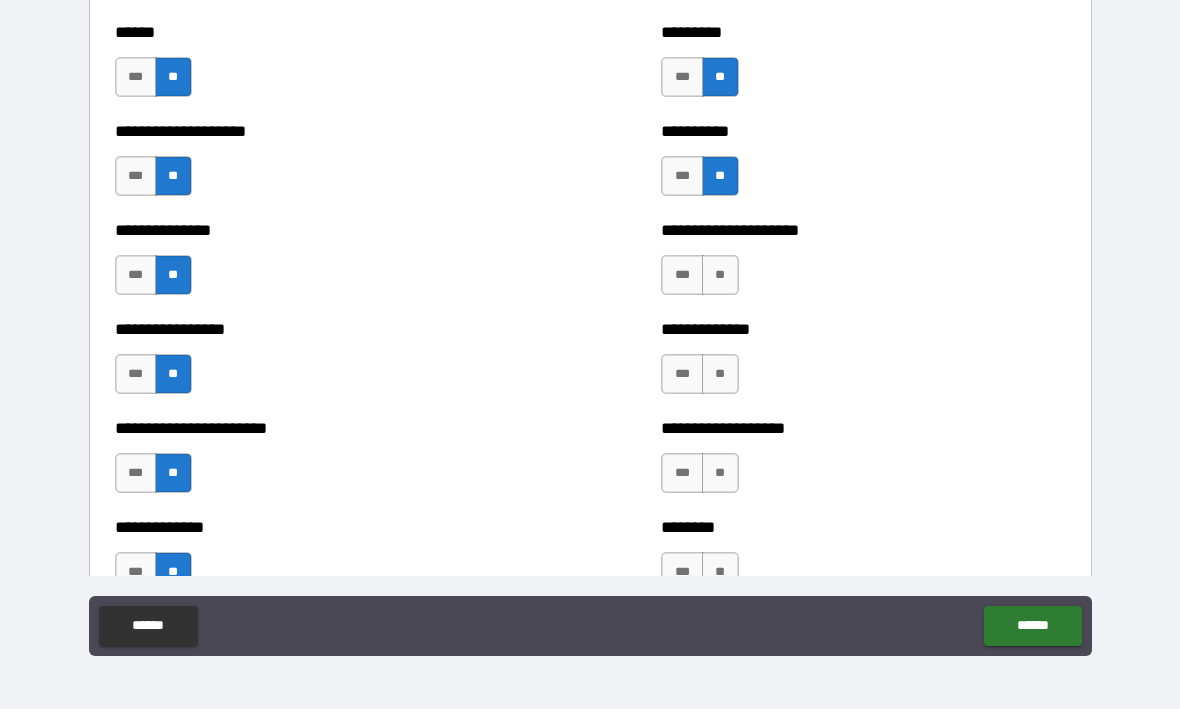 scroll, scrollTop: 3285, scrollLeft: 0, axis: vertical 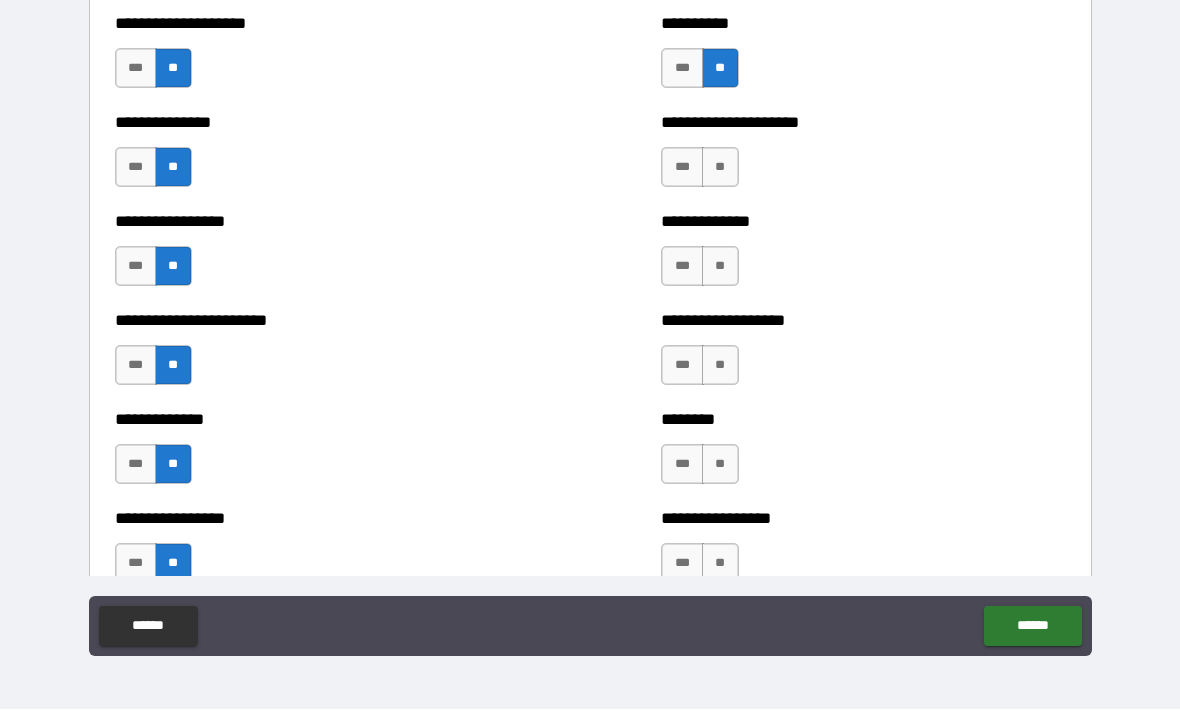 click on "**" at bounding box center [720, 168] 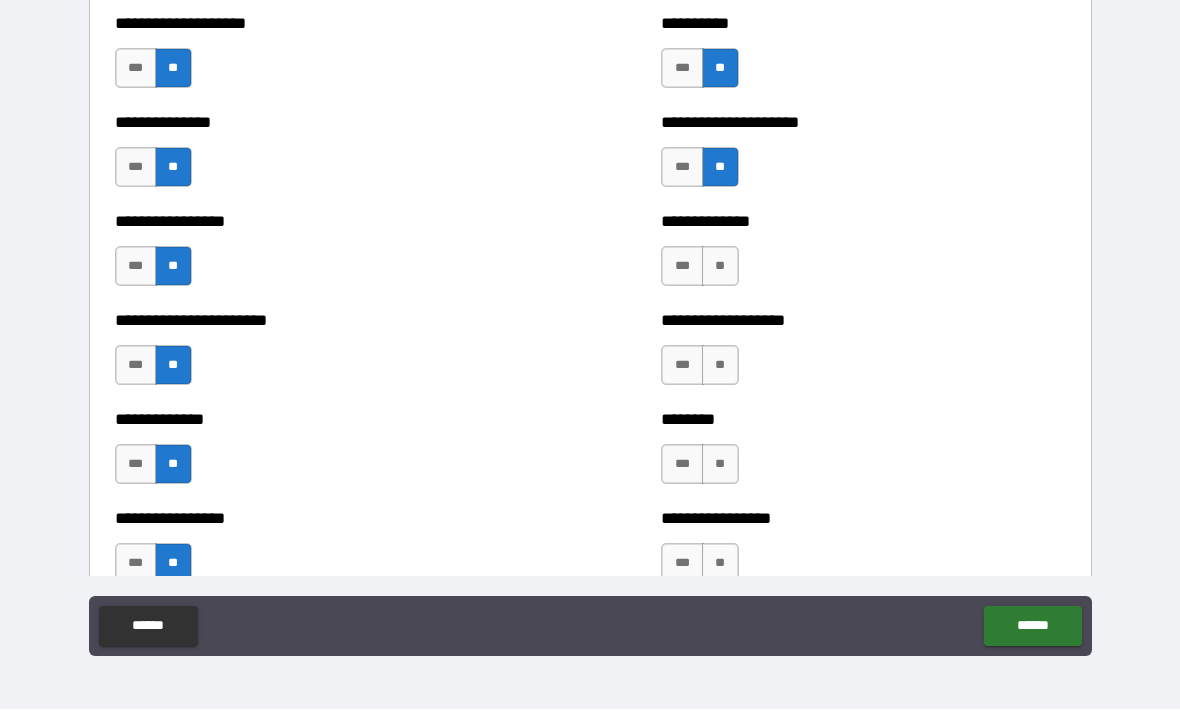 click on "**" at bounding box center [720, 267] 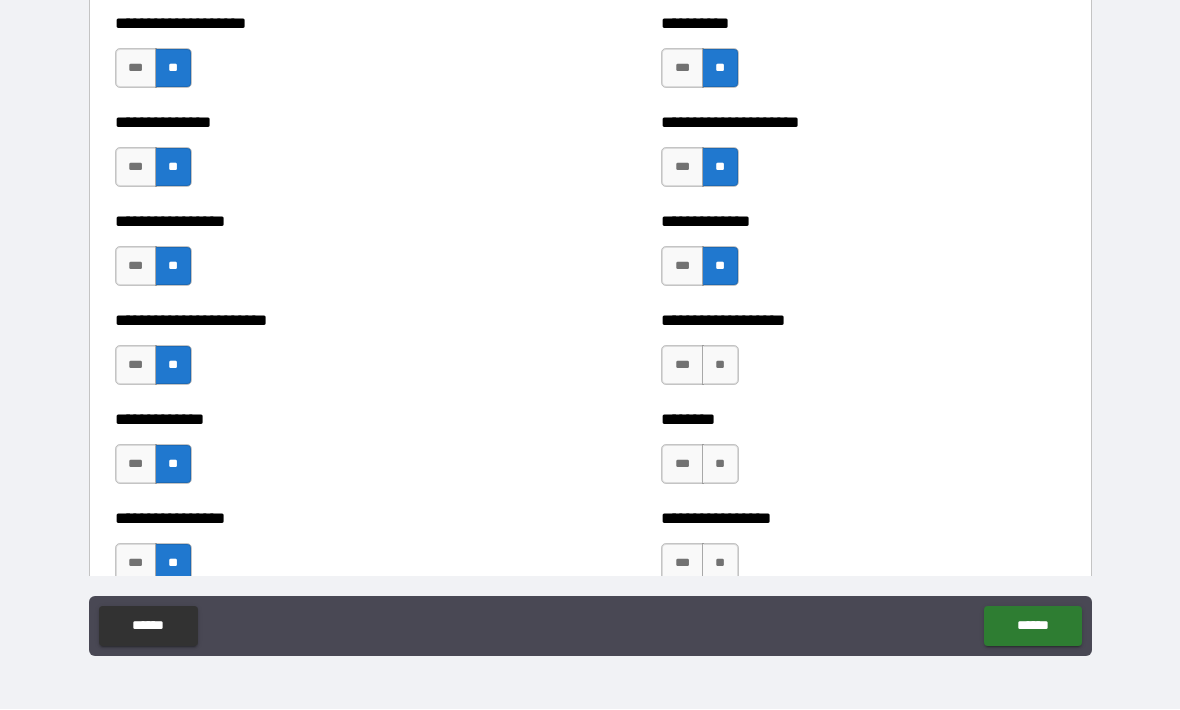 click on "**" at bounding box center [720, 366] 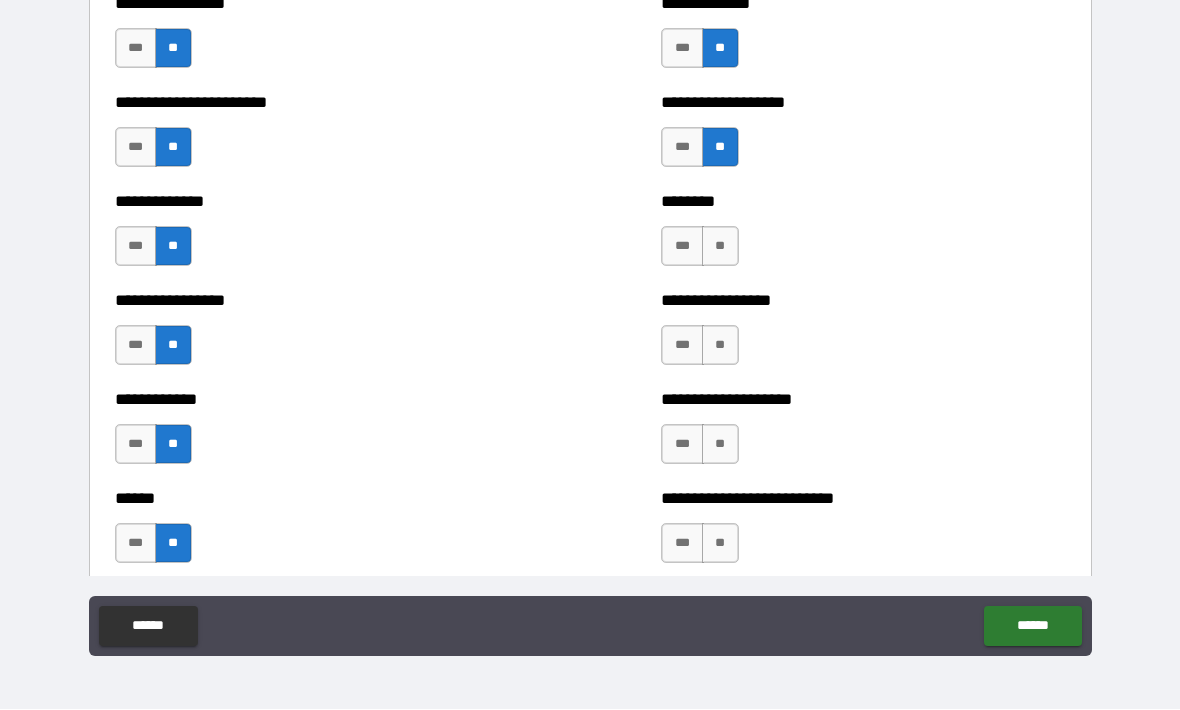 scroll, scrollTop: 3509, scrollLeft: 0, axis: vertical 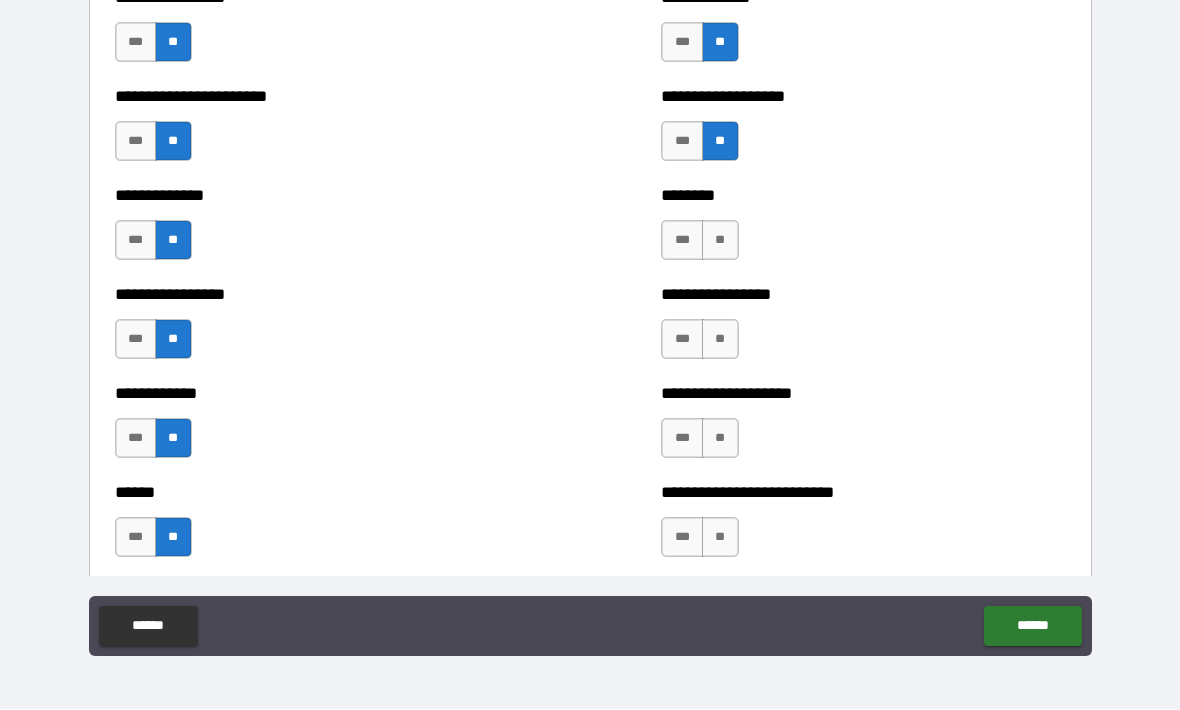 click on "**" at bounding box center (720, 241) 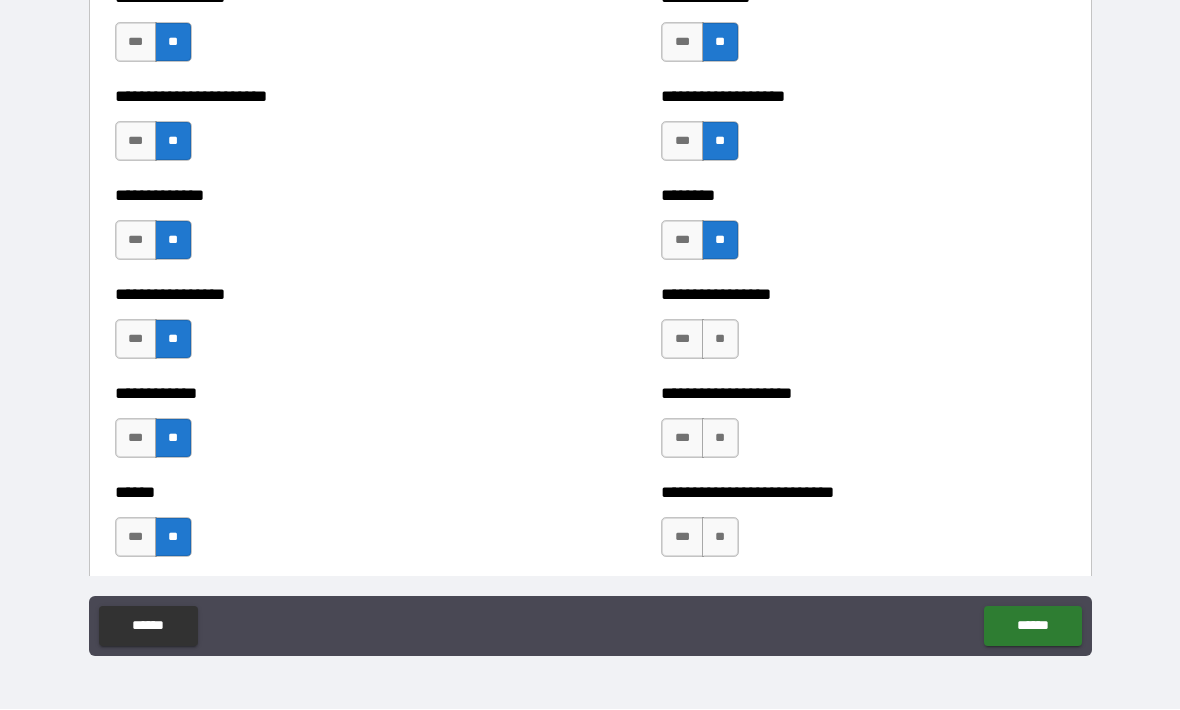 click on "**" at bounding box center (720, 340) 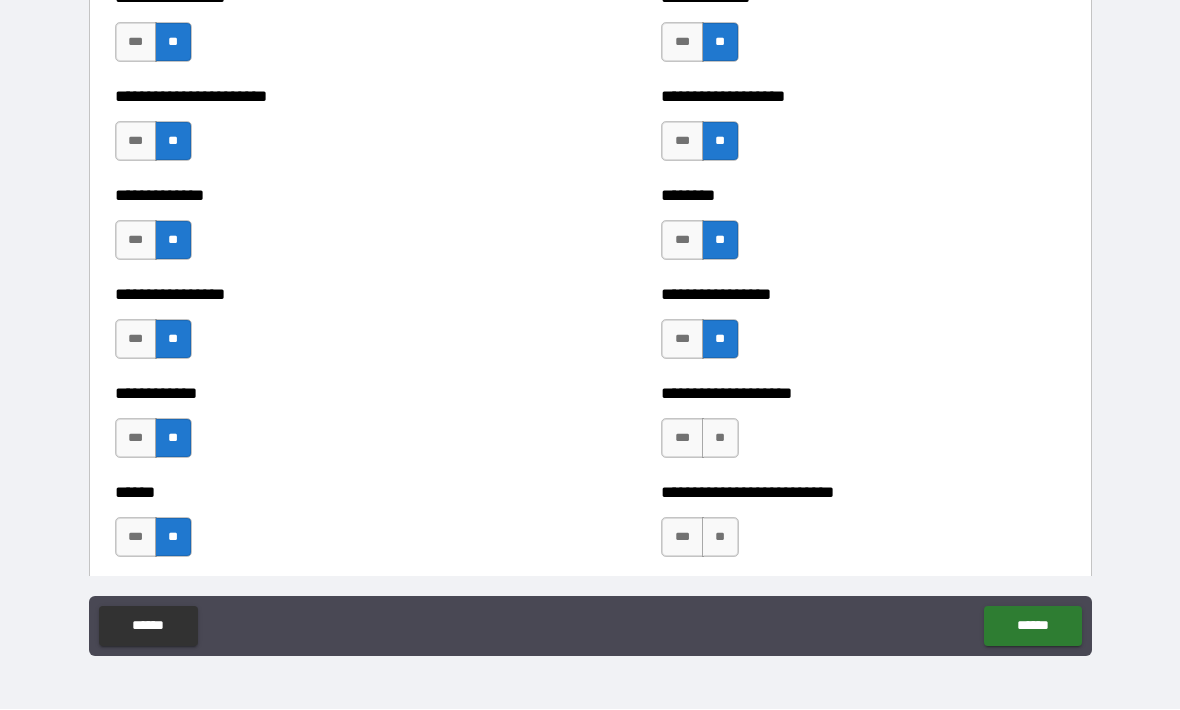 click on "**" at bounding box center [720, 439] 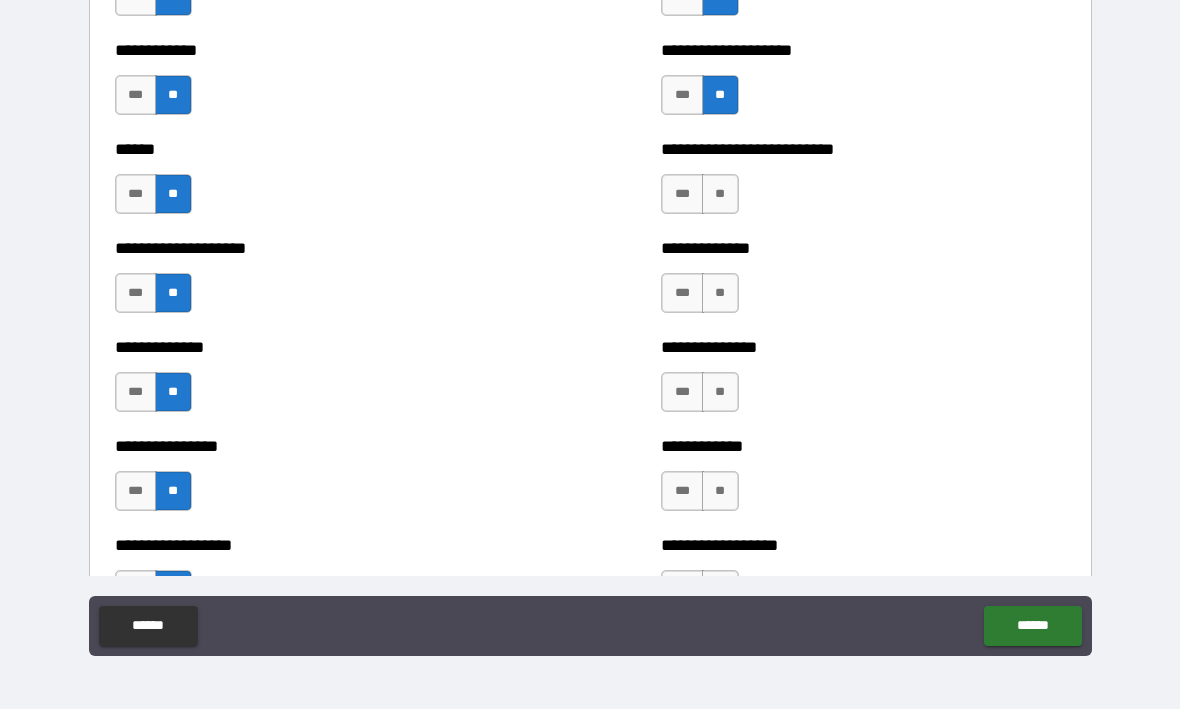 scroll, scrollTop: 3853, scrollLeft: 0, axis: vertical 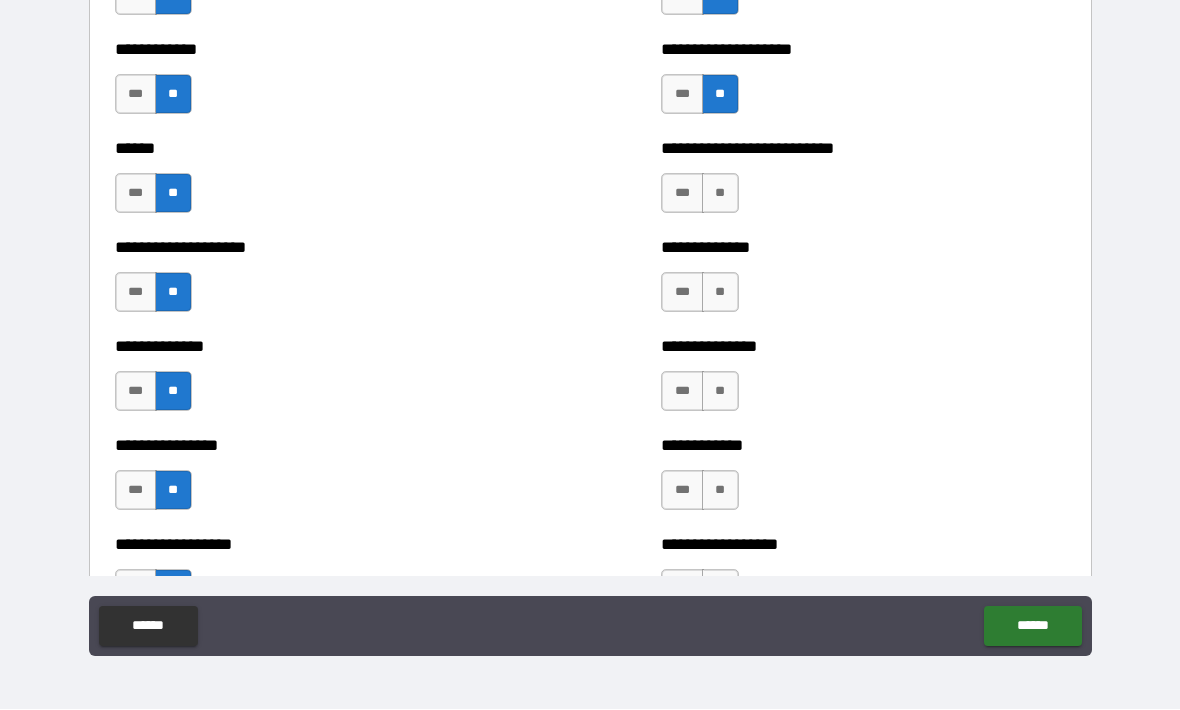 click on "**" at bounding box center (720, 194) 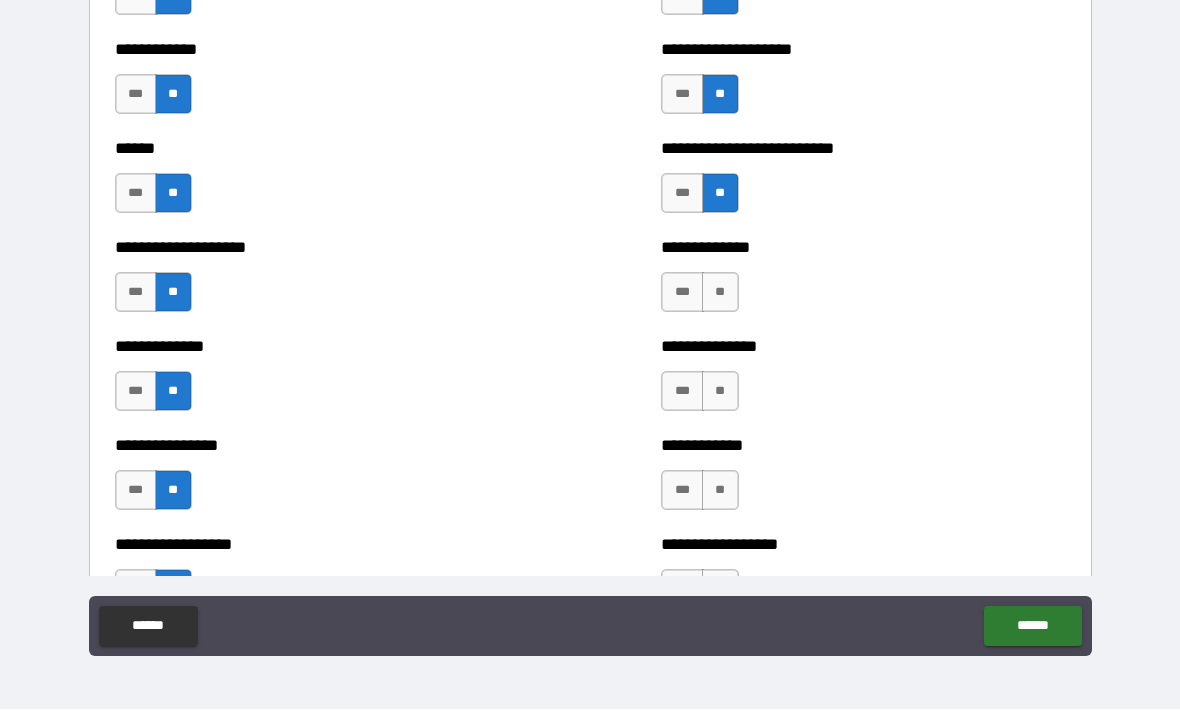 click on "**" at bounding box center (720, 293) 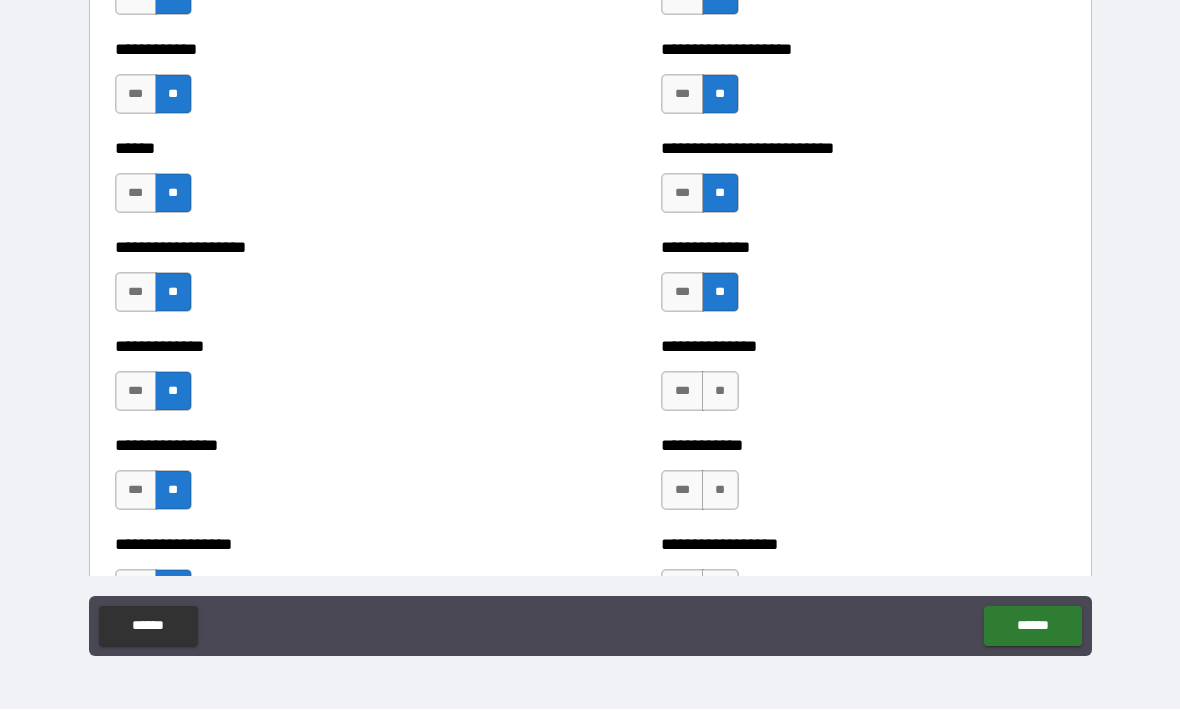 click on "**********" at bounding box center (863, 382) 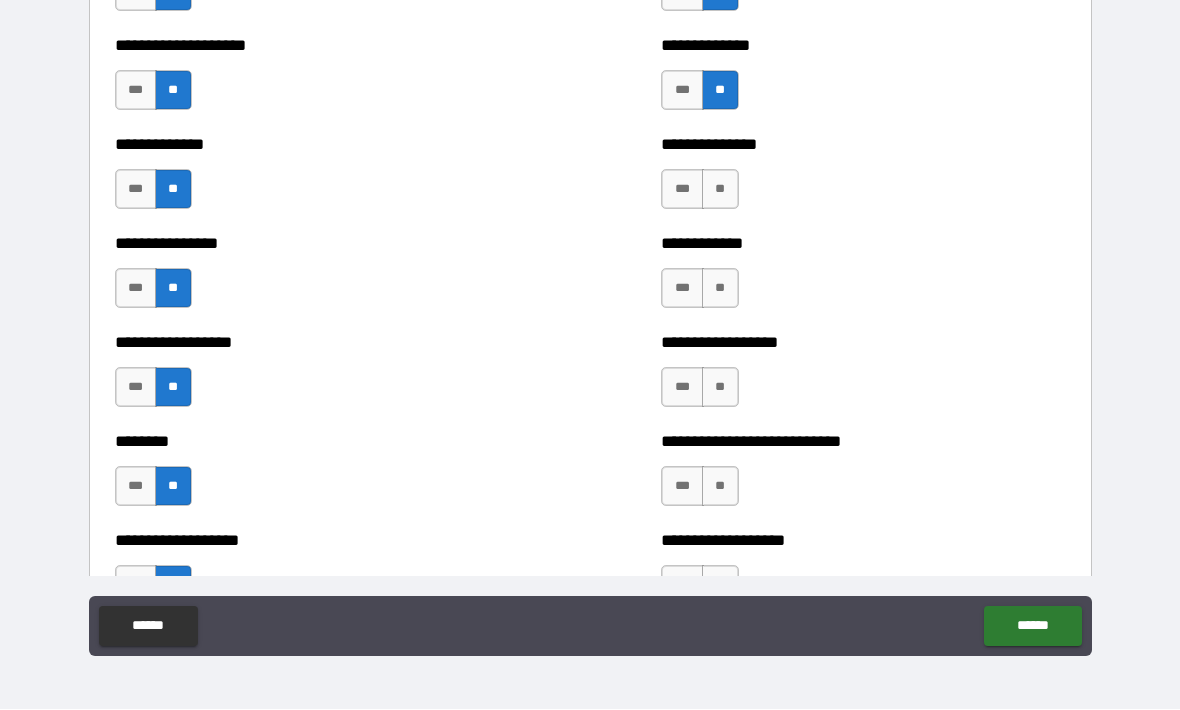 scroll, scrollTop: 4071, scrollLeft: 0, axis: vertical 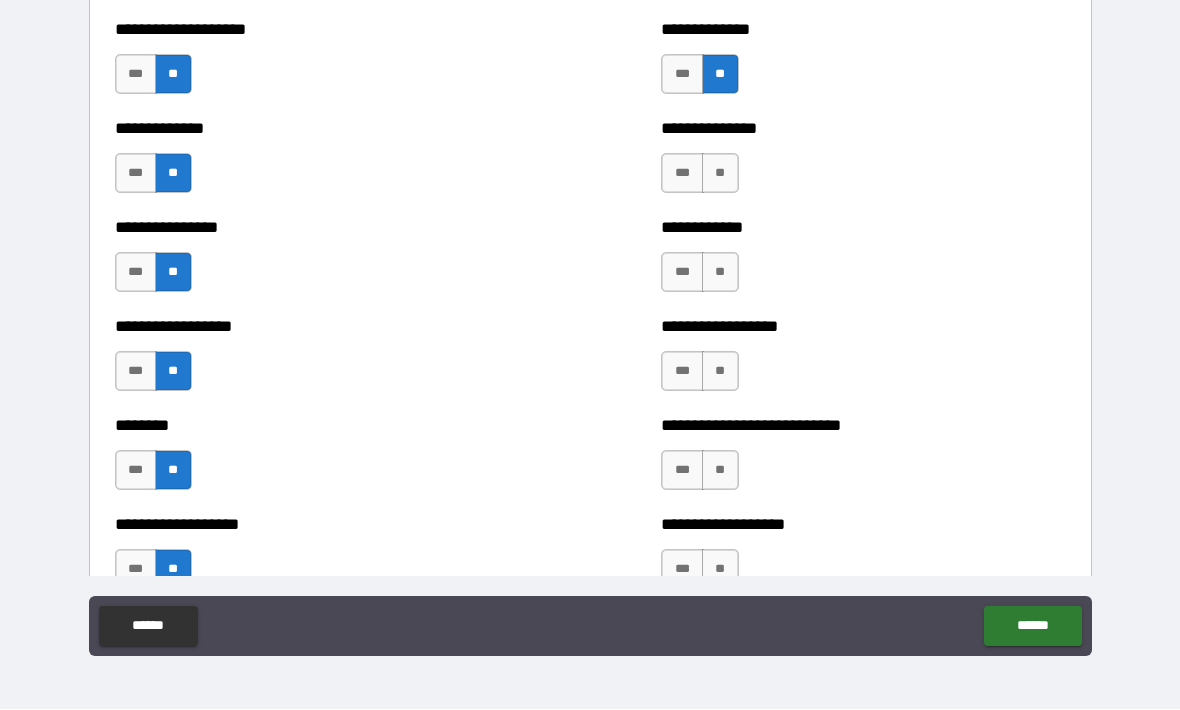 click on "**" at bounding box center (720, 174) 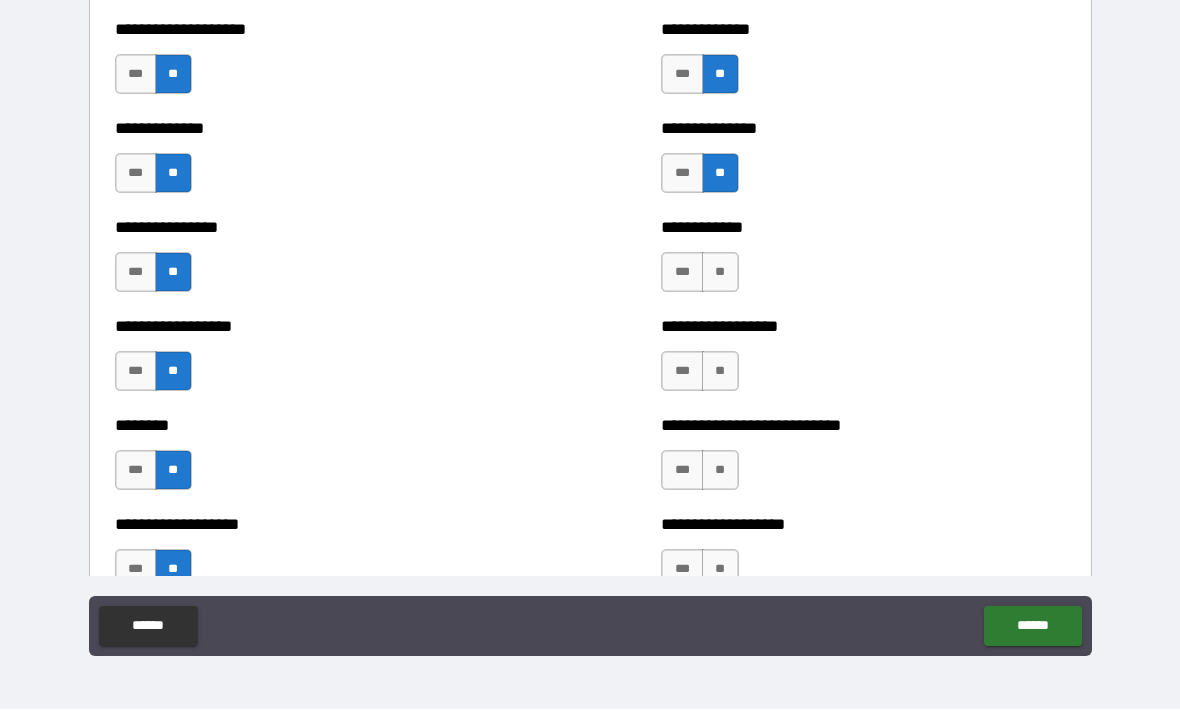 click on "***" at bounding box center (682, 273) 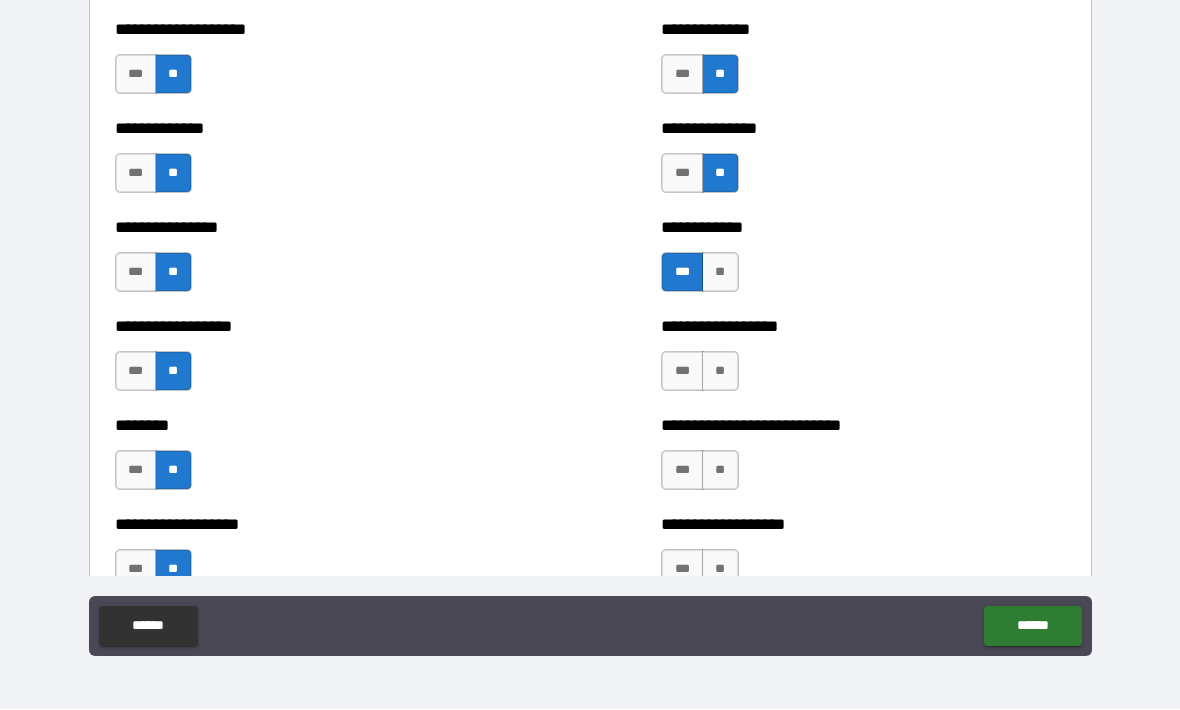 click on "**" at bounding box center (720, 372) 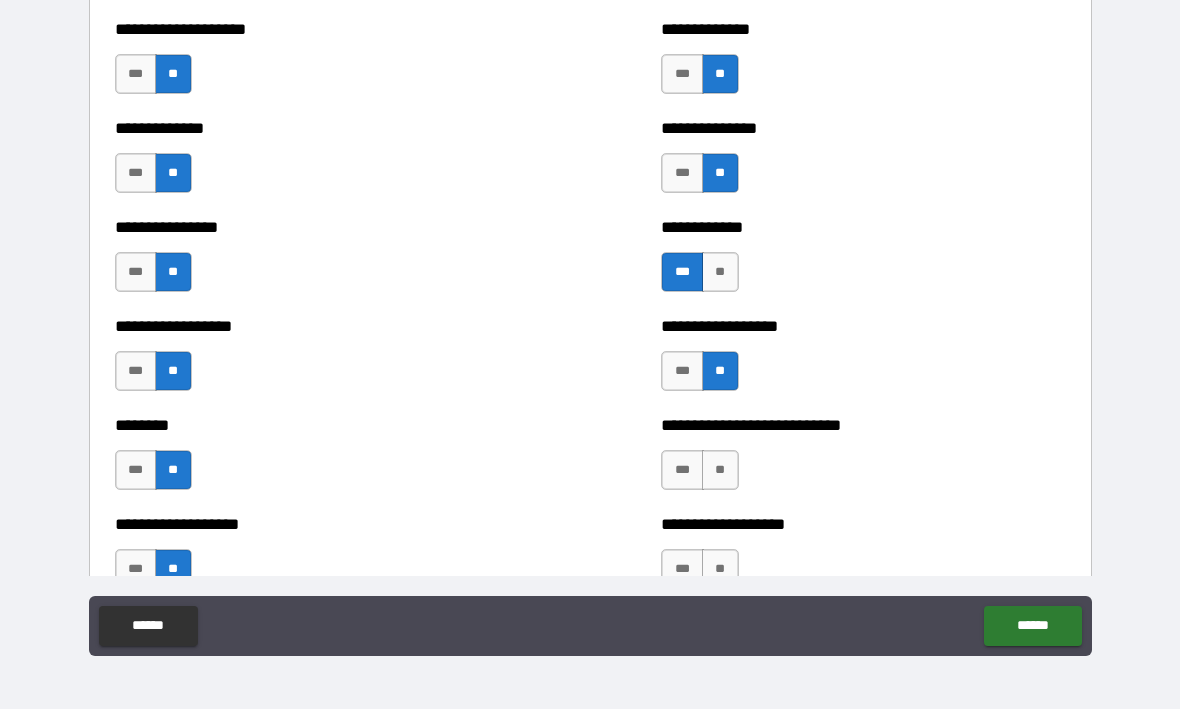 click on "**" at bounding box center [720, 273] 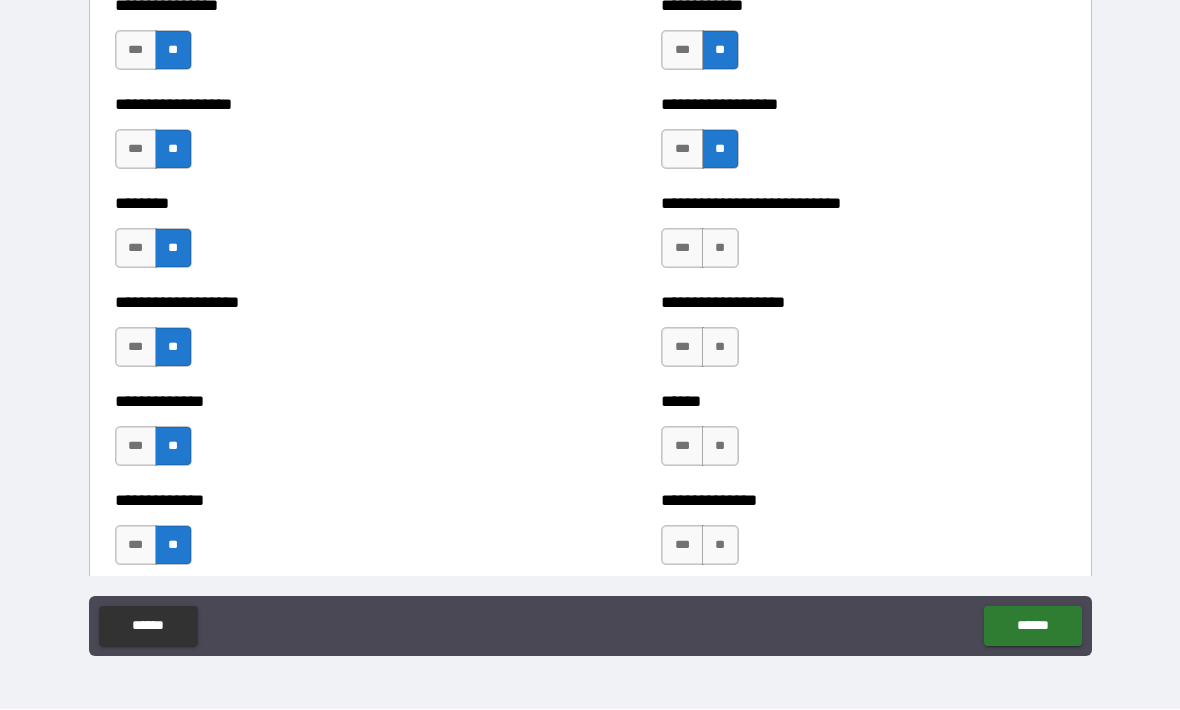 scroll, scrollTop: 4312, scrollLeft: 0, axis: vertical 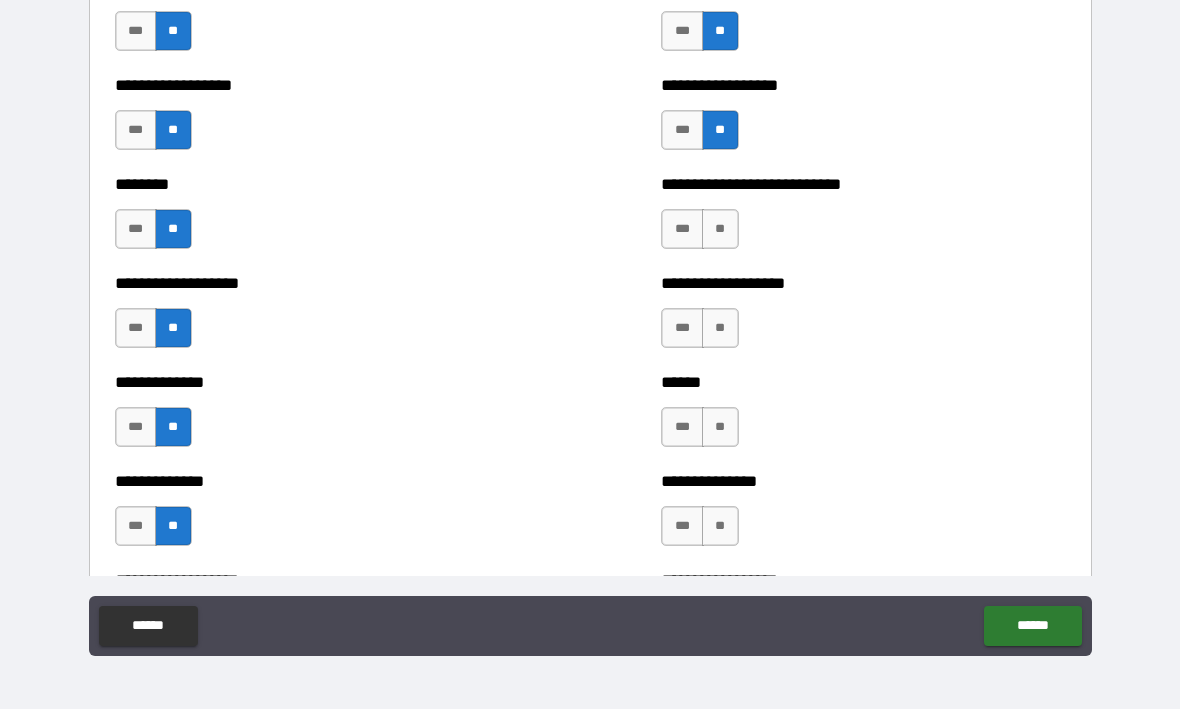 click on "**" at bounding box center [720, 230] 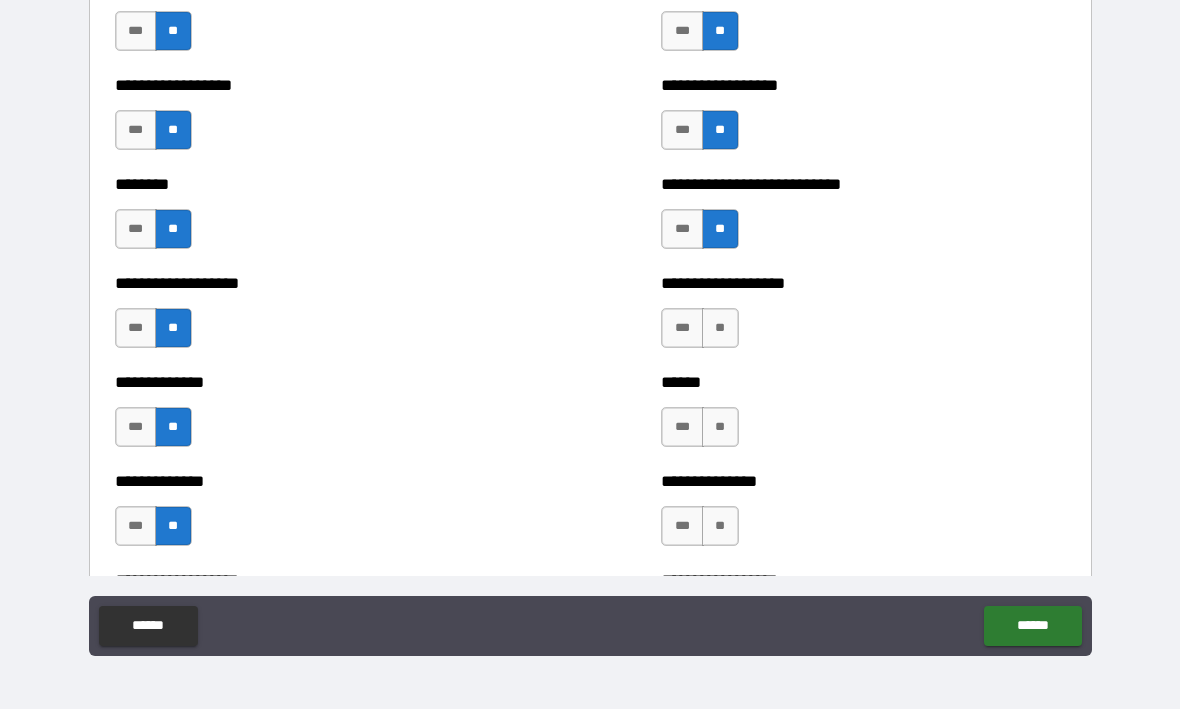 click on "**" at bounding box center [720, 329] 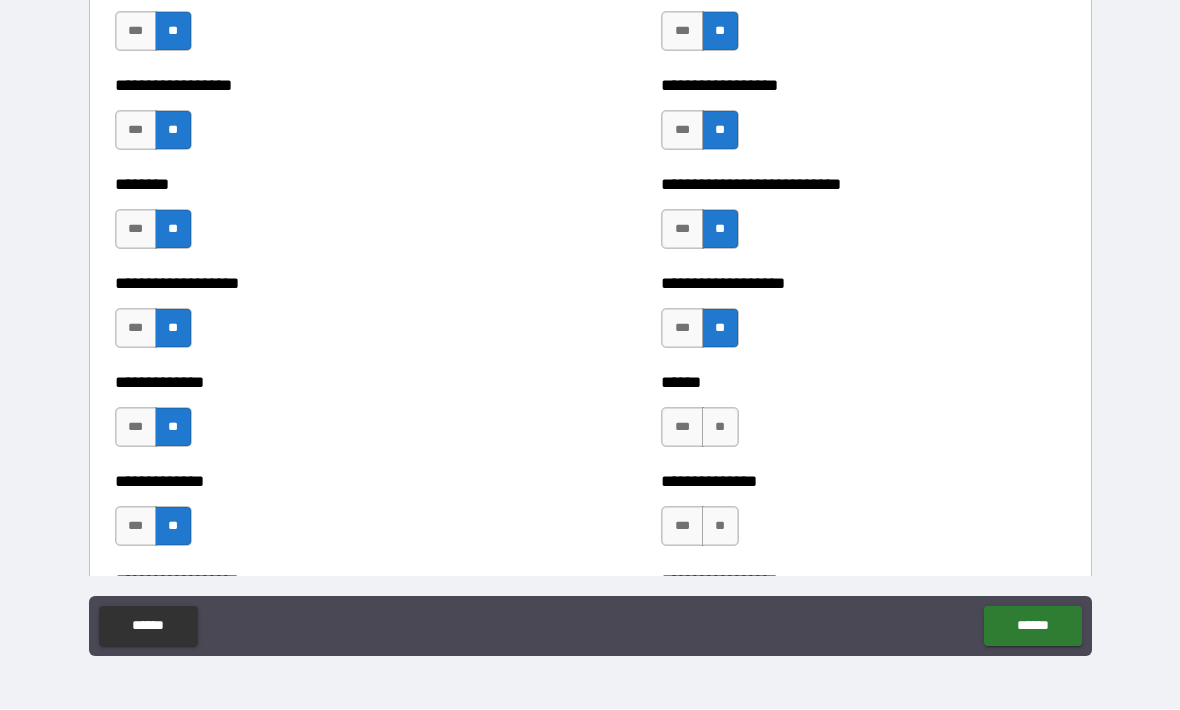 click on "**" at bounding box center [720, 428] 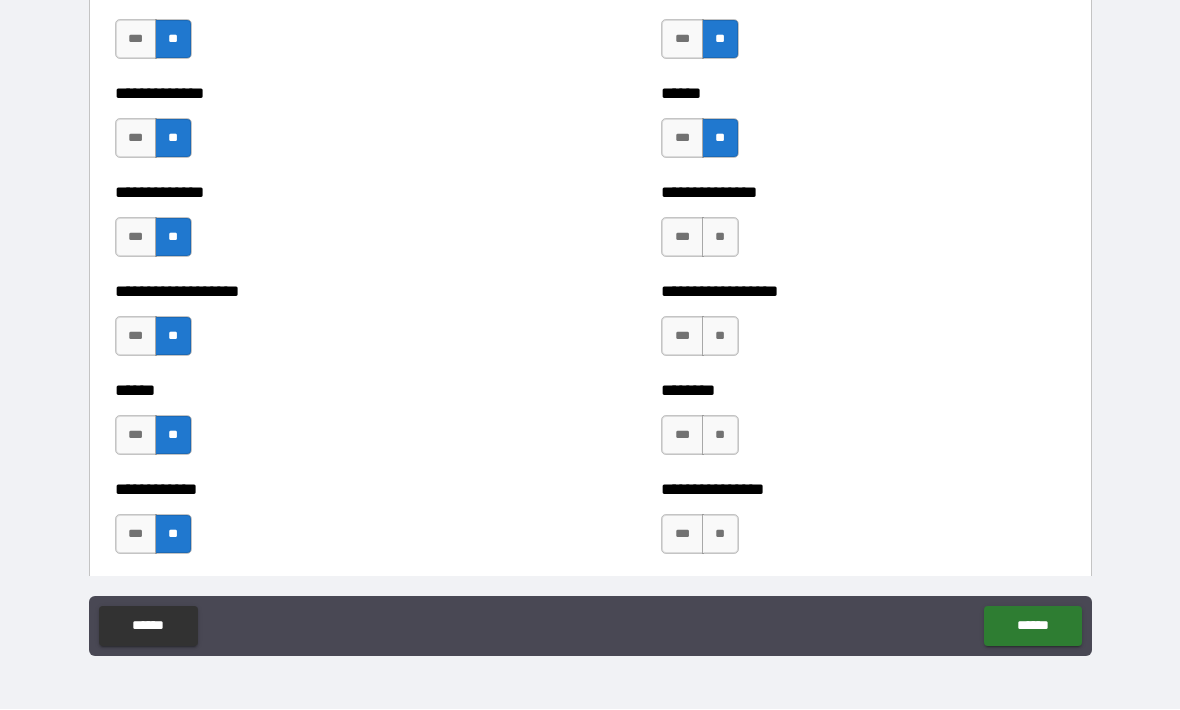 scroll, scrollTop: 4603, scrollLeft: 0, axis: vertical 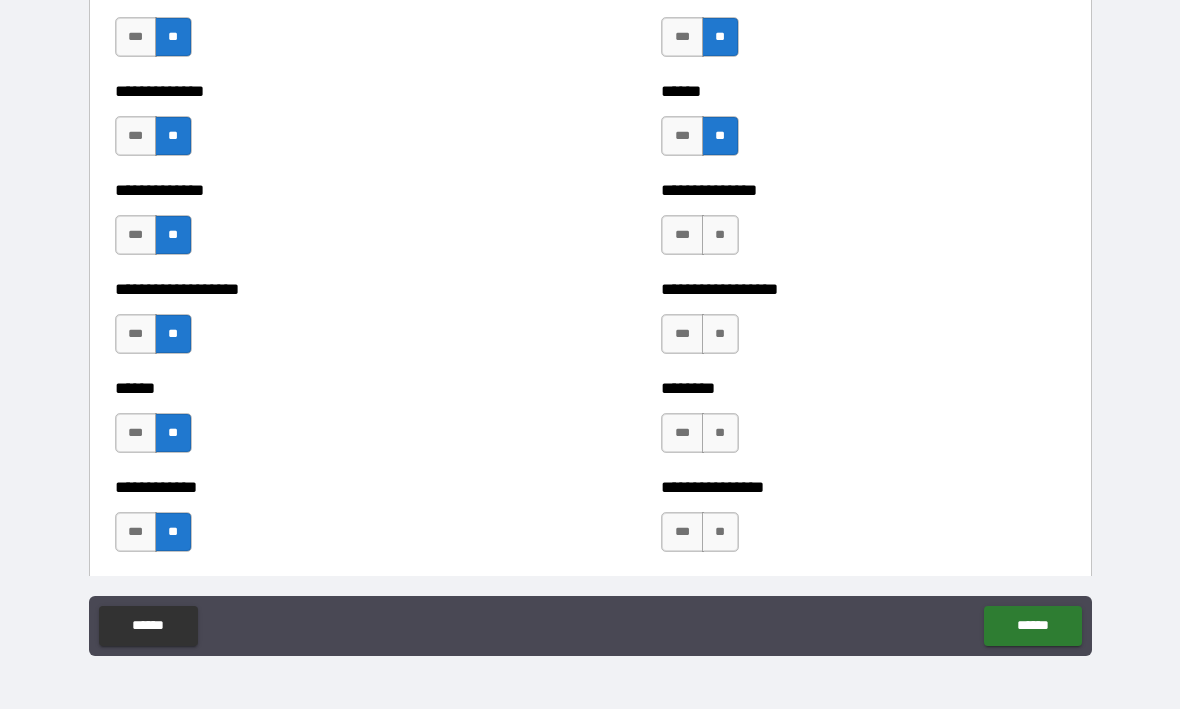 click on "**" at bounding box center [720, 236] 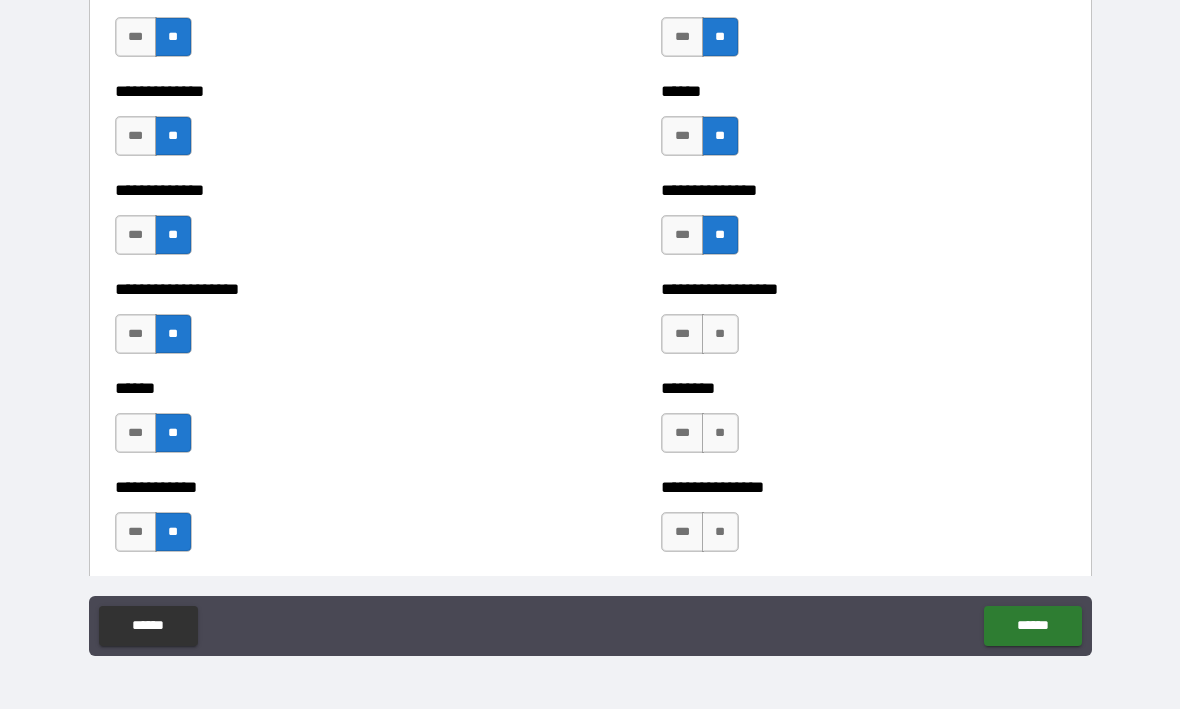 click on "**" at bounding box center [720, 335] 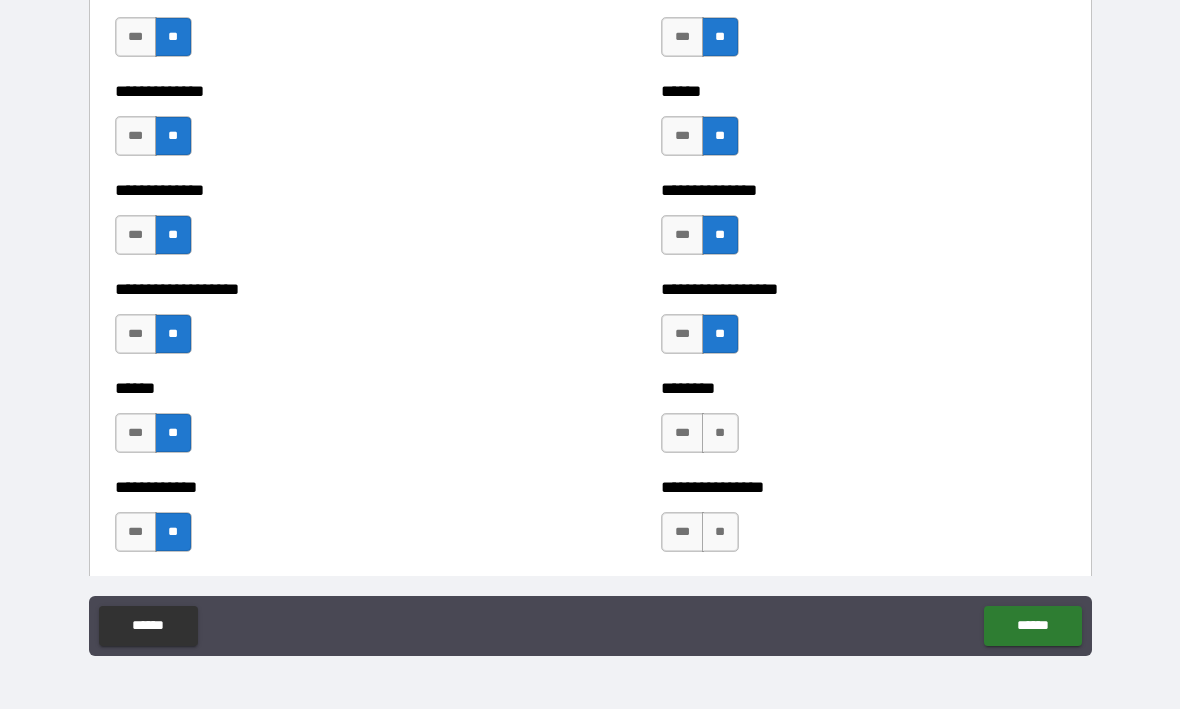 click on "**" at bounding box center (720, 434) 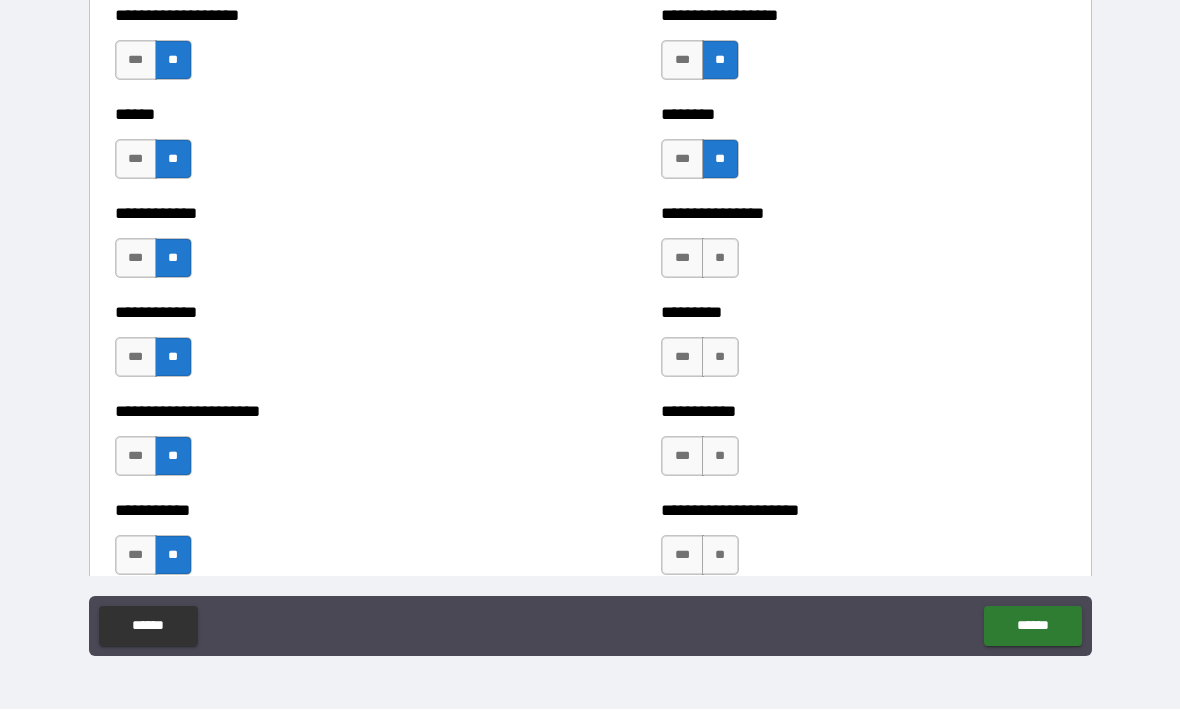 scroll, scrollTop: 4919, scrollLeft: 0, axis: vertical 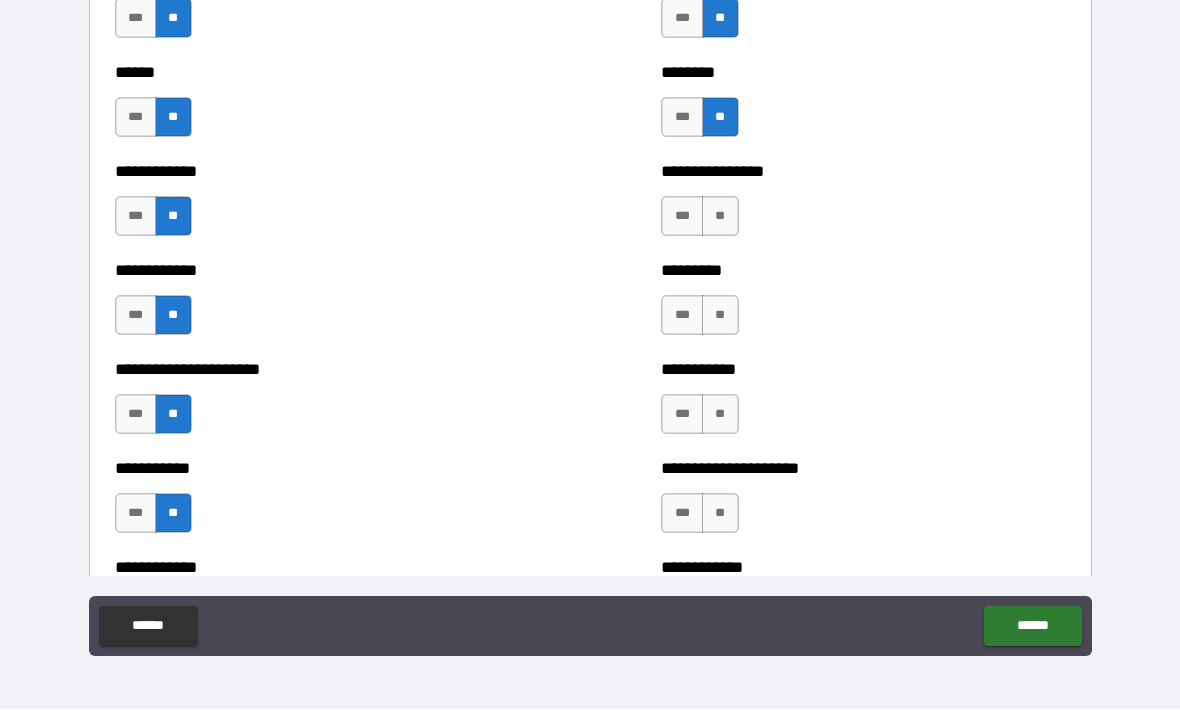 click on "**" at bounding box center [720, 217] 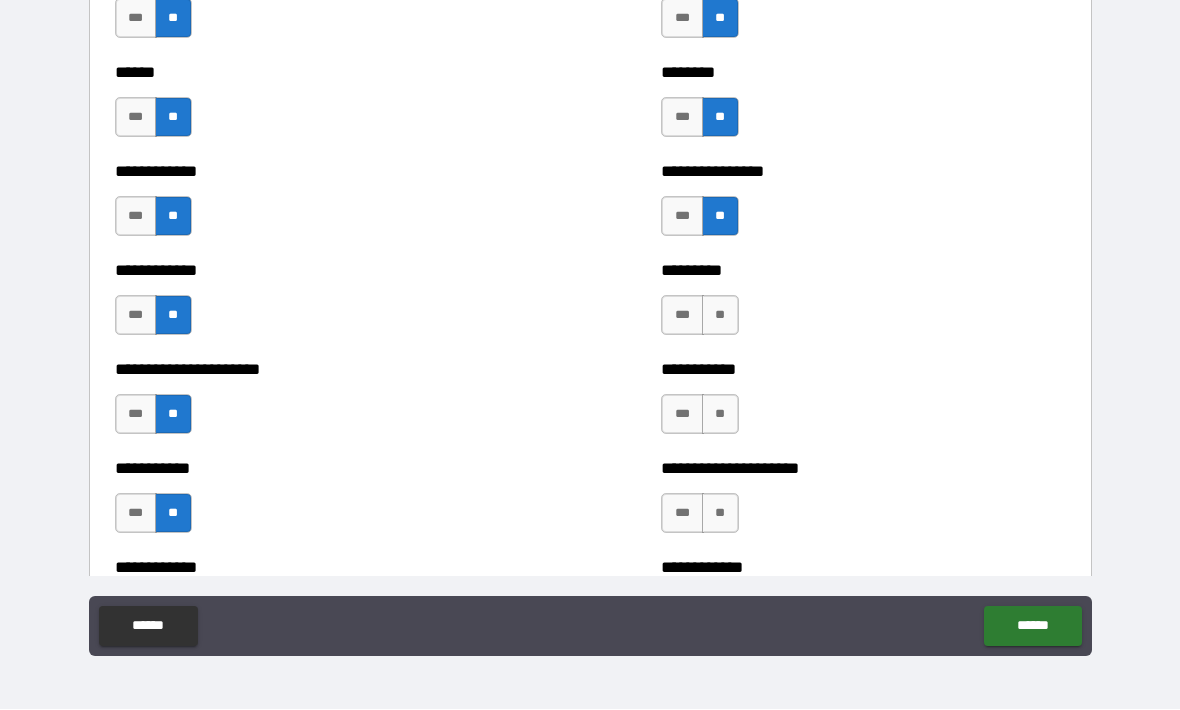 click on "**" at bounding box center [720, 316] 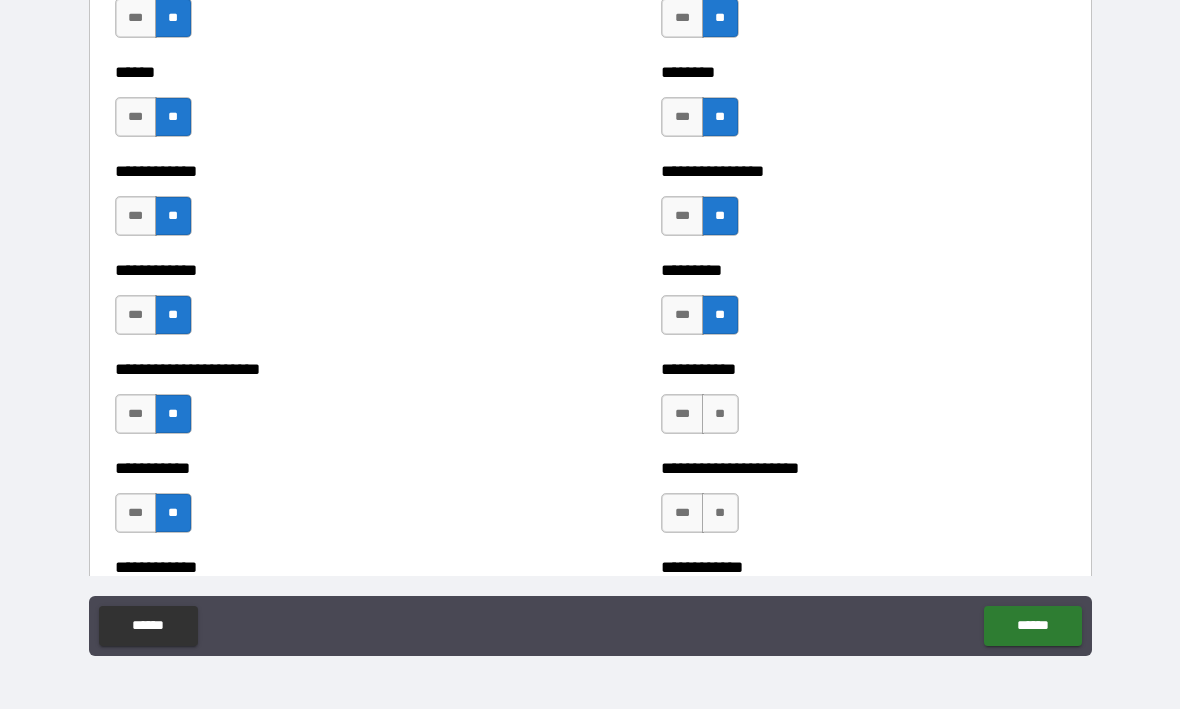 scroll, scrollTop: 5073, scrollLeft: 0, axis: vertical 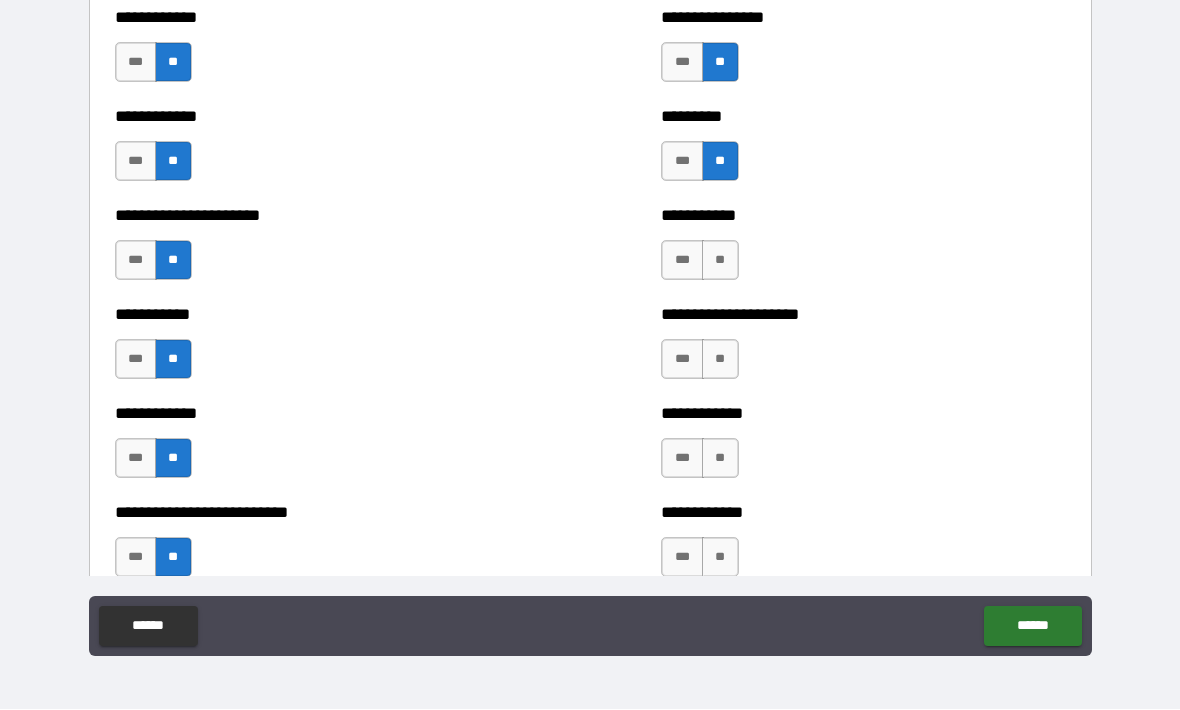 click on "***" at bounding box center [682, 162] 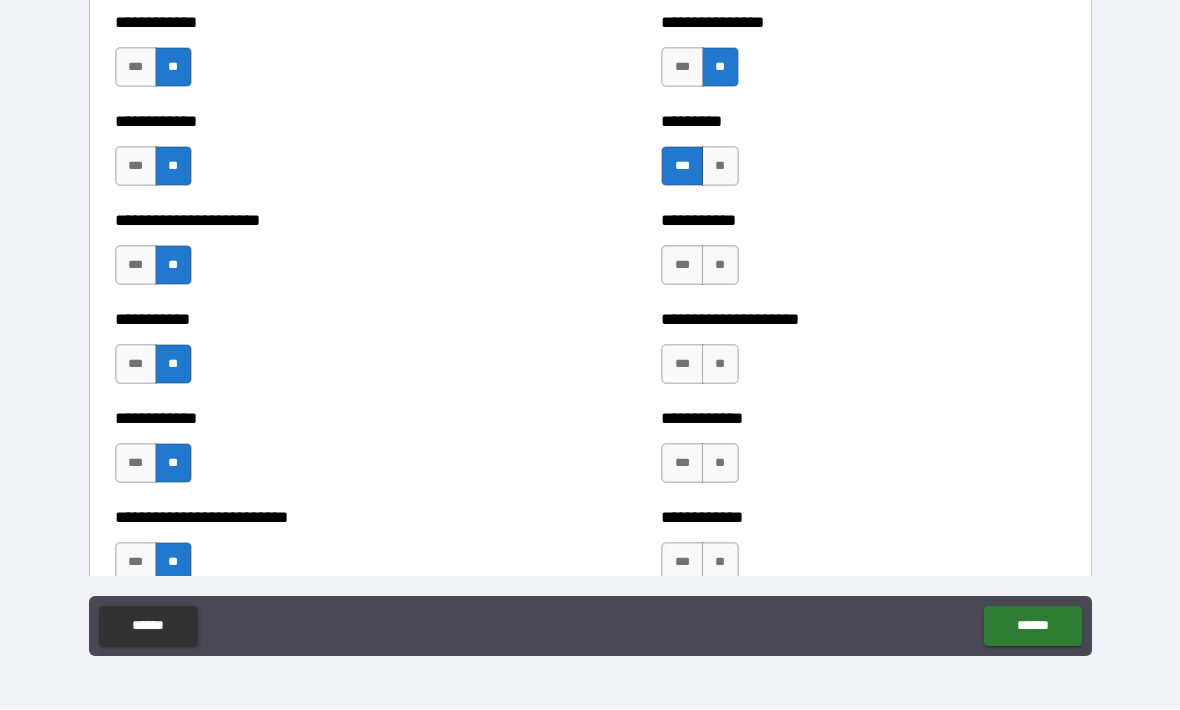 scroll, scrollTop: 5177, scrollLeft: 0, axis: vertical 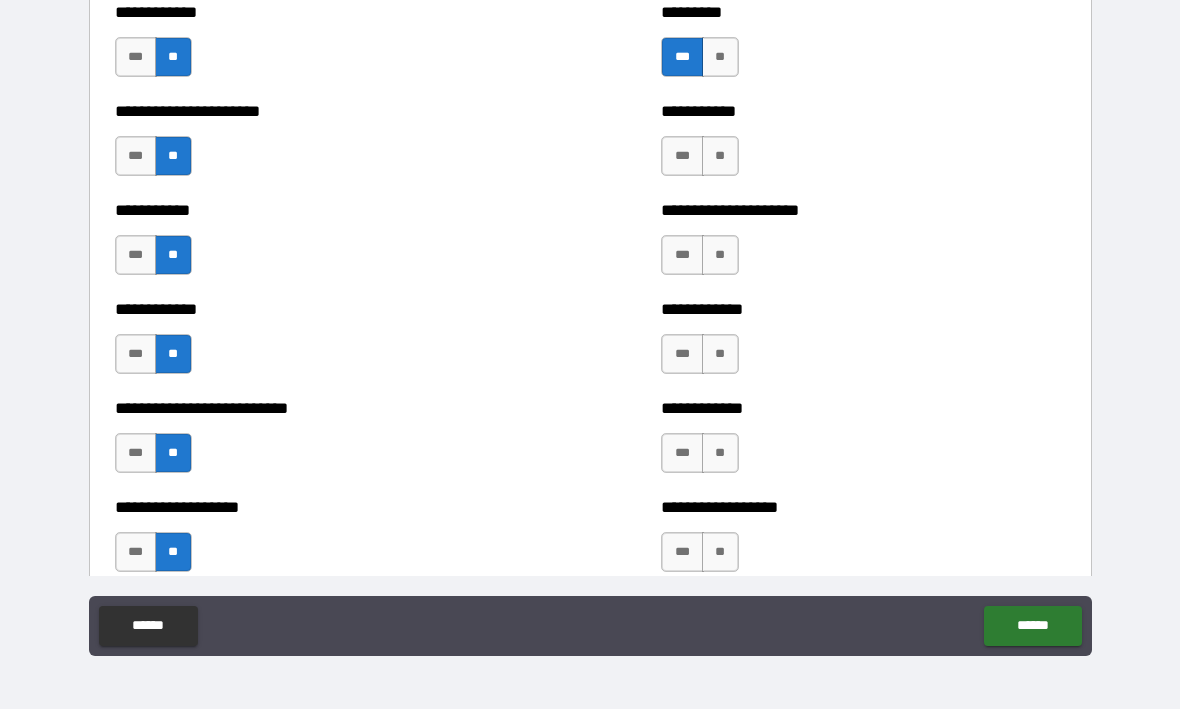 click on "**" at bounding box center [720, 157] 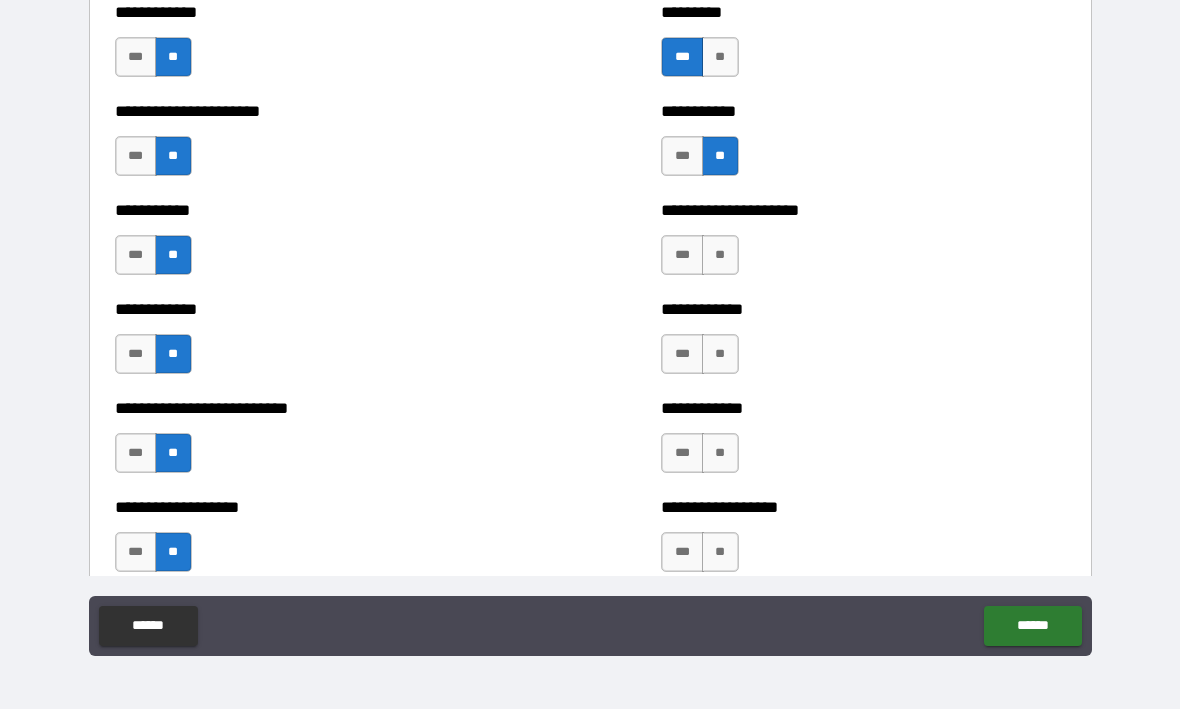click on "**" at bounding box center (720, 256) 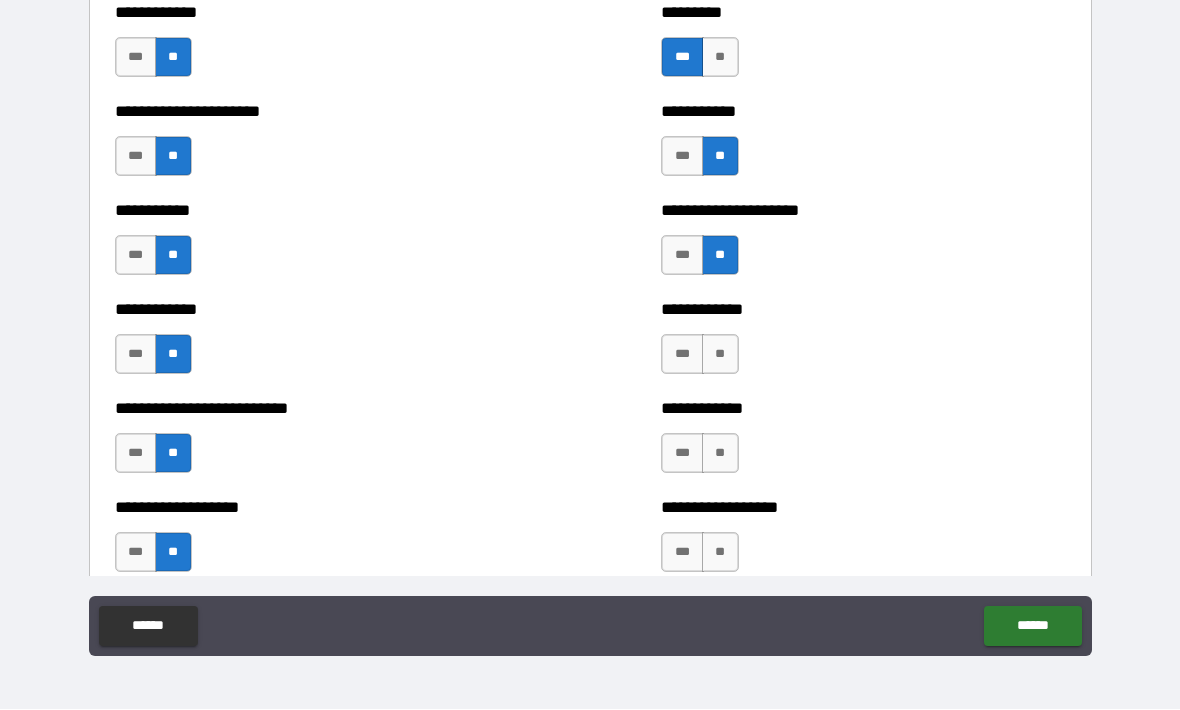 click on "**" at bounding box center (720, 355) 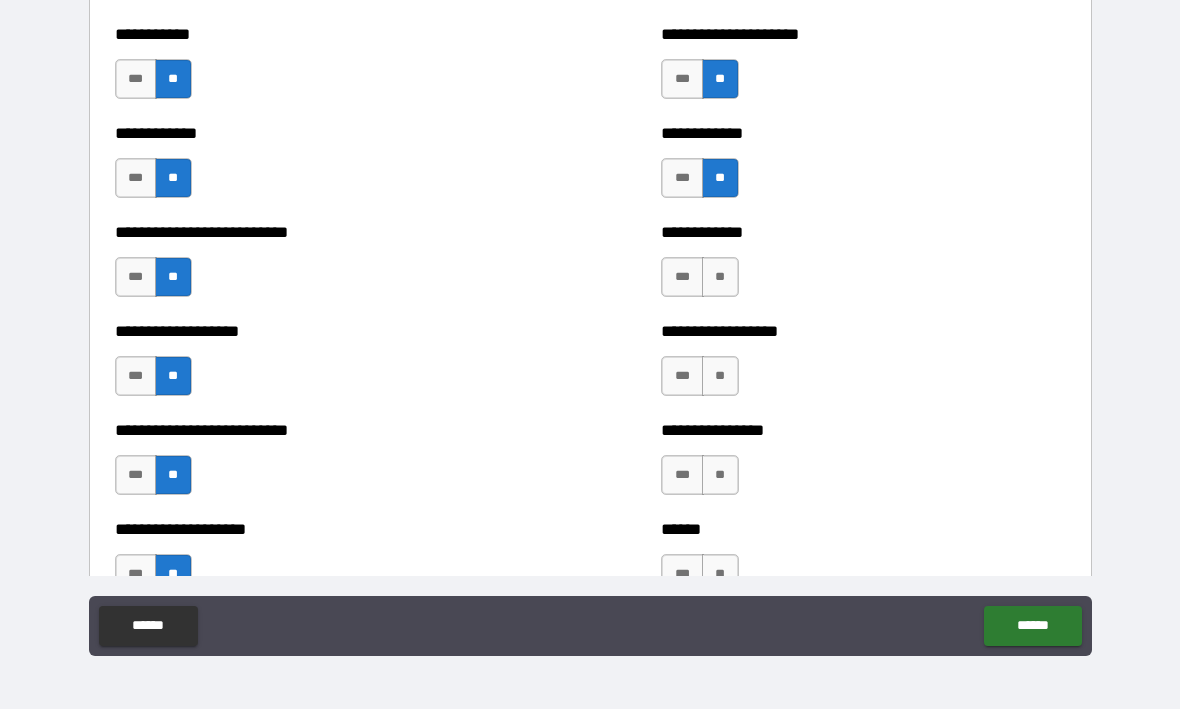 click on "**" at bounding box center (720, 278) 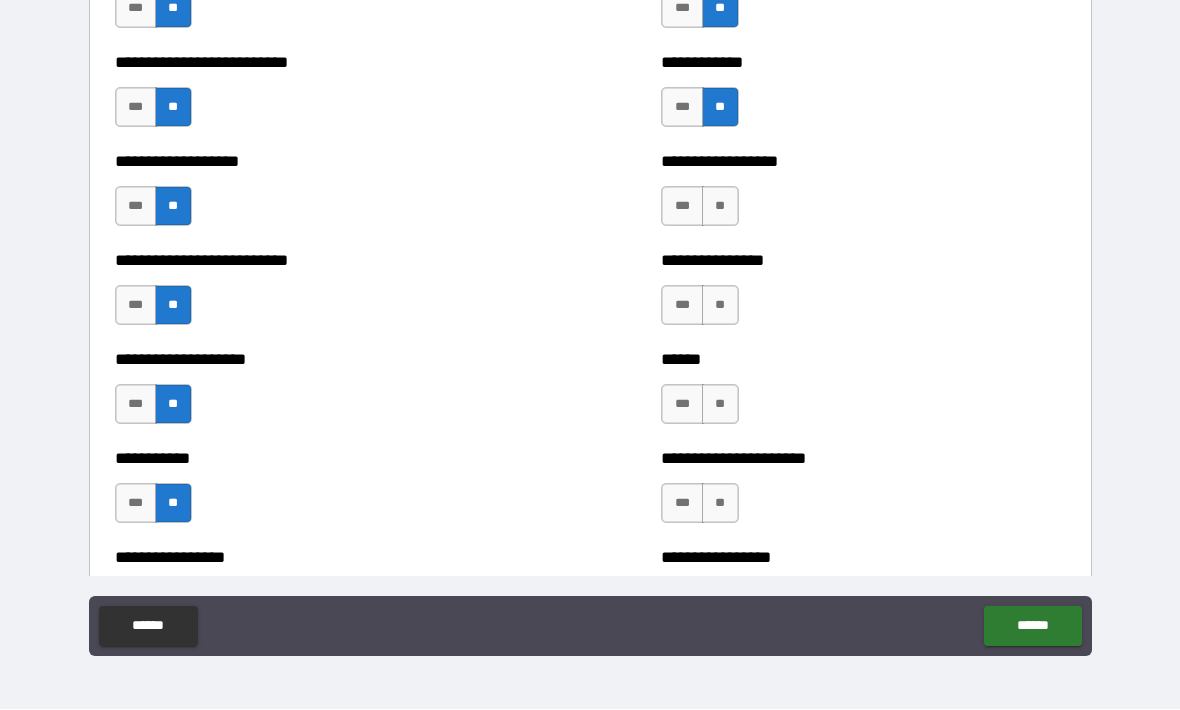 scroll, scrollTop: 5567, scrollLeft: 0, axis: vertical 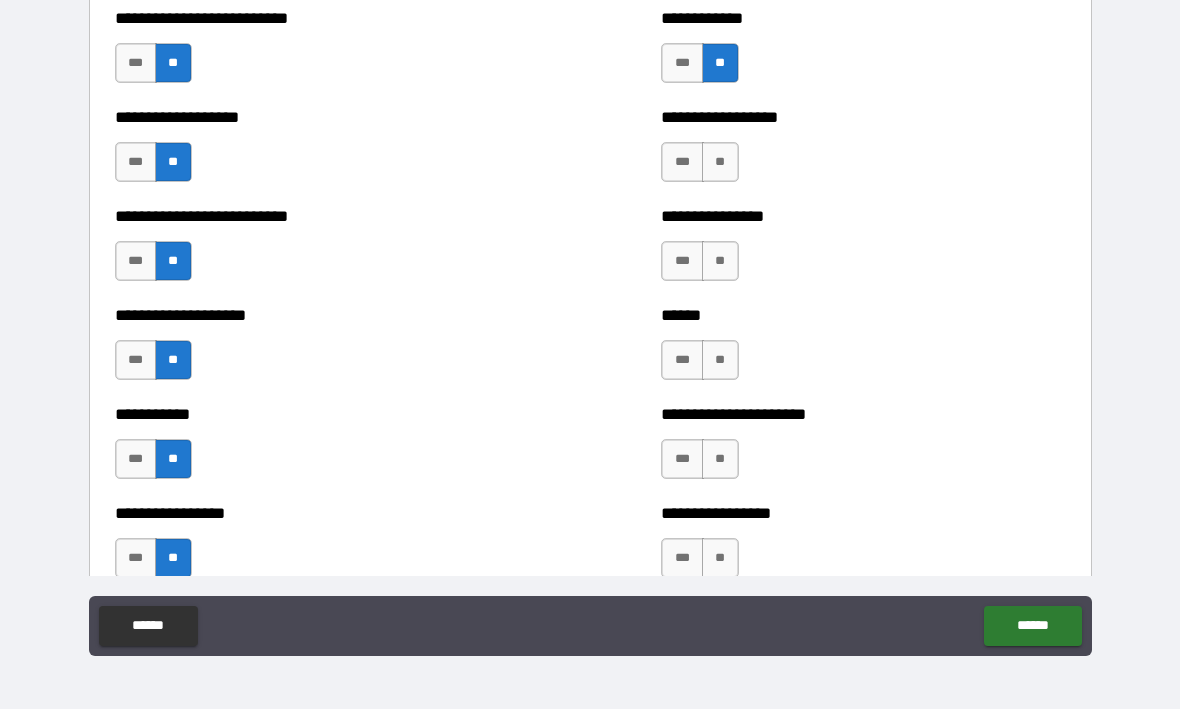 click on "**" at bounding box center [720, 163] 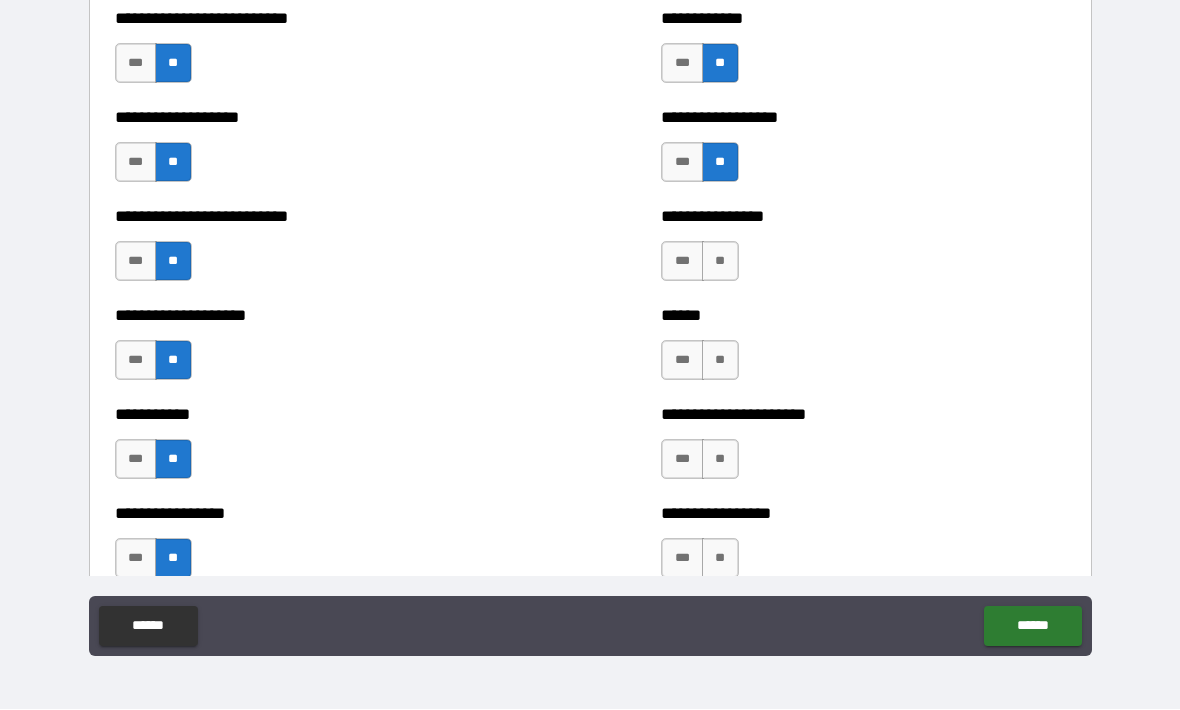 click on "**" at bounding box center (720, 262) 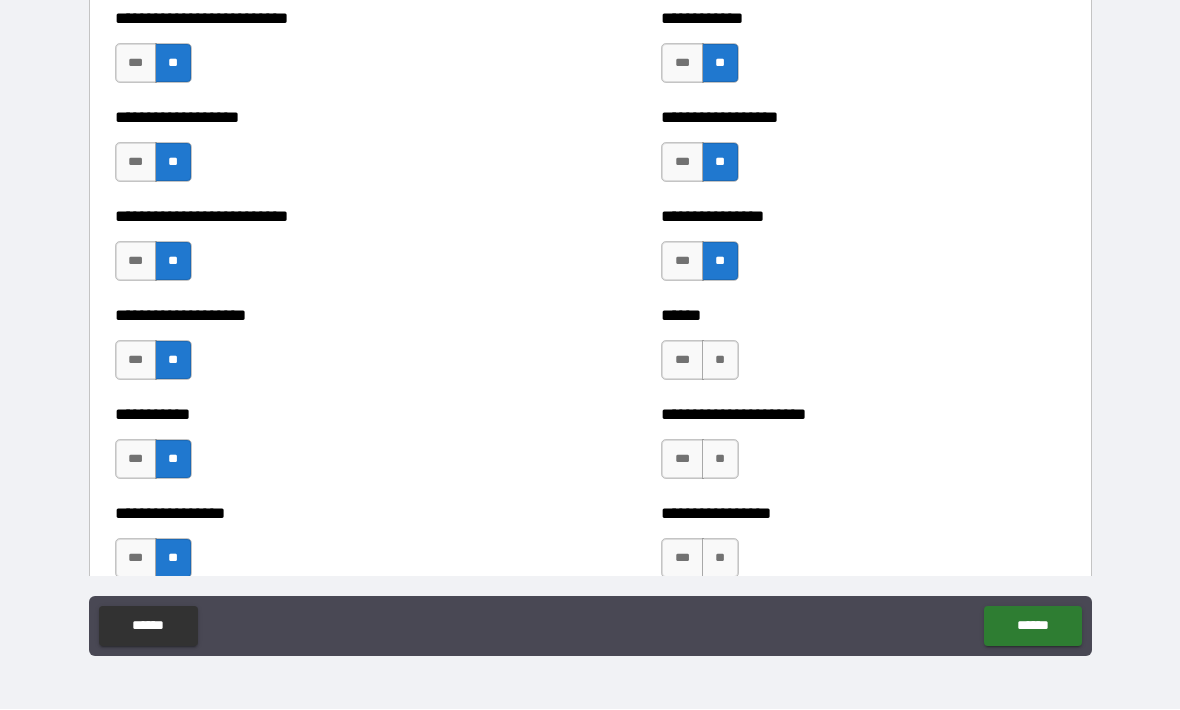 click on "**" at bounding box center (720, 361) 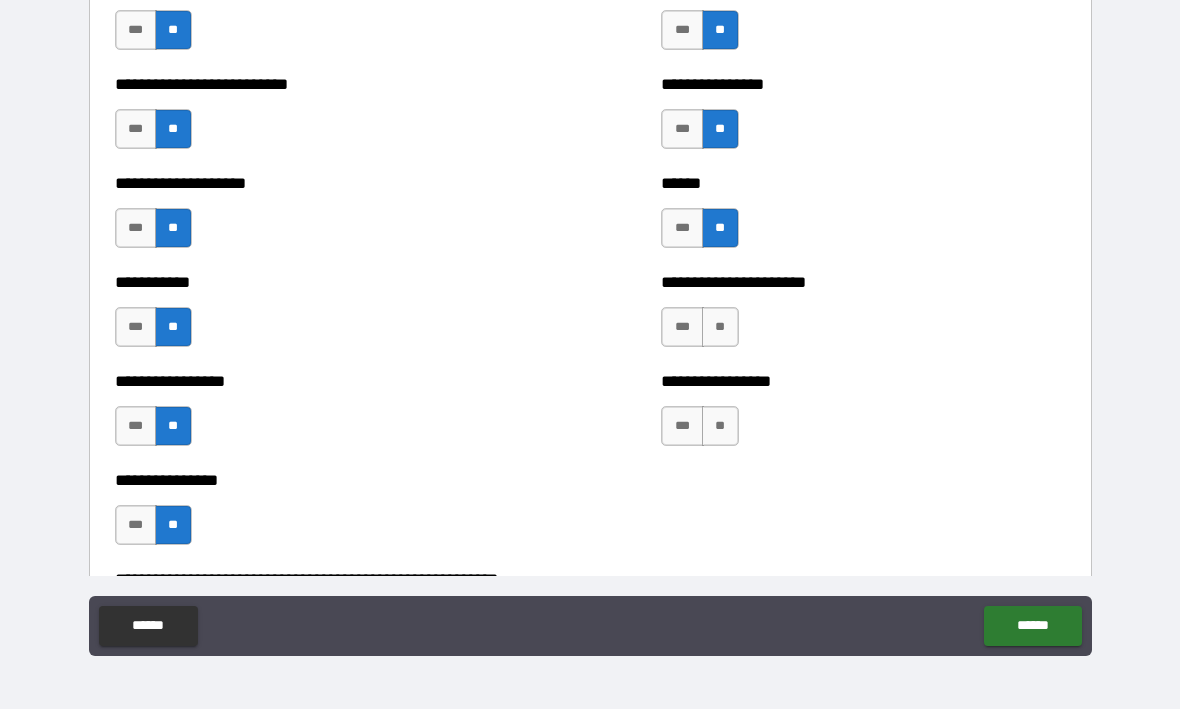 scroll, scrollTop: 5753, scrollLeft: 0, axis: vertical 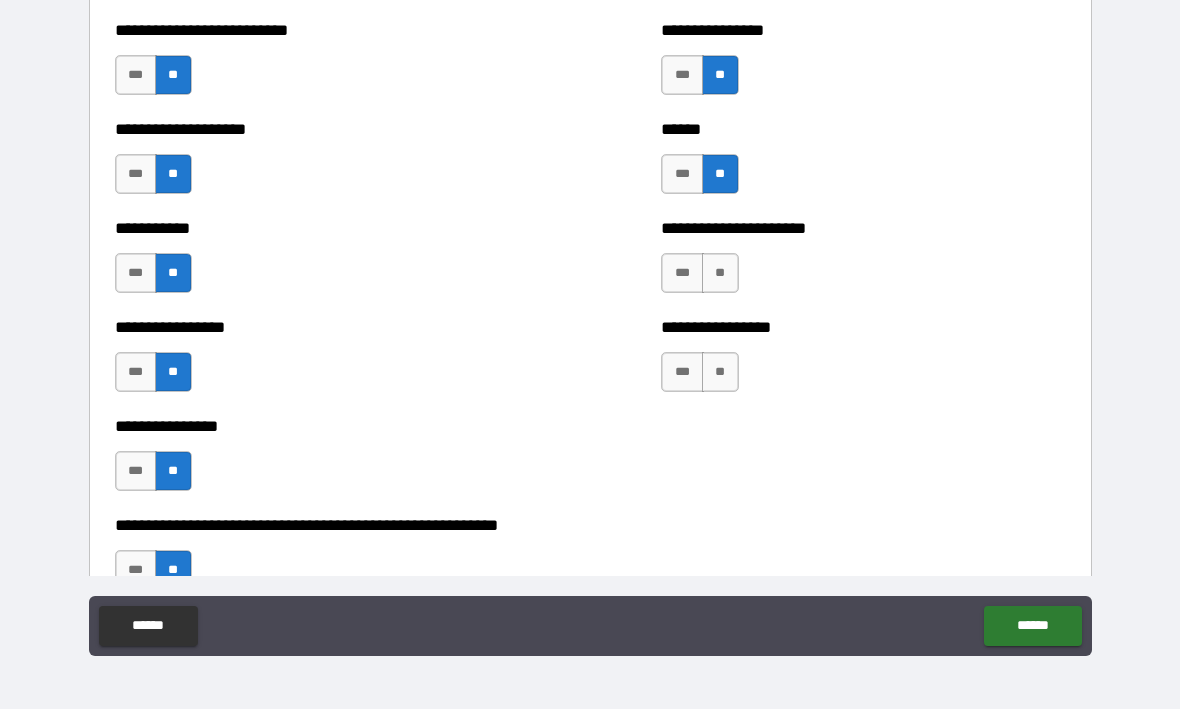 click on "**" at bounding box center [720, 274] 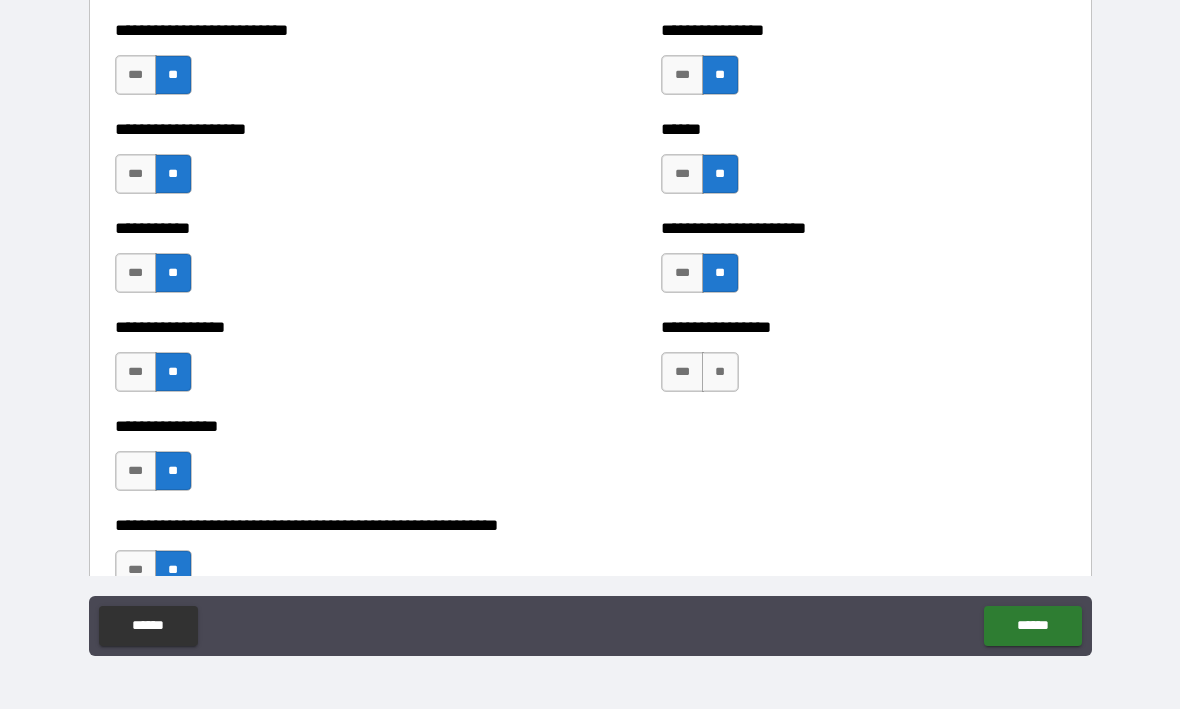 click on "**" at bounding box center (720, 373) 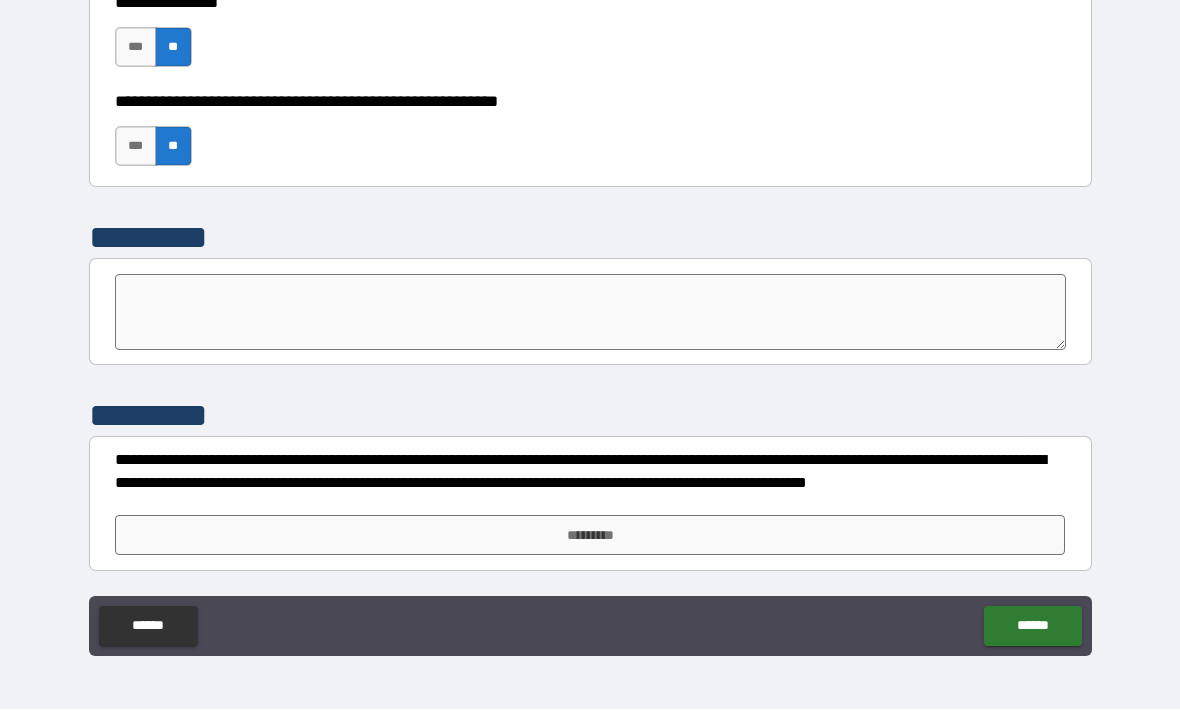 scroll, scrollTop: 6177, scrollLeft: 0, axis: vertical 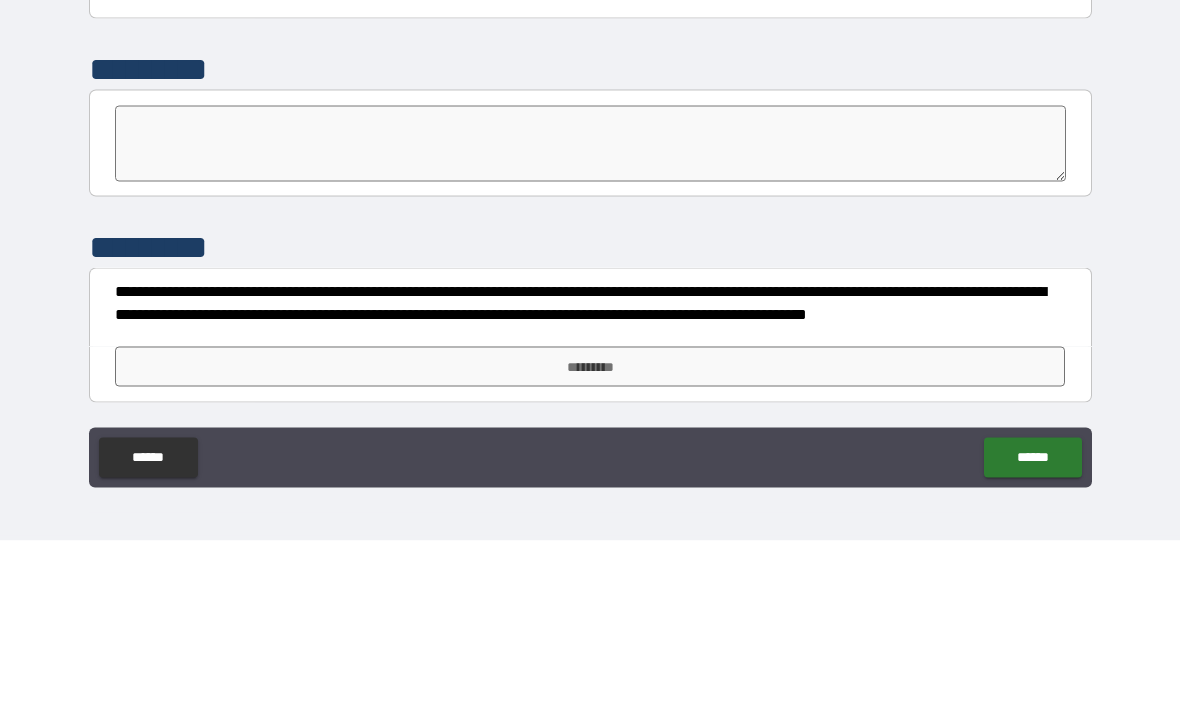 type on "*" 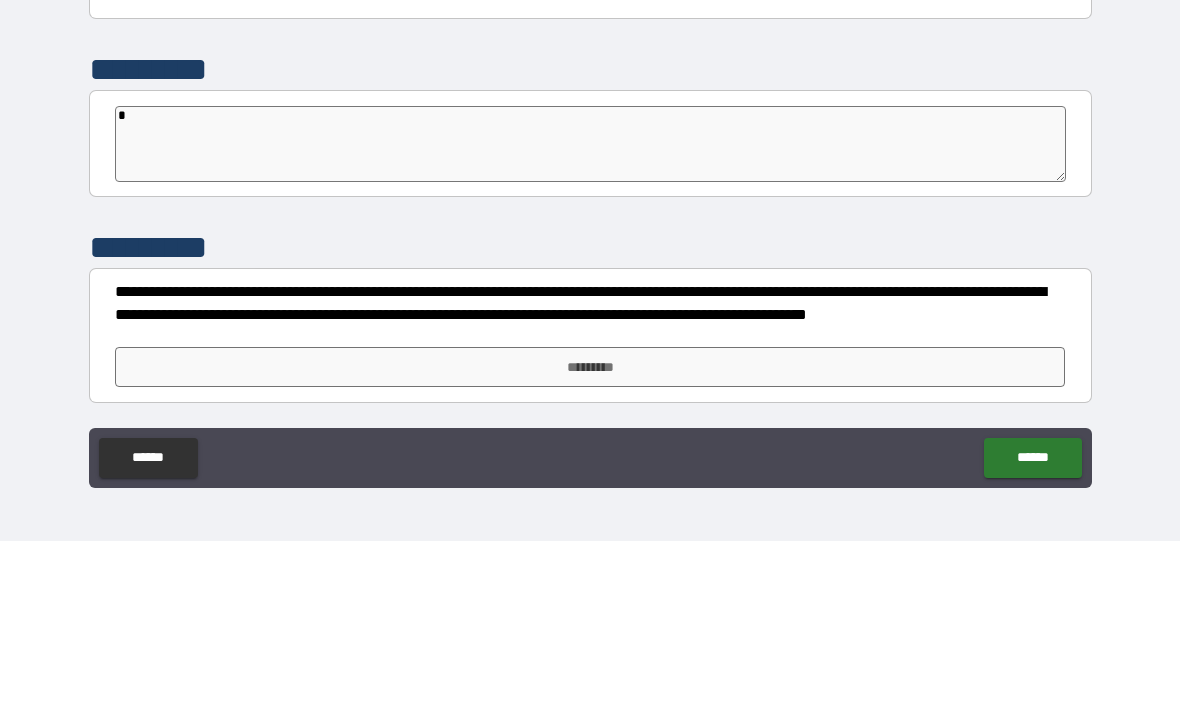 type on "**" 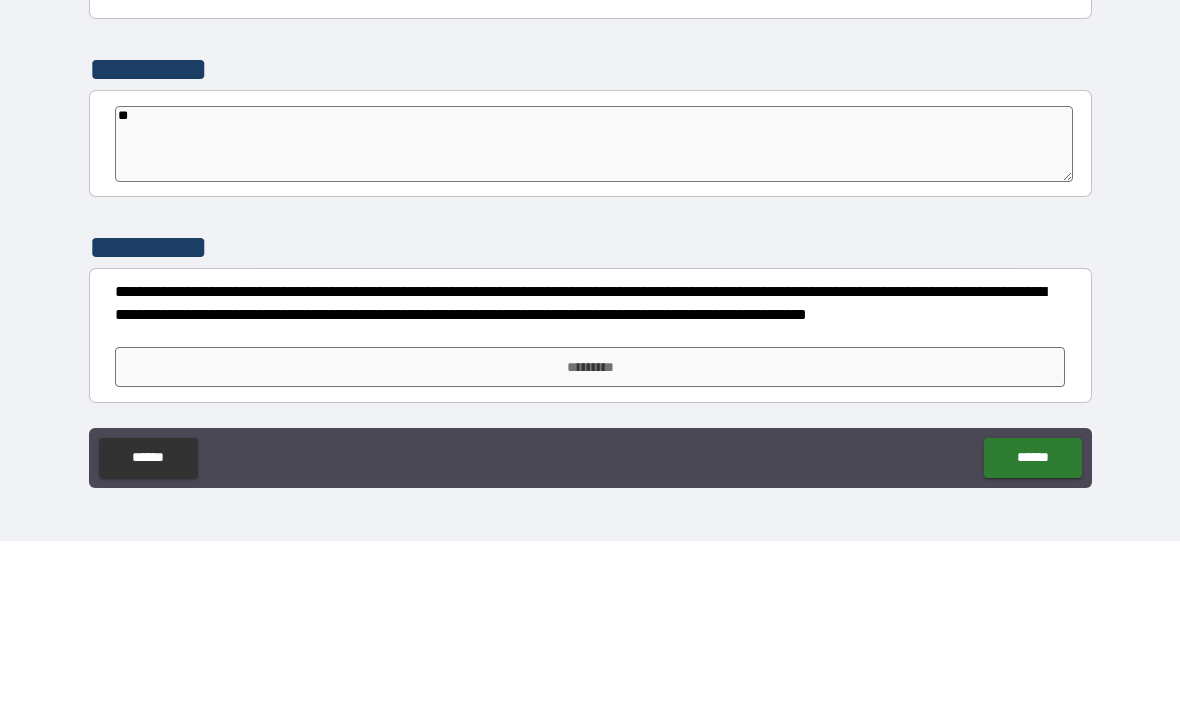 type on "*" 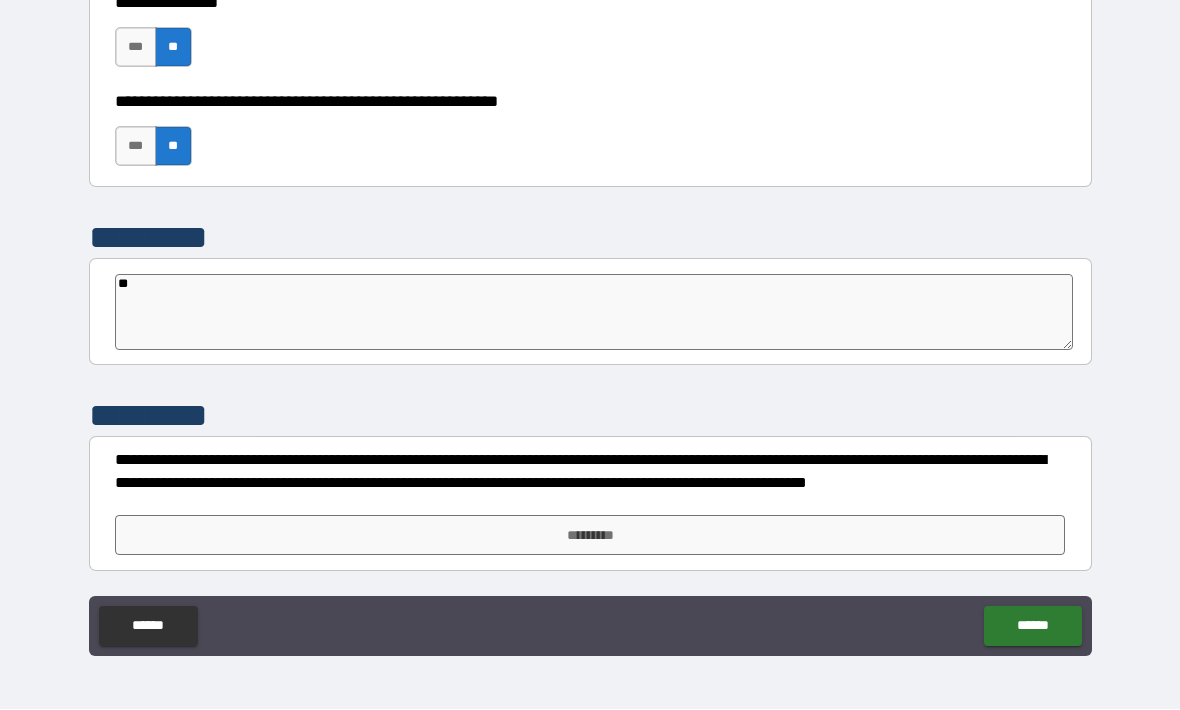 click on "**" at bounding box center [594, 313] 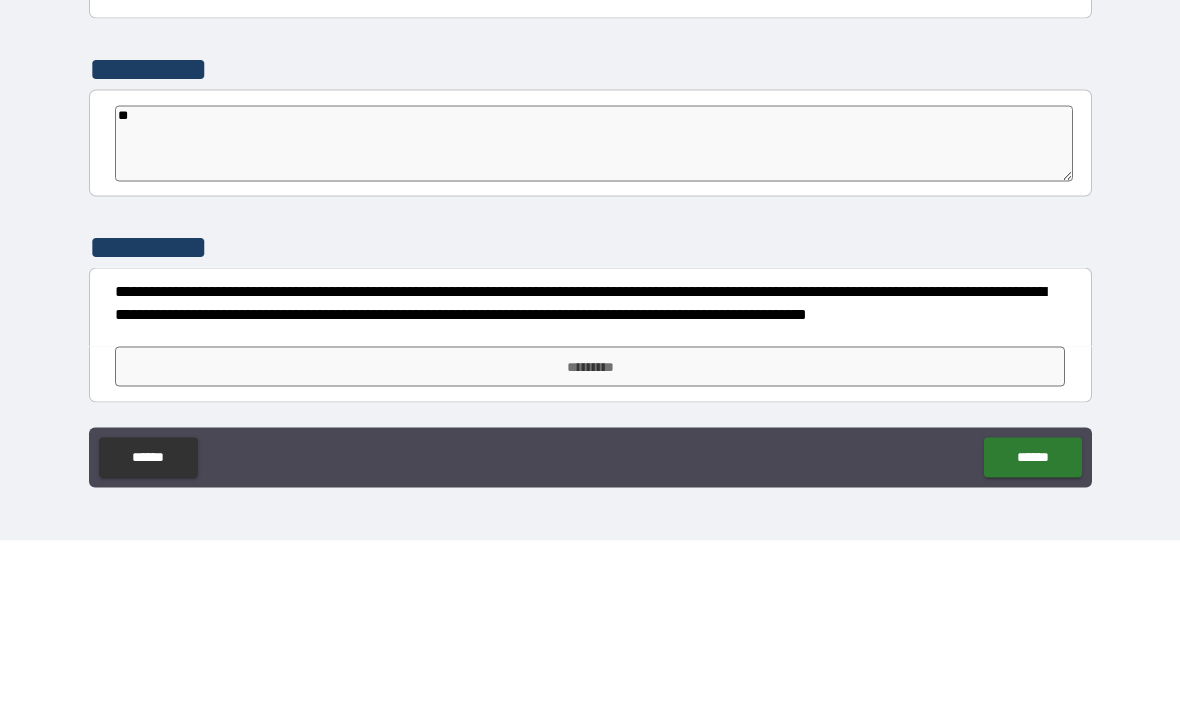 type on "*" 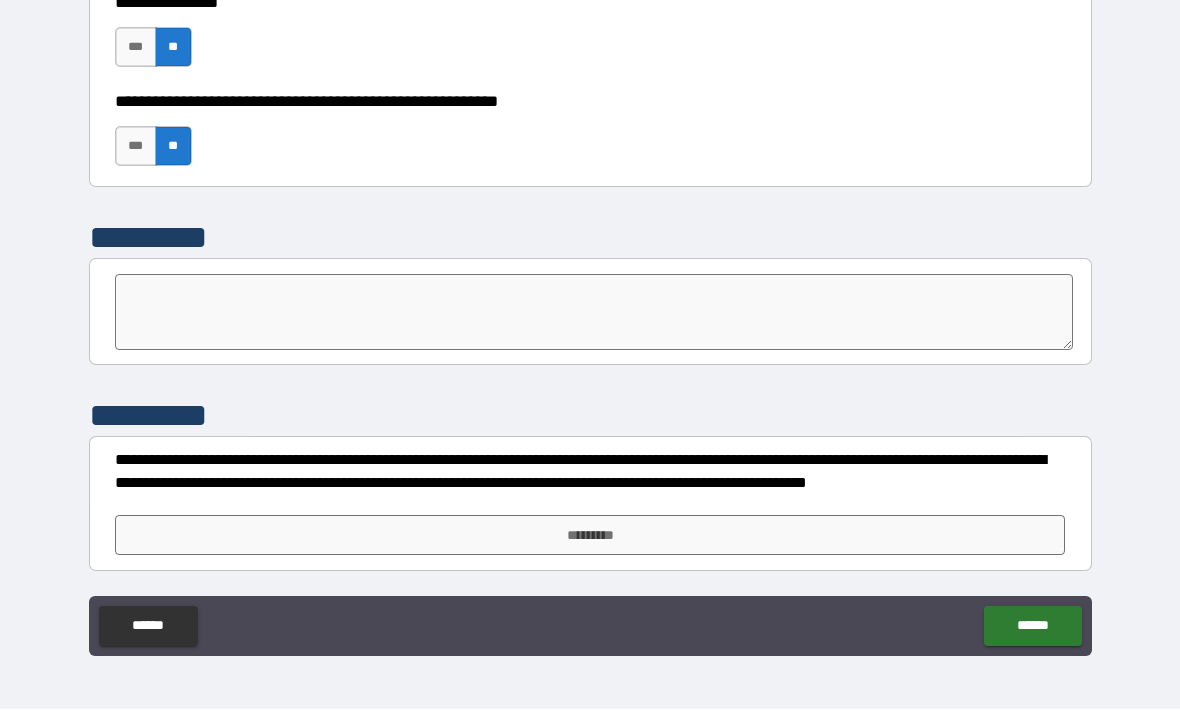 click at bounding box center (594, 313) 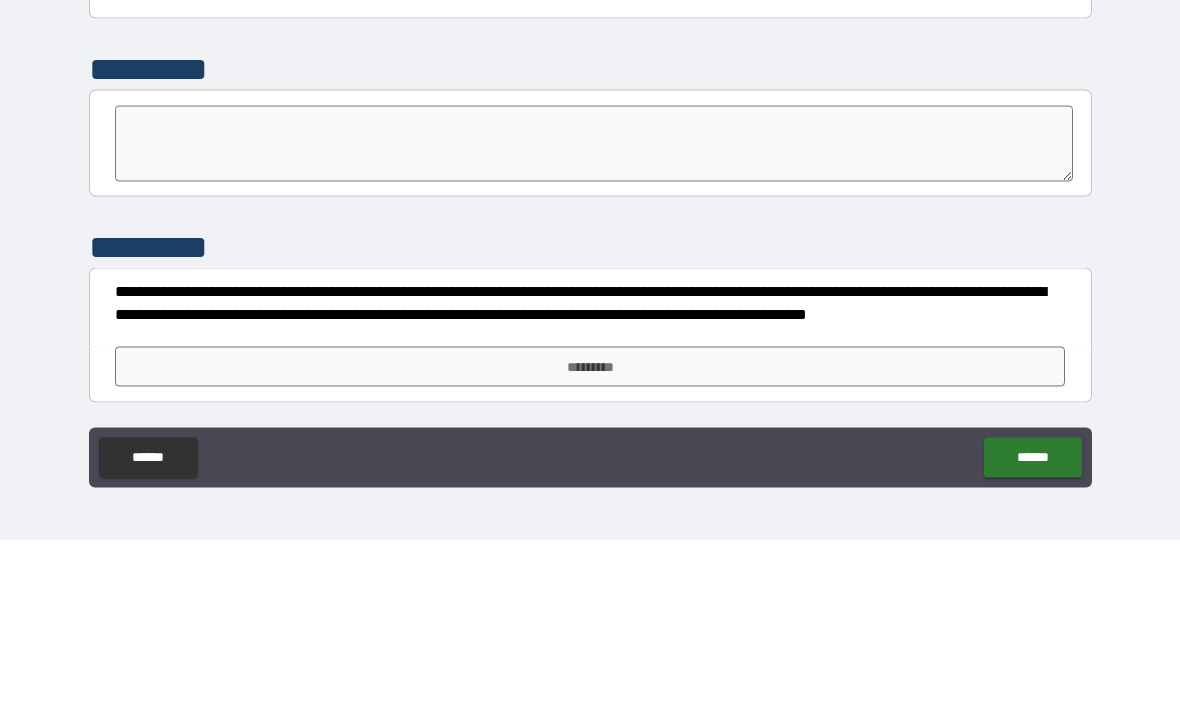 type on "*" 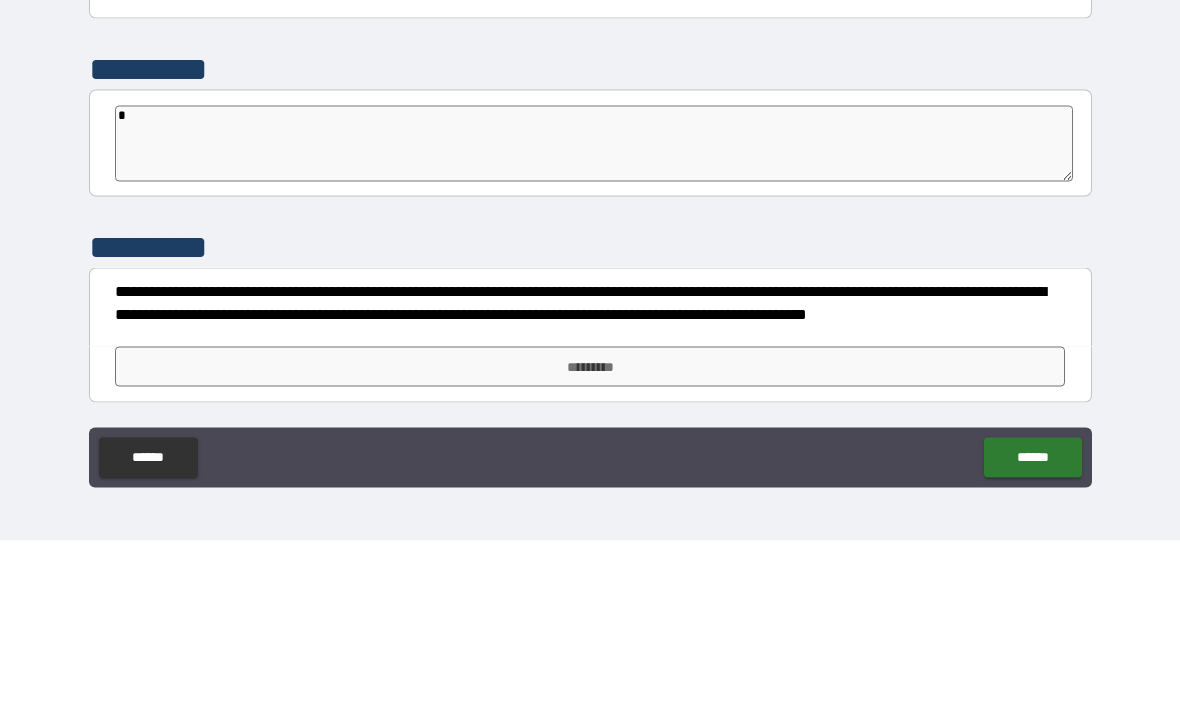 type on "*" 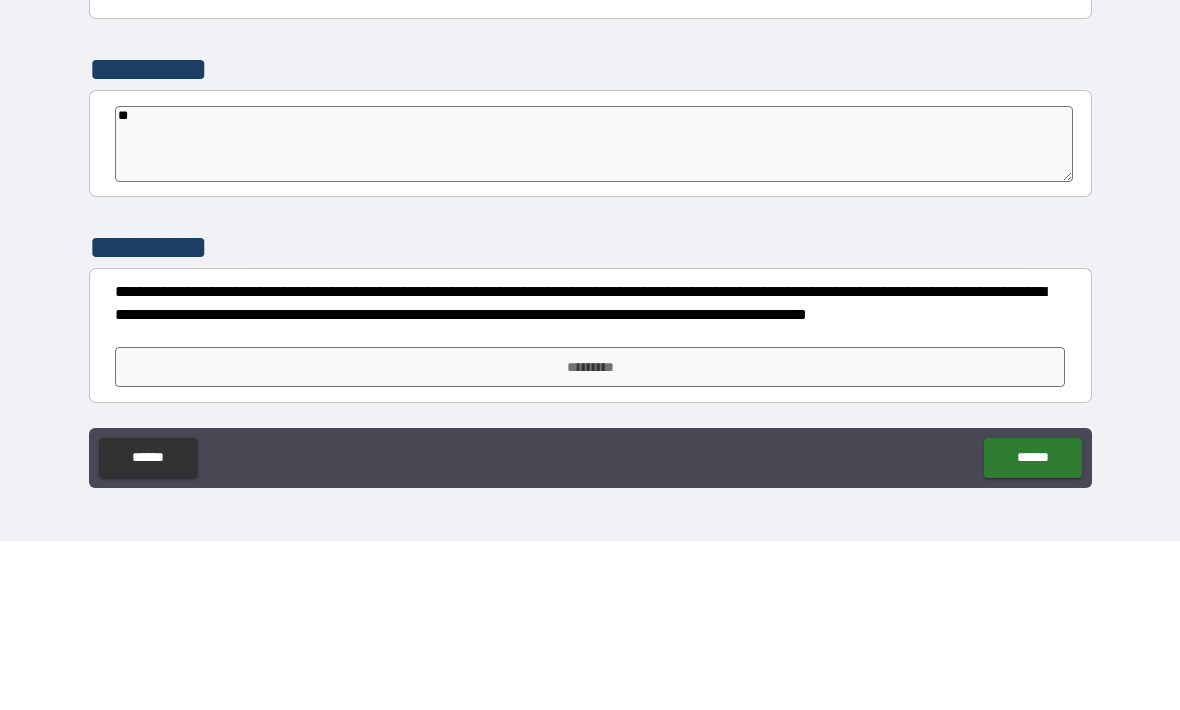 type on "*" 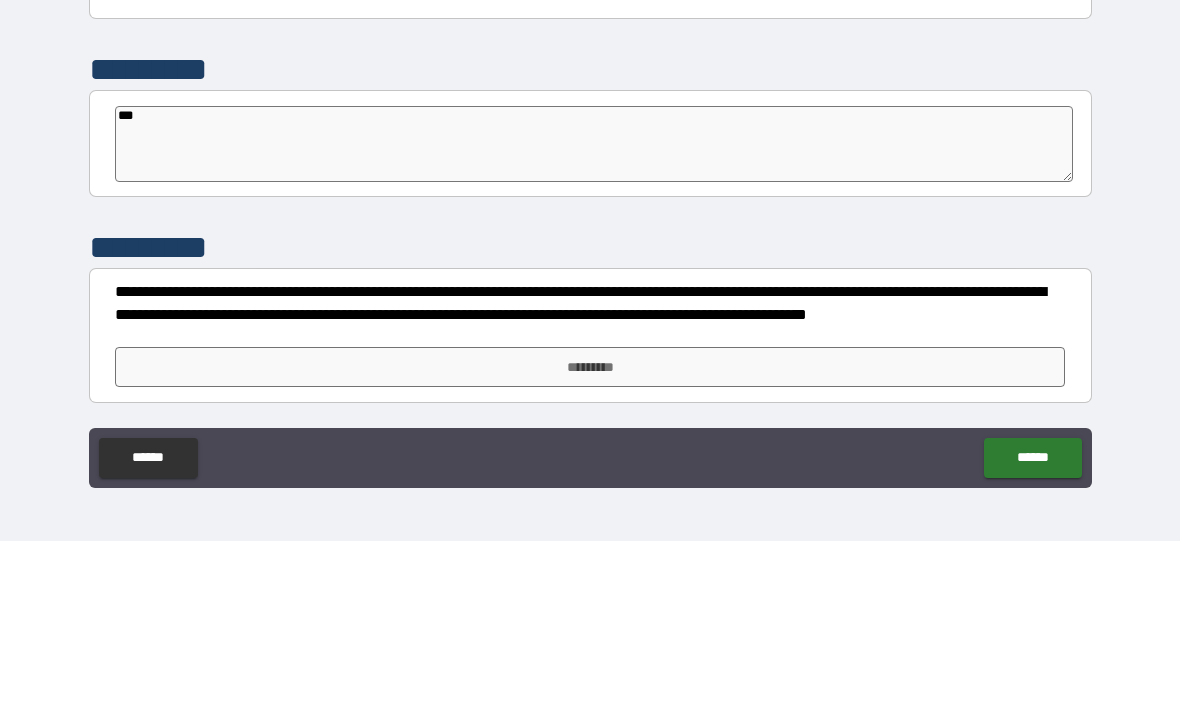 type on "****" 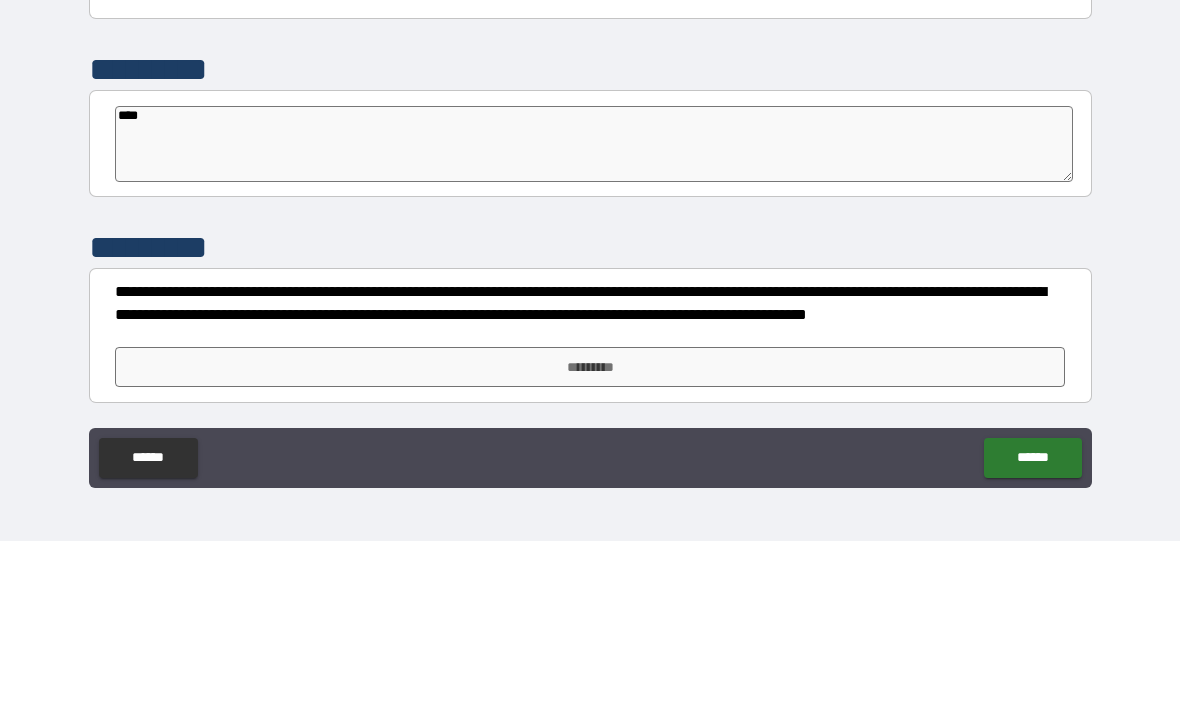 type on "*****" 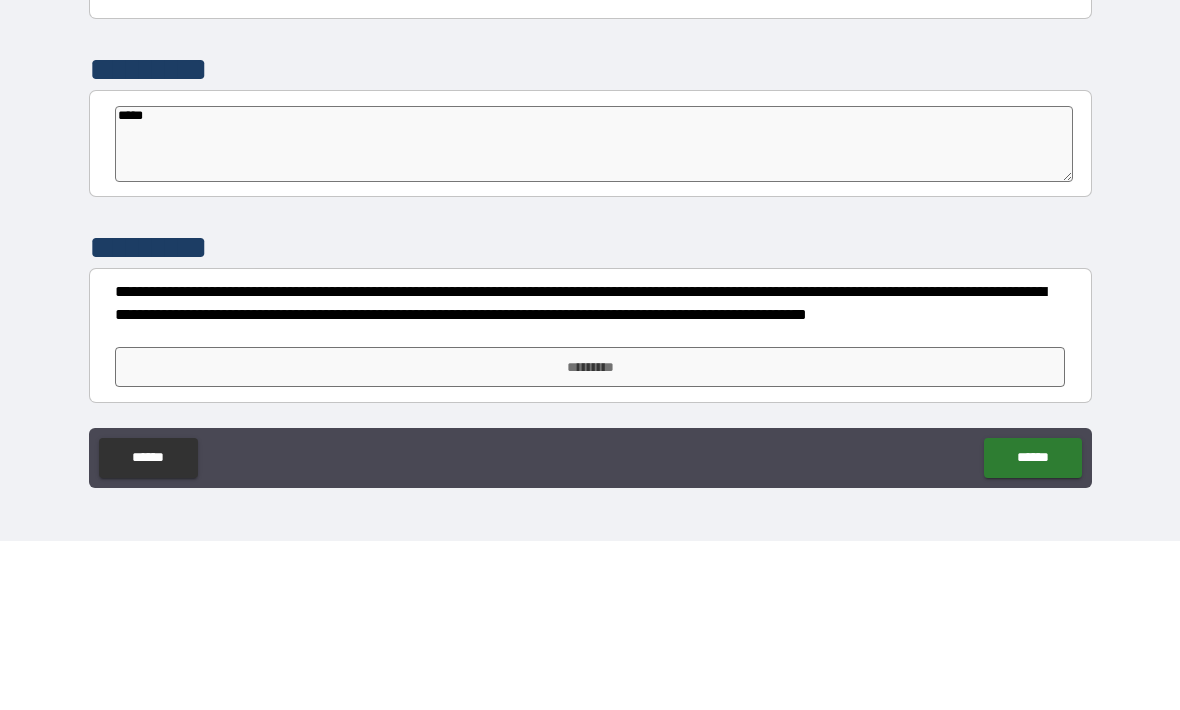 type on "*" 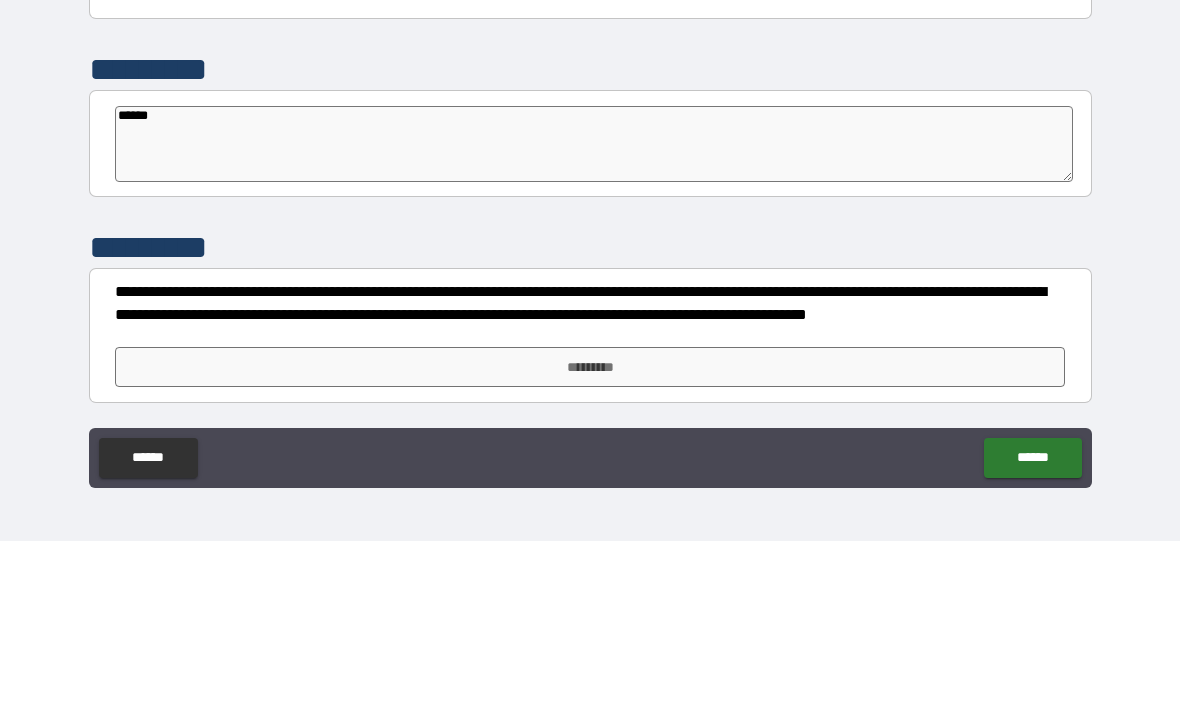 type on "*" 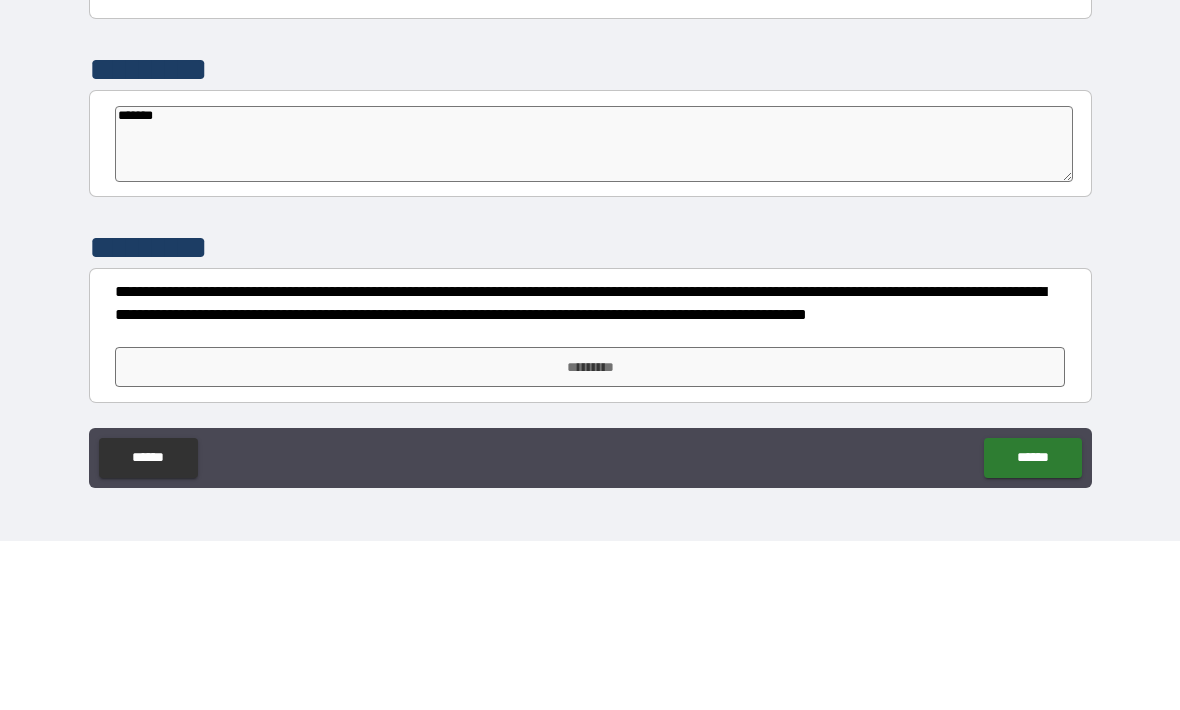 type on "*" 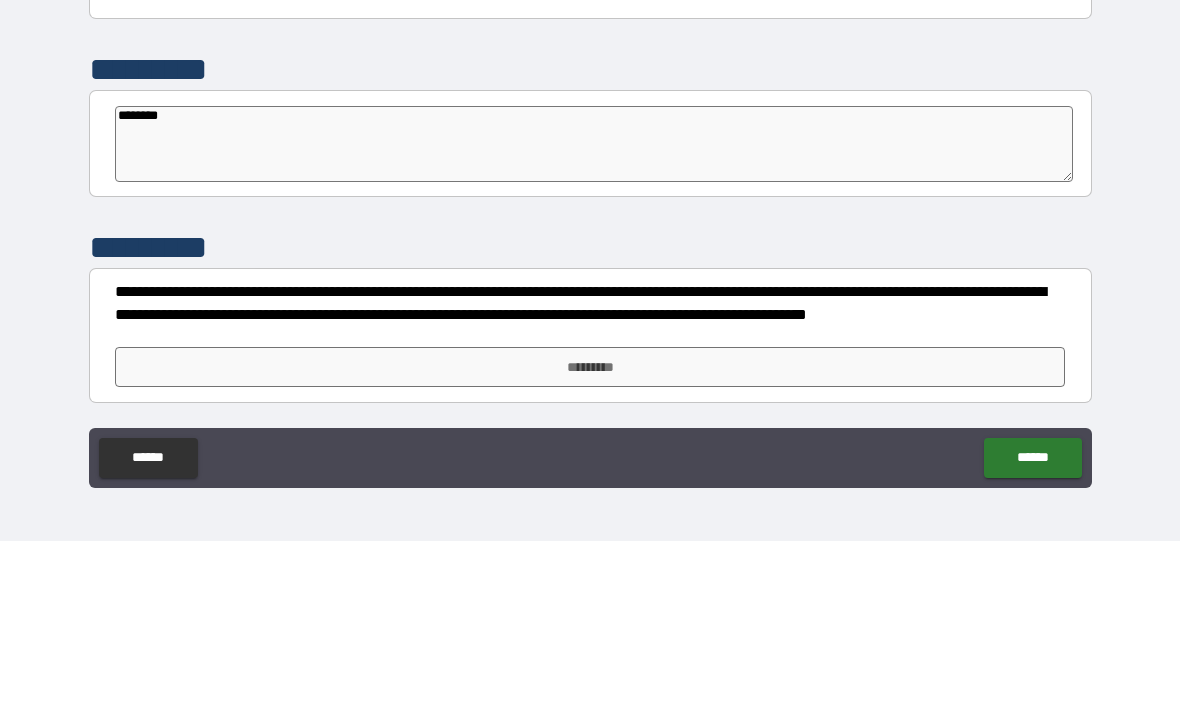 type on "*********" 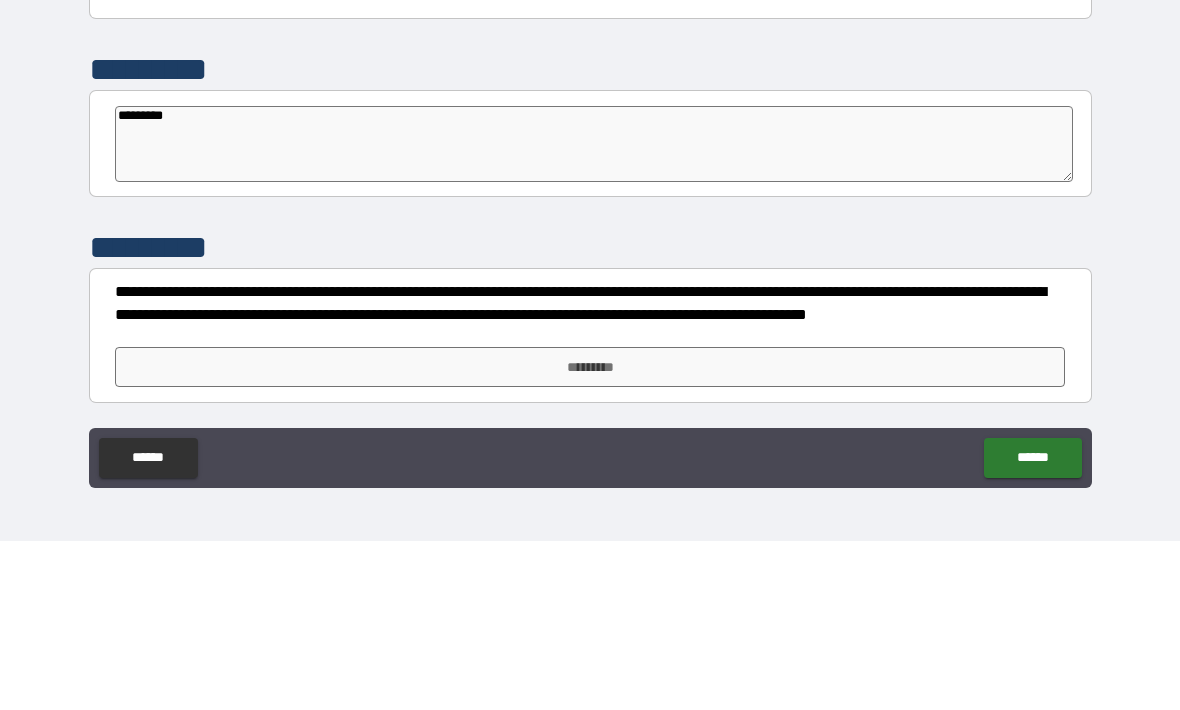 type on "*********" 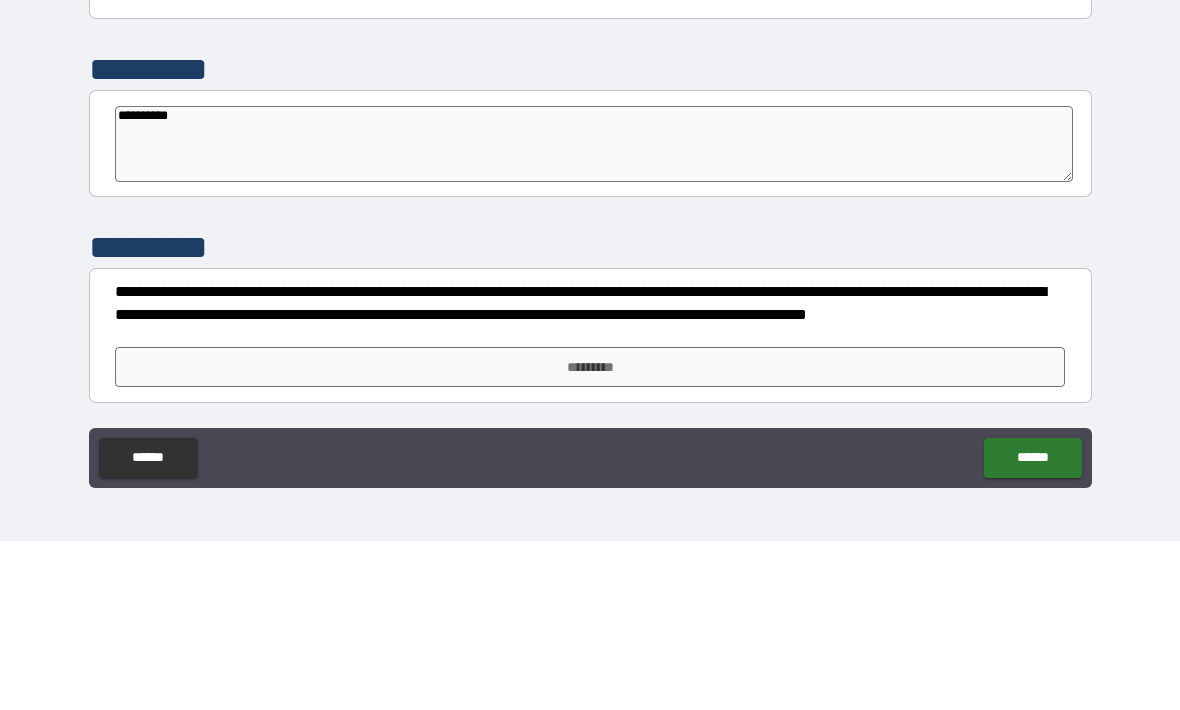 type on "*" 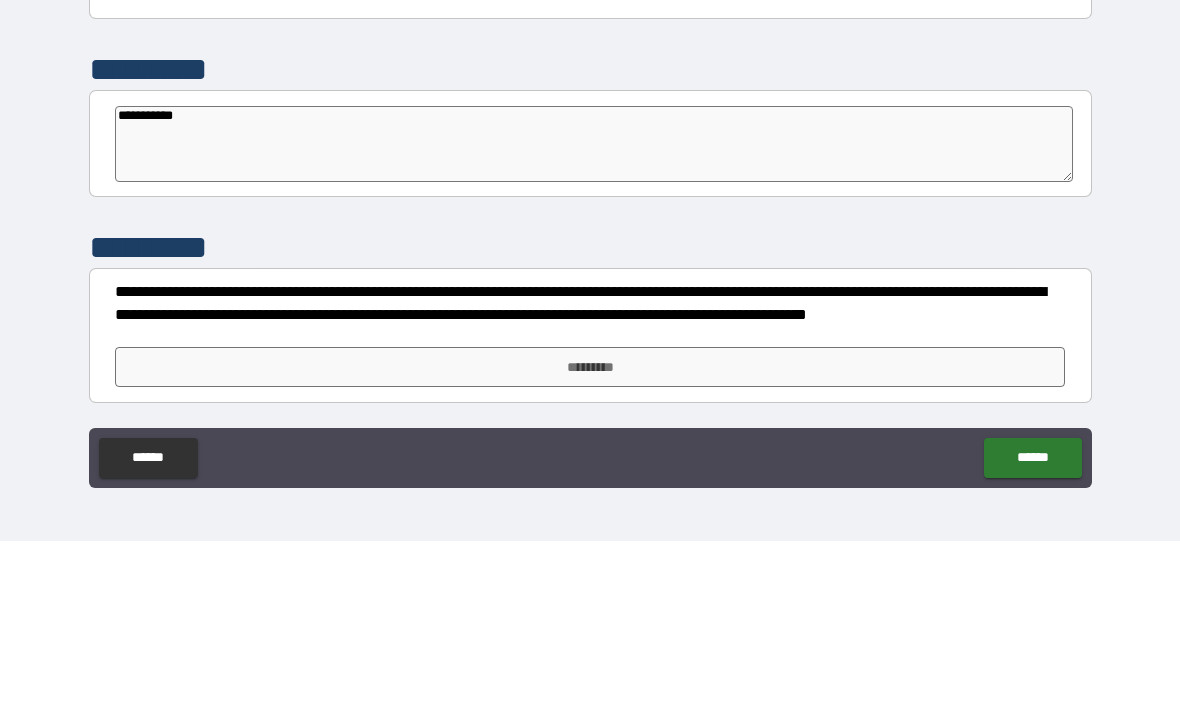 type on "**********" 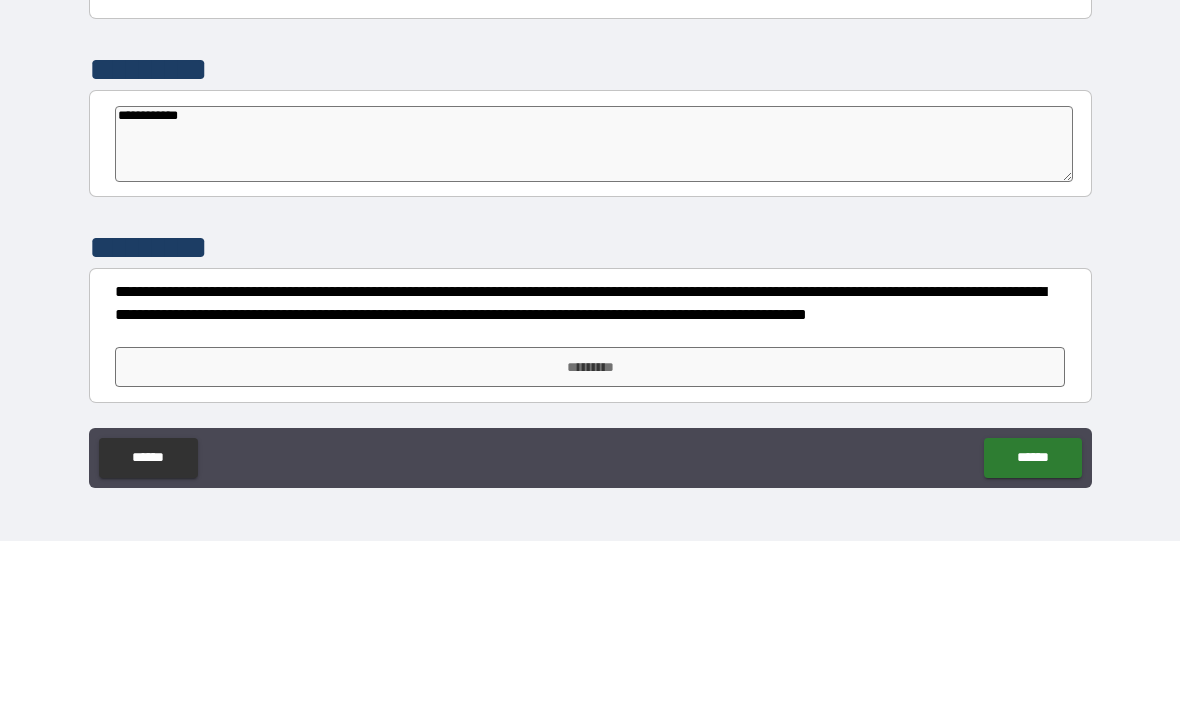 type on "*" 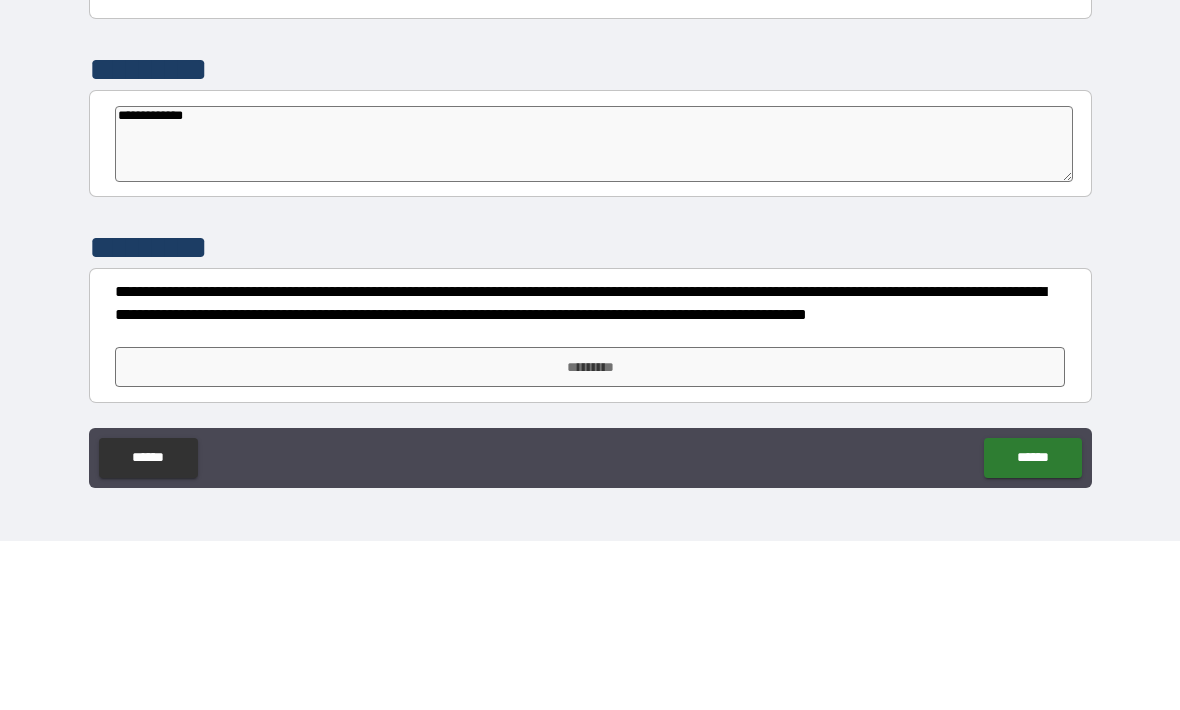 type on "*" 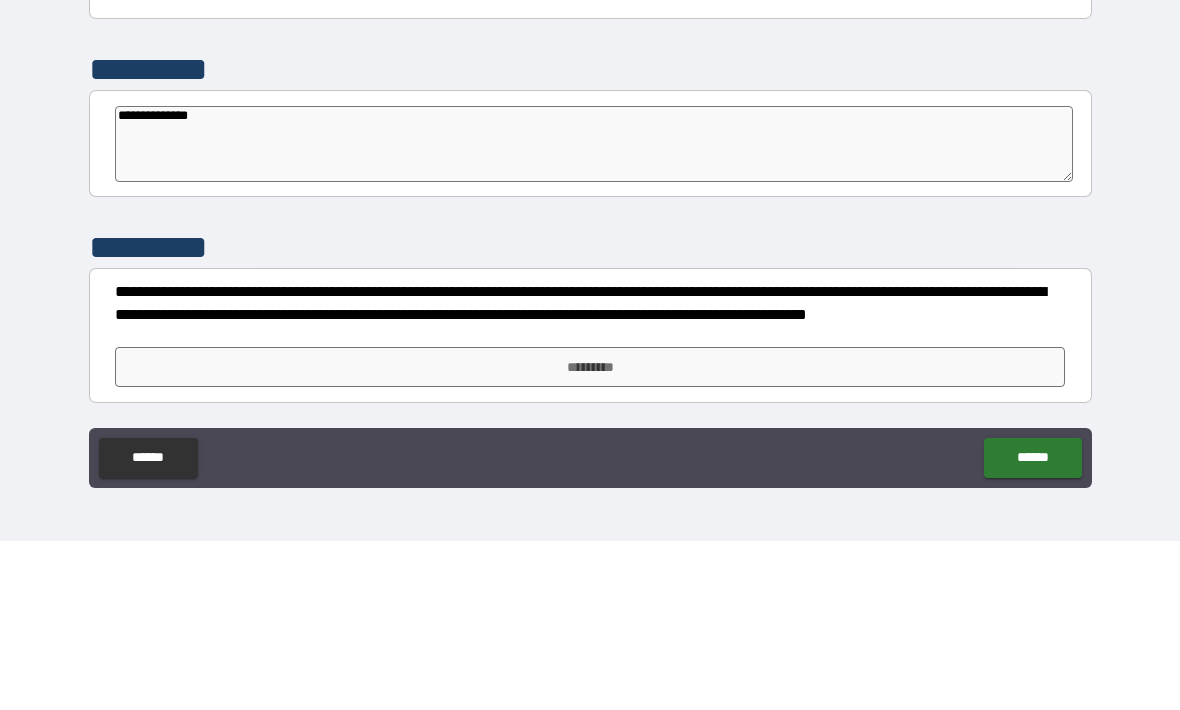 type on "*" 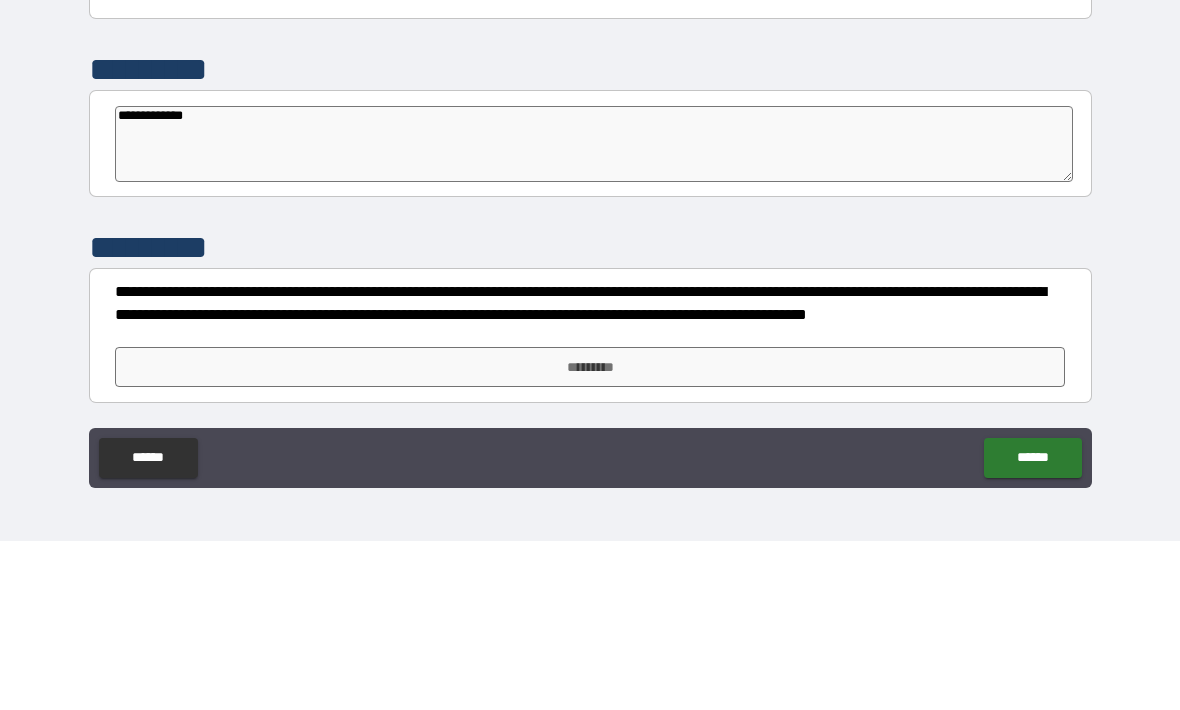 type on "**********" 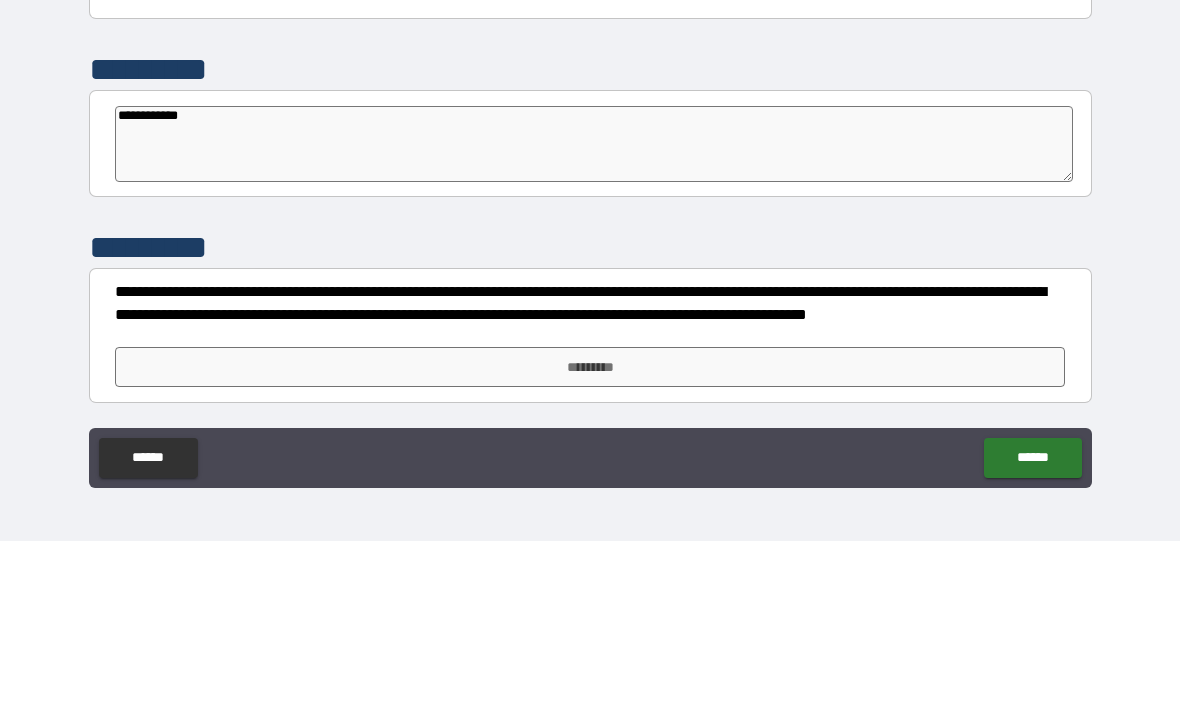 scroll, scrollTop: 6177, scrollLeft: 0, axis: vertical 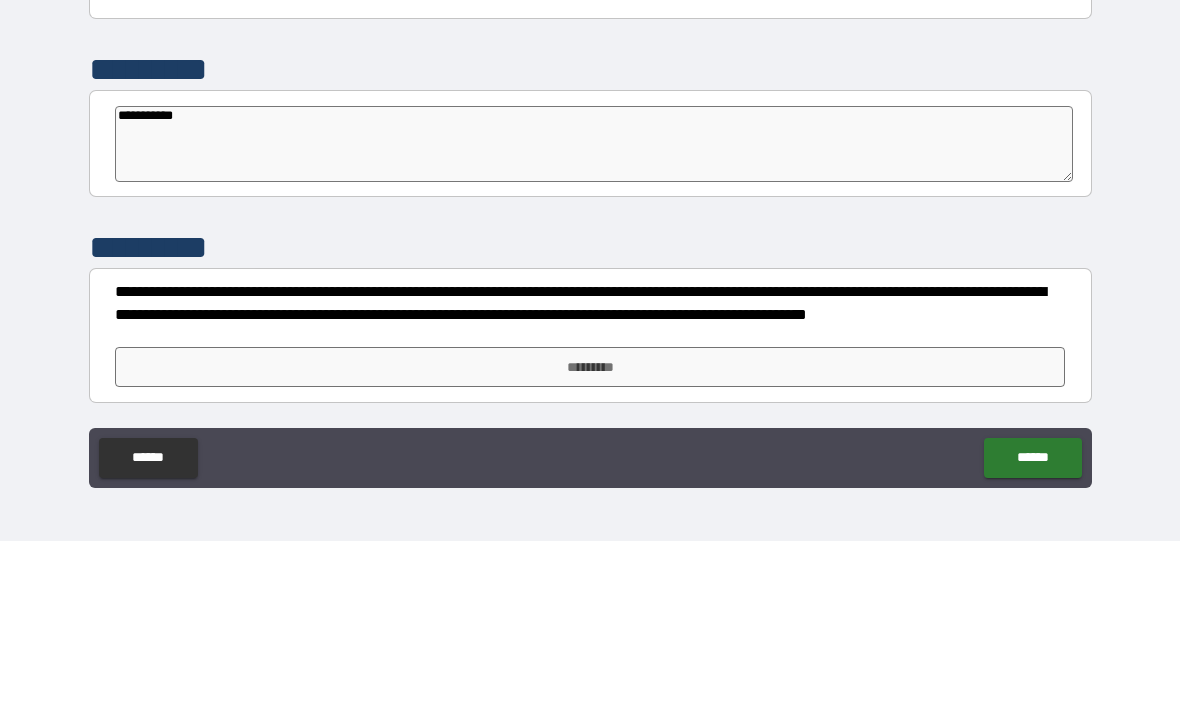 type on "*" 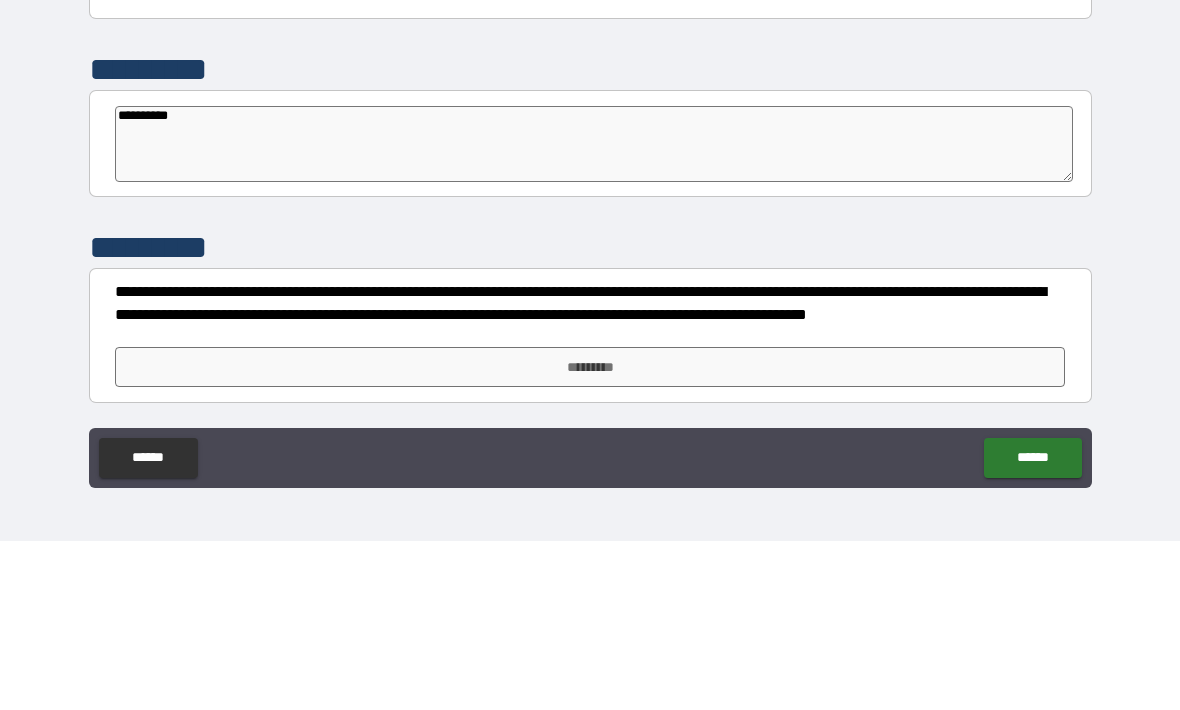 type on "*********" 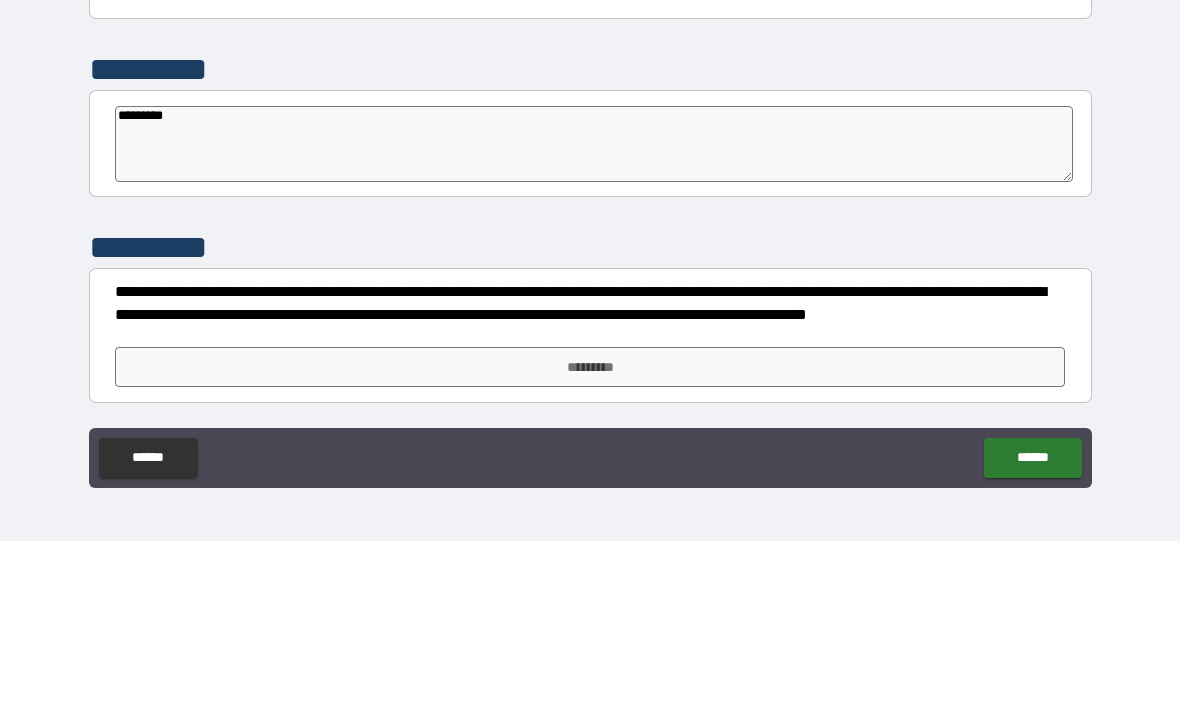 type on "********" 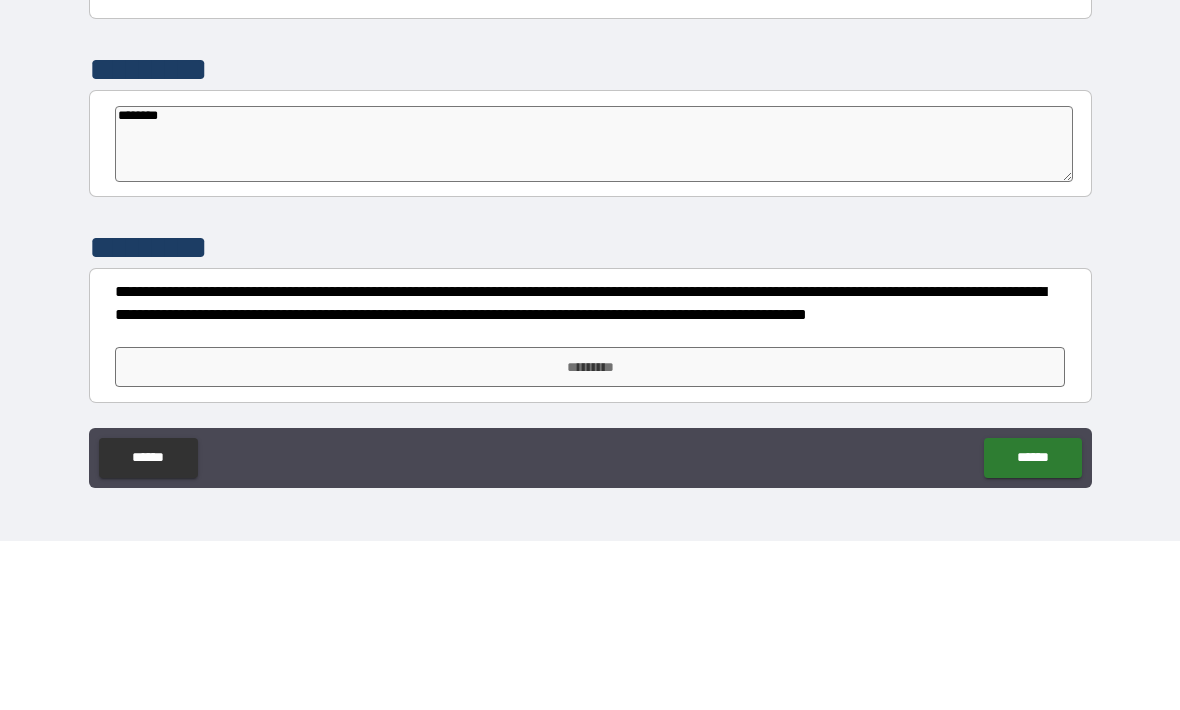 type on "*" 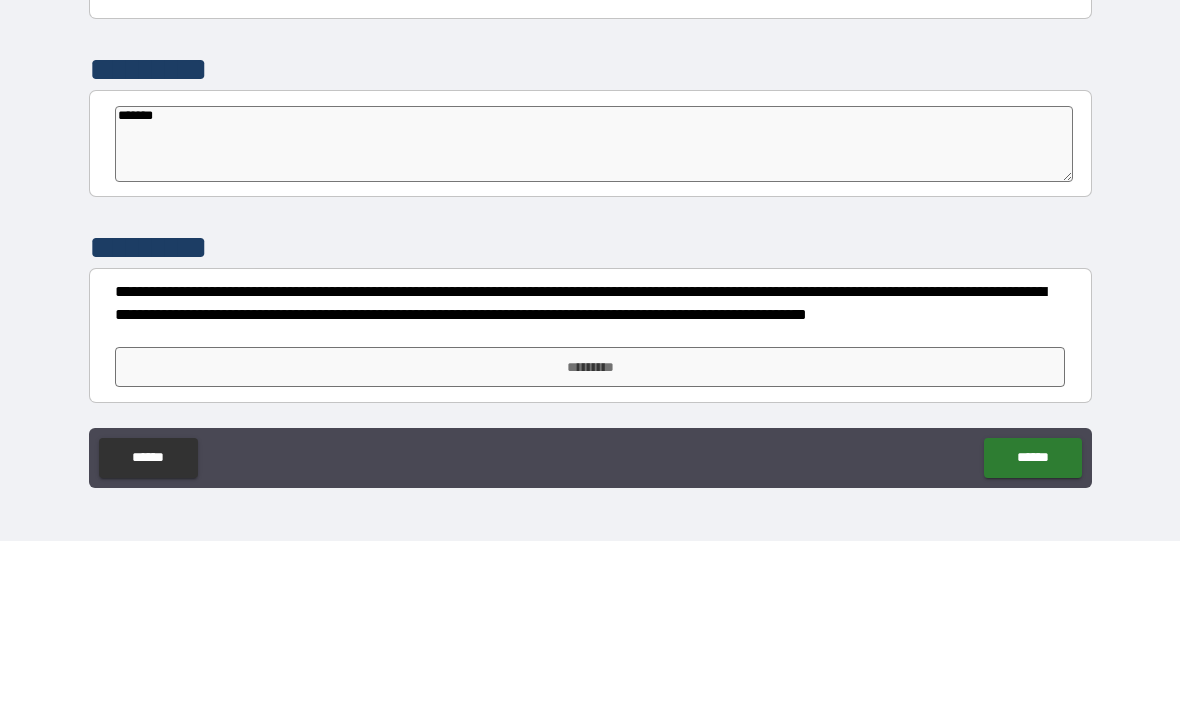 type on "******" 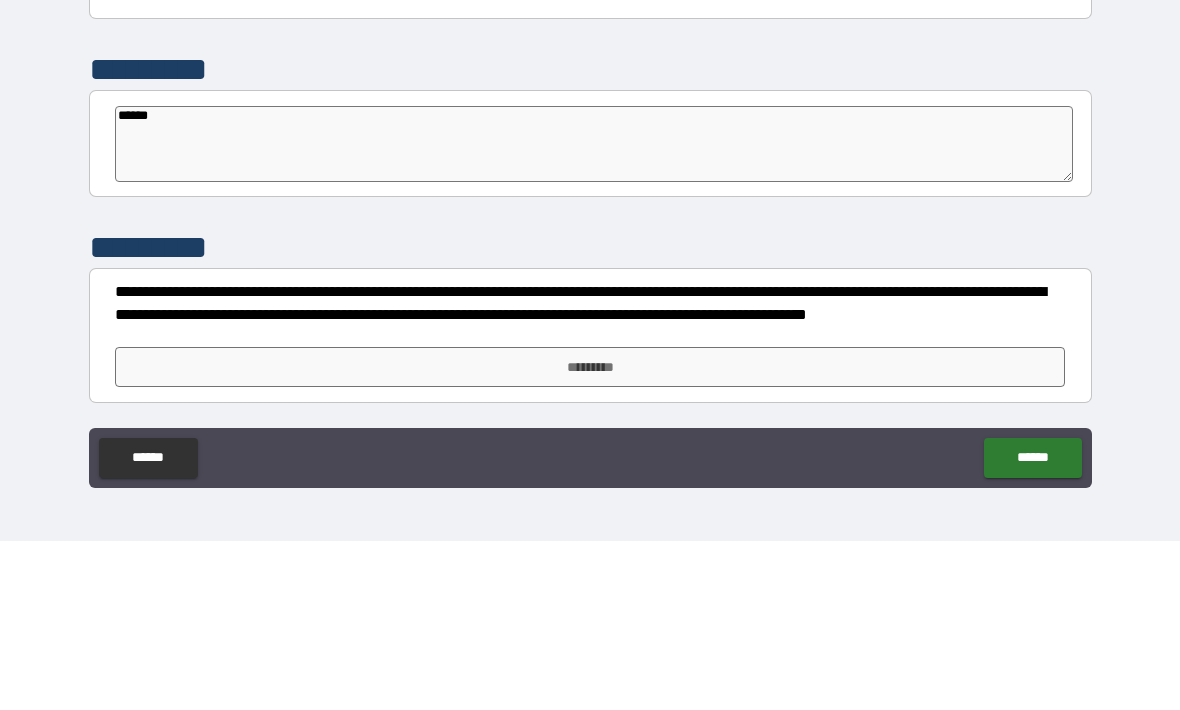 type on "*****" 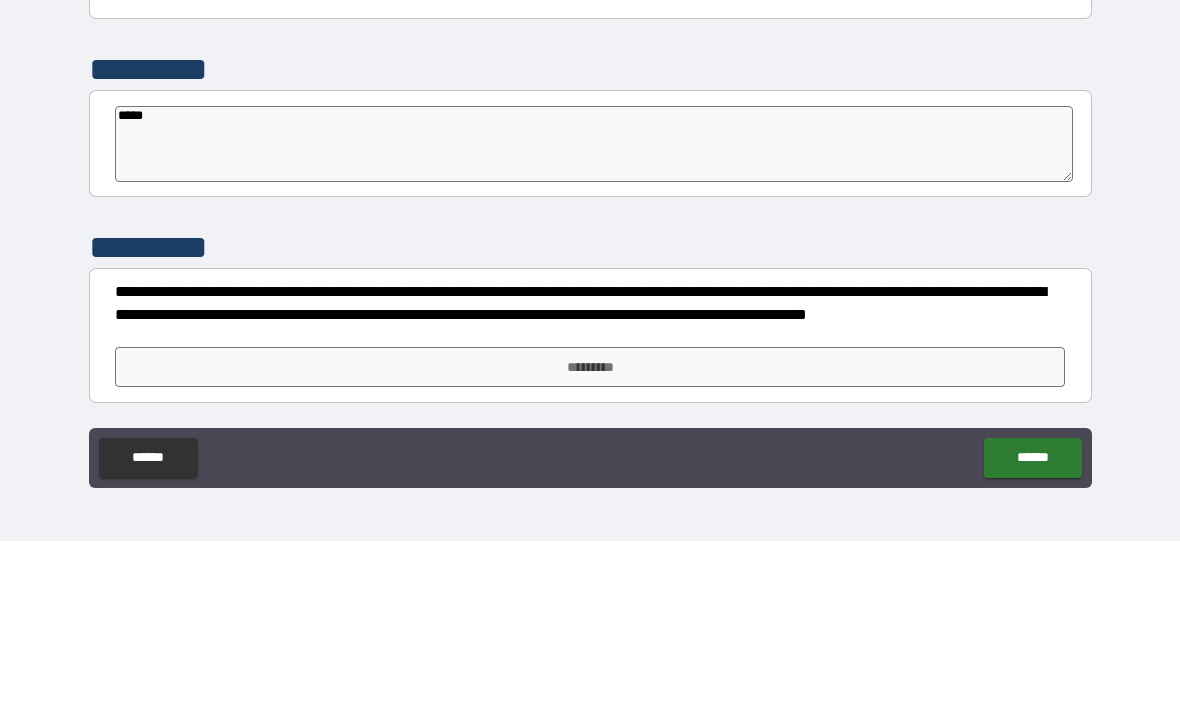 type on "****" 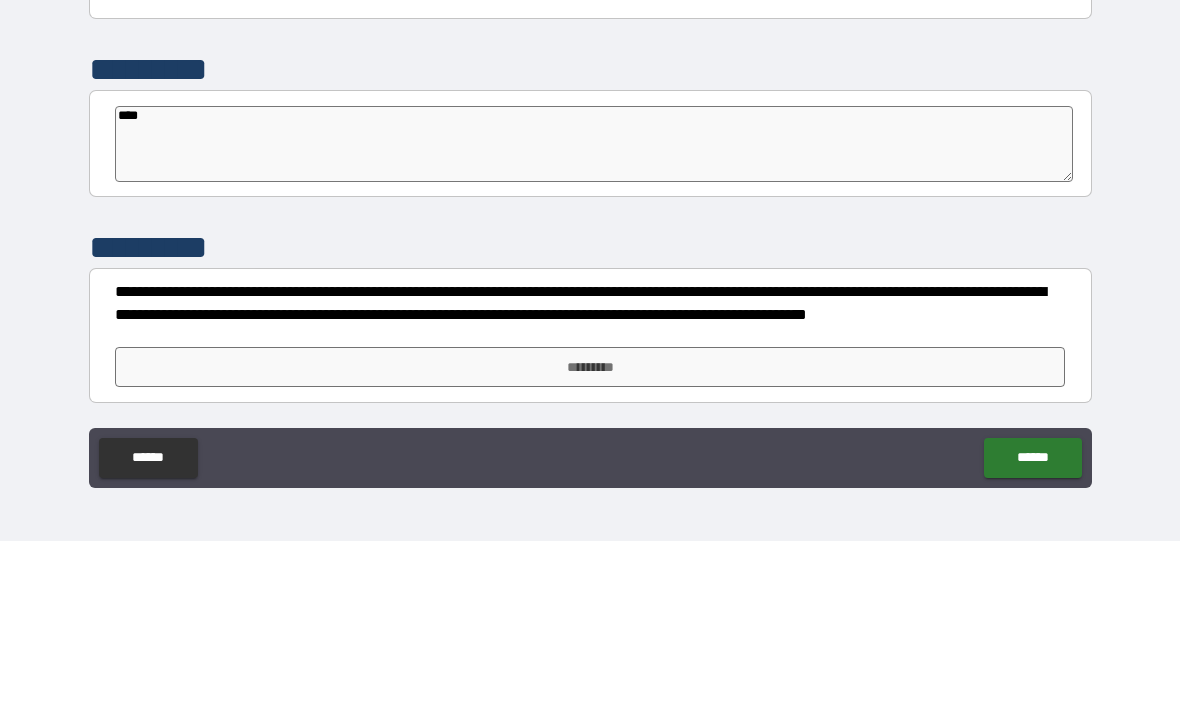 type on "*" 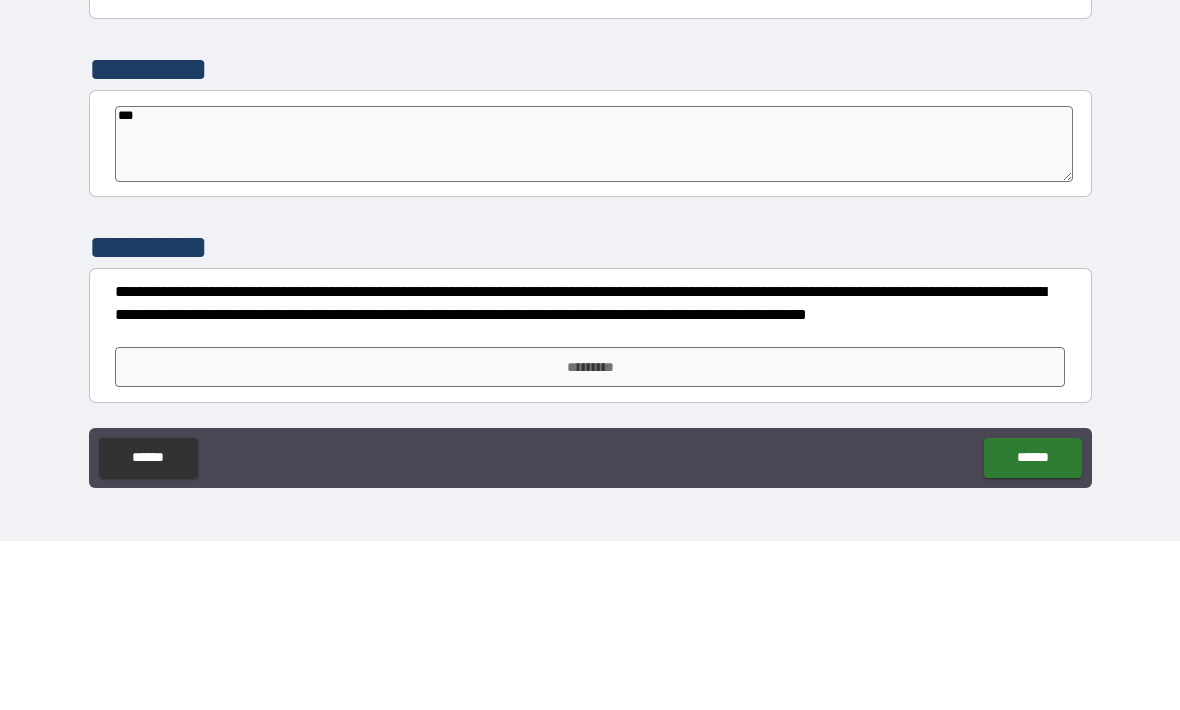 type on "*" 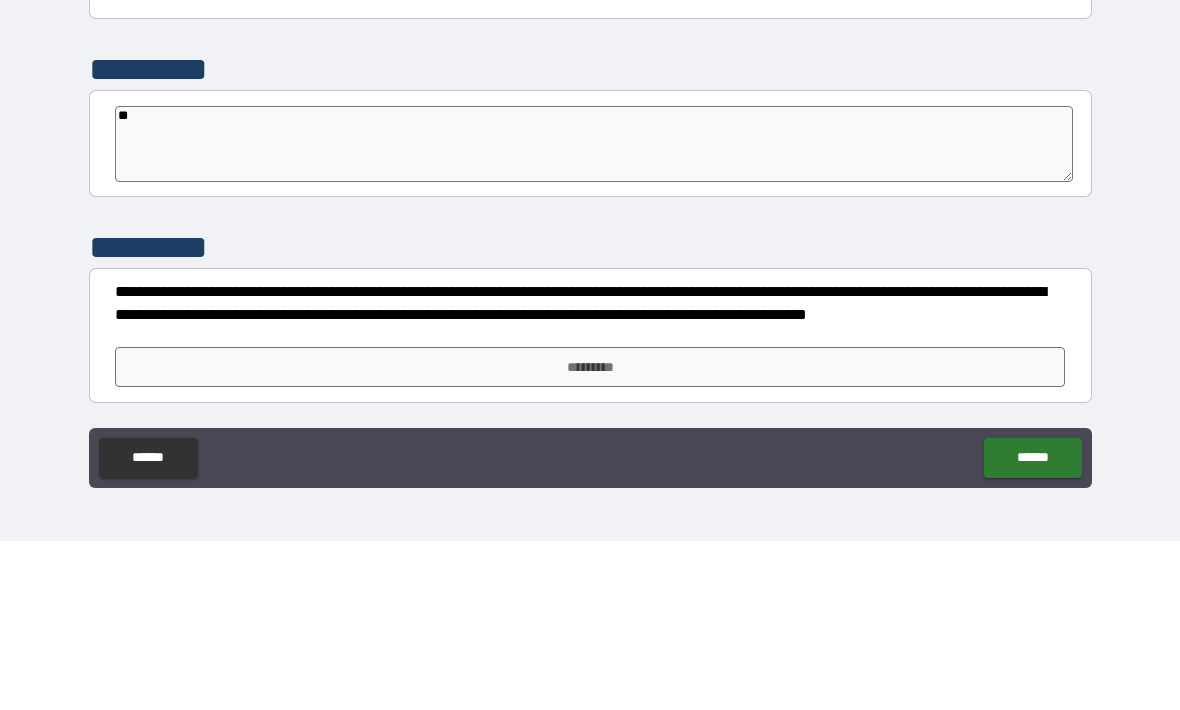 type on "*" 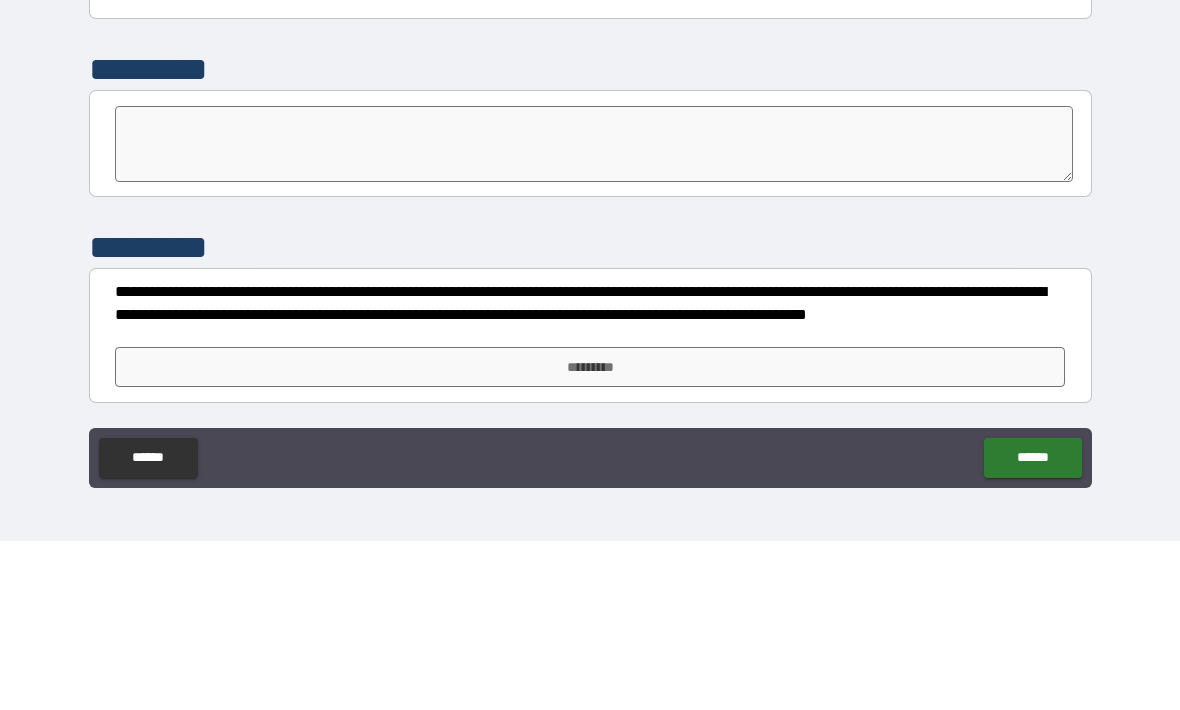 type on "*" 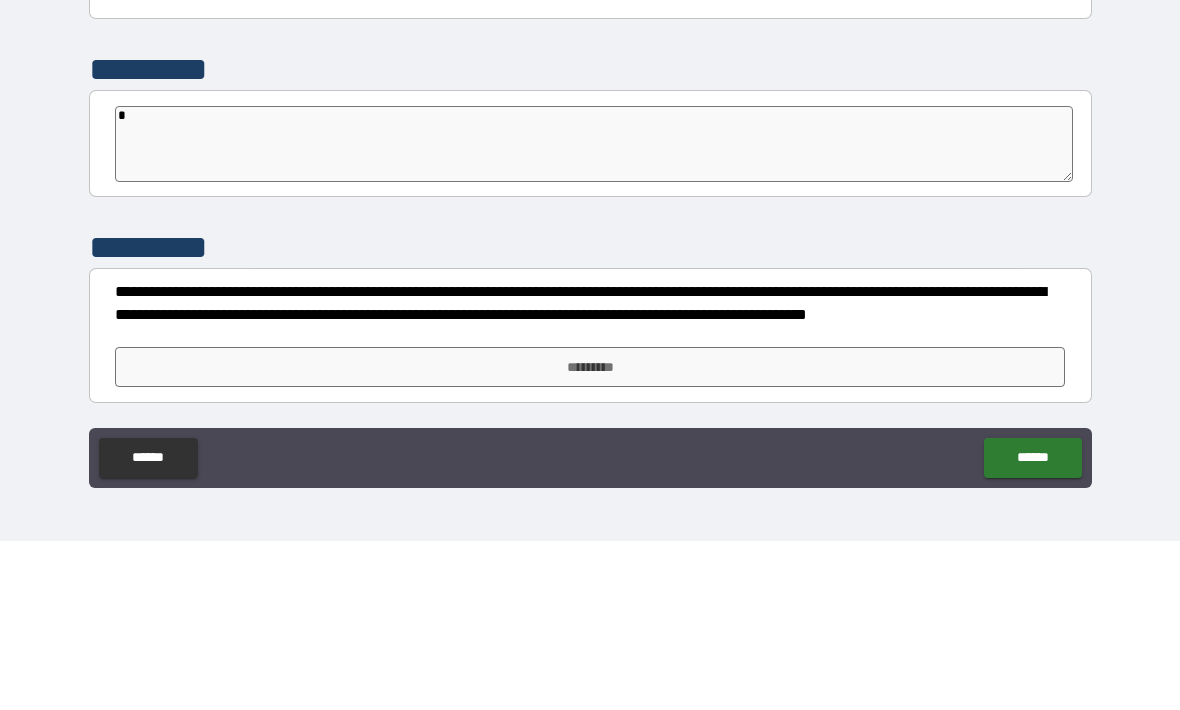 type on "**" 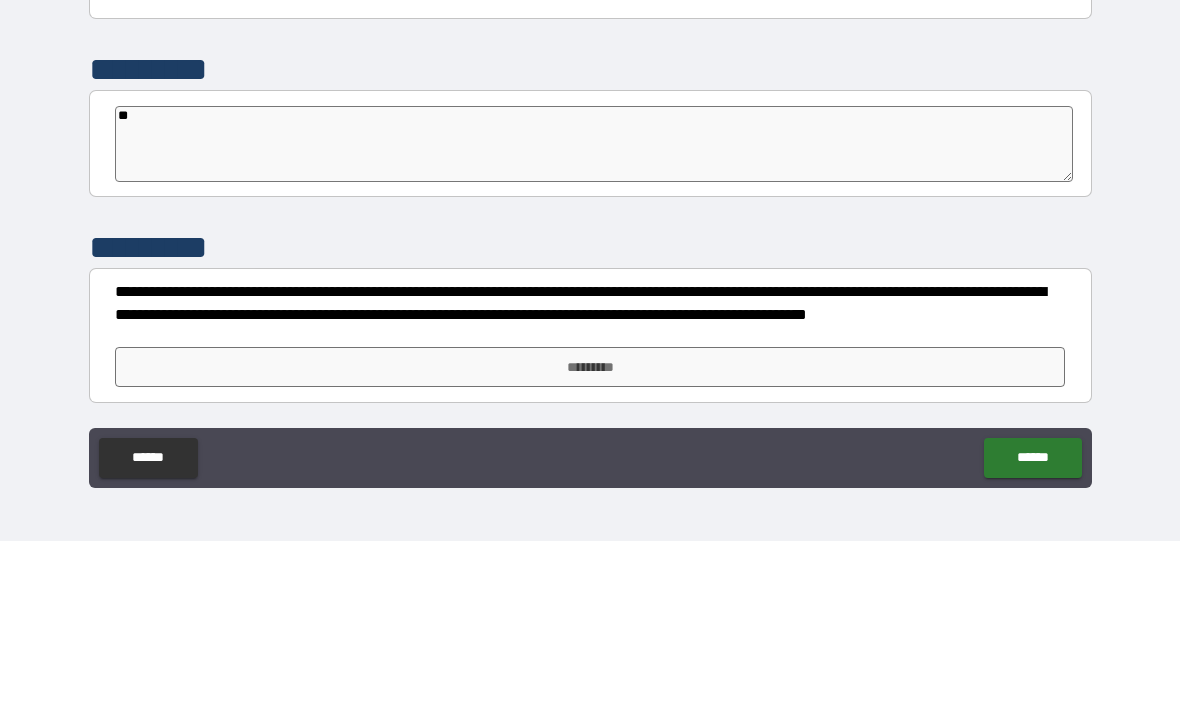 type on "**" 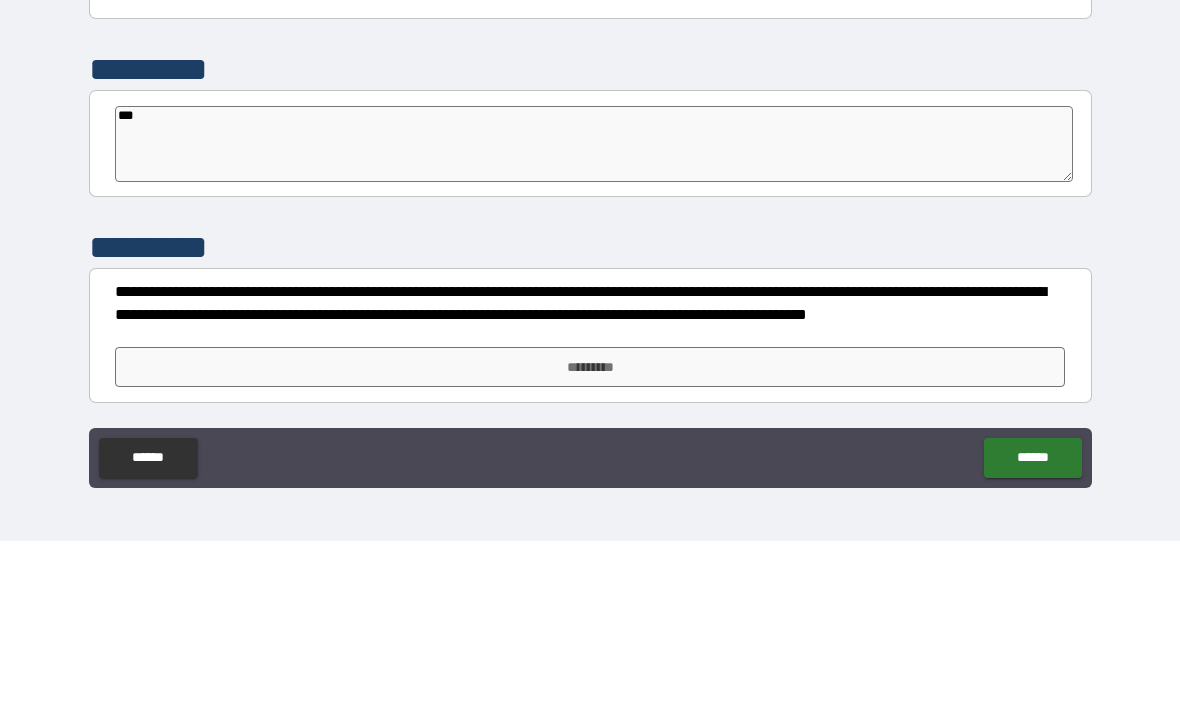 type on "*" 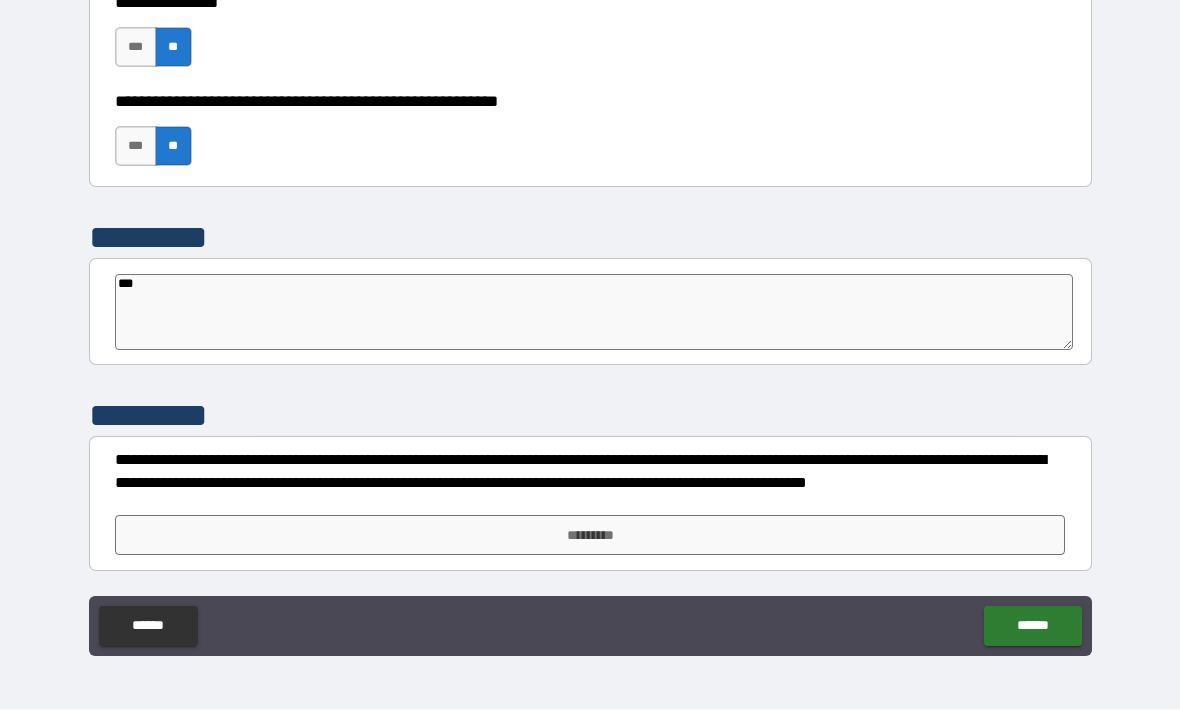 type on "**" 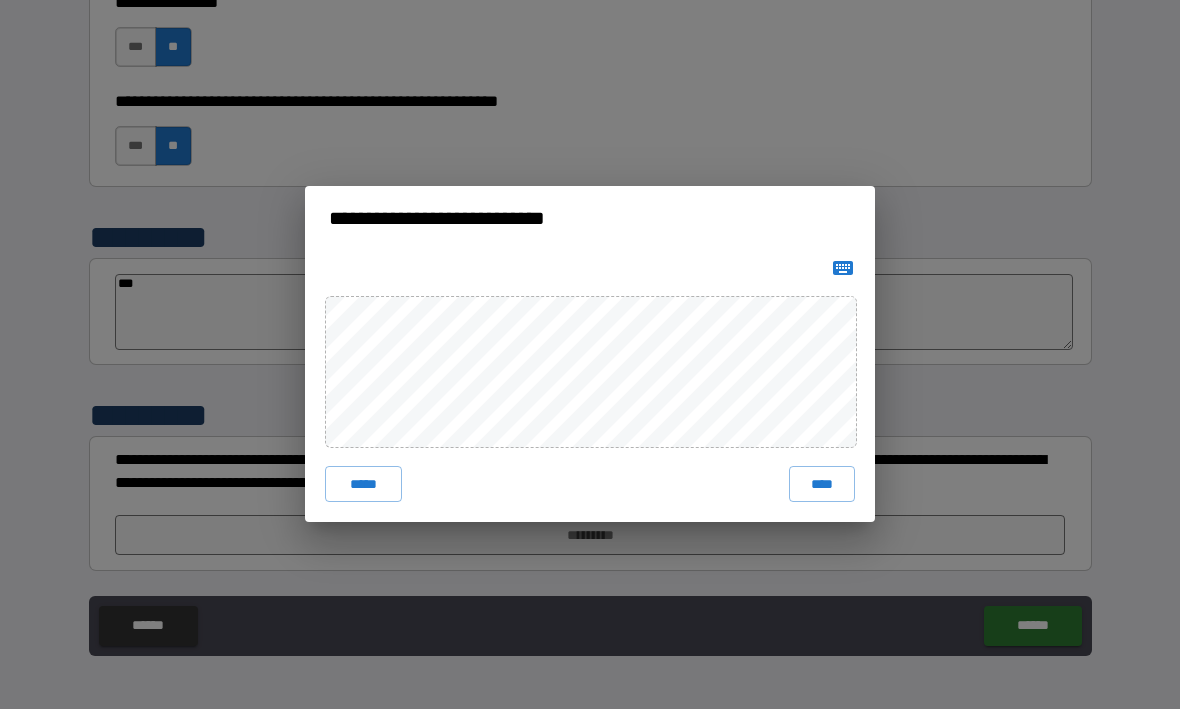 click on "*****" at bounding box center [363, 485] 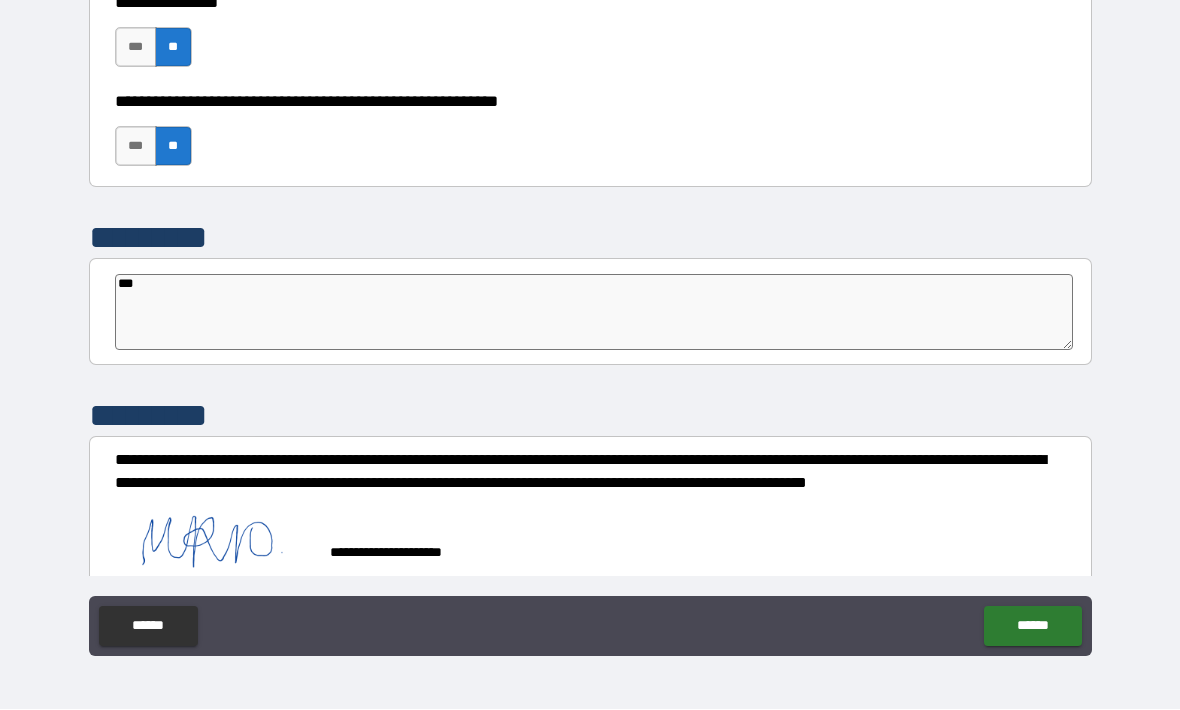 type on "*" 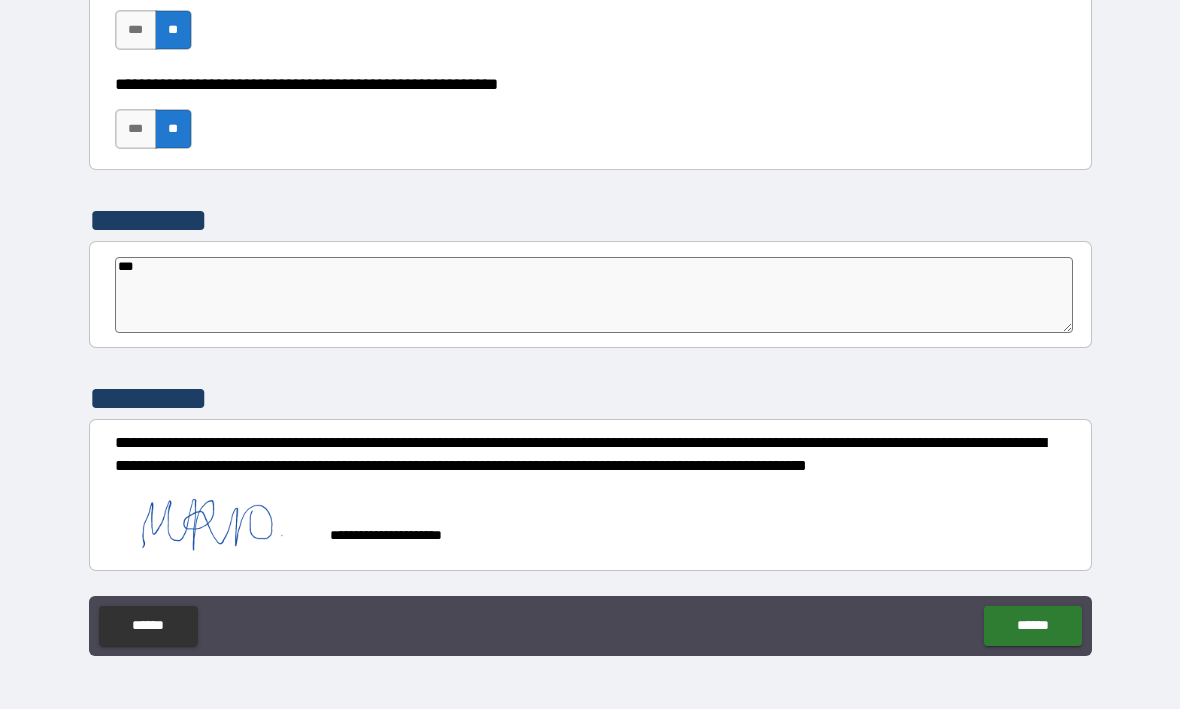 scroll, scrollTop: 6194, scrollLeft: 0, axis: vertical 